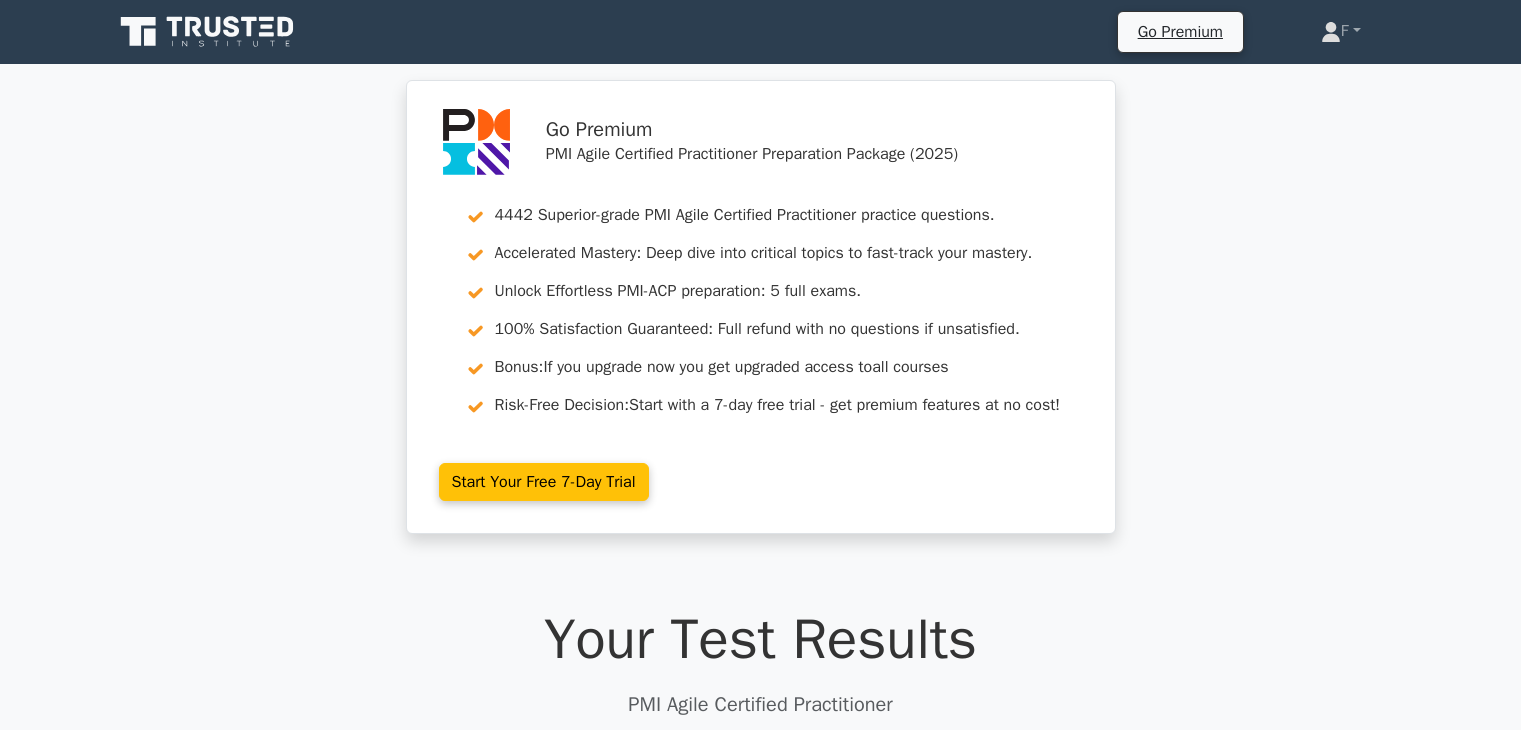 scroll, scrollTop: 0, scrollLeft: 0, axis: both 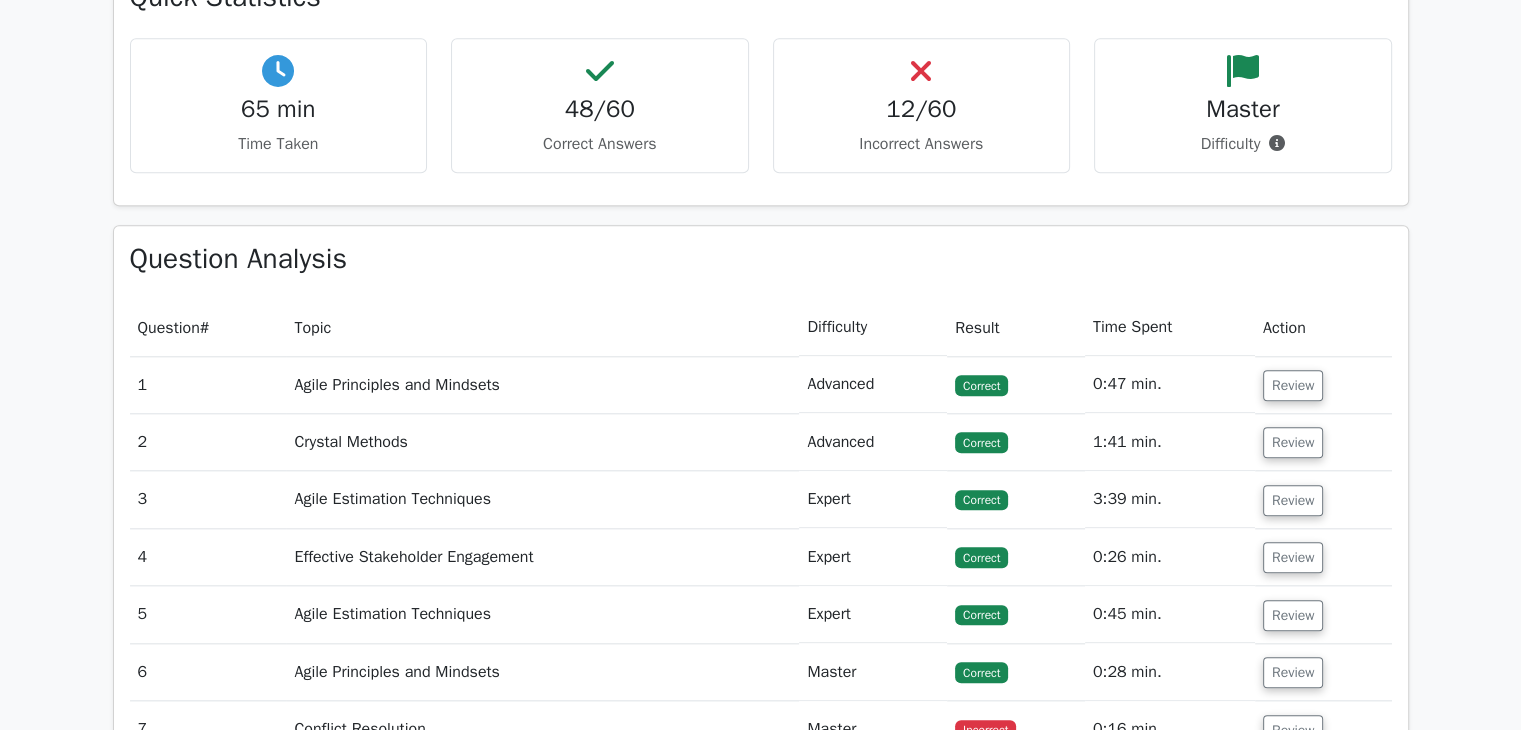 drag, startPoint x: 1304, startPoint y: 385, endPoint x: 1359, endPoint y: 374, distance: 56.089214 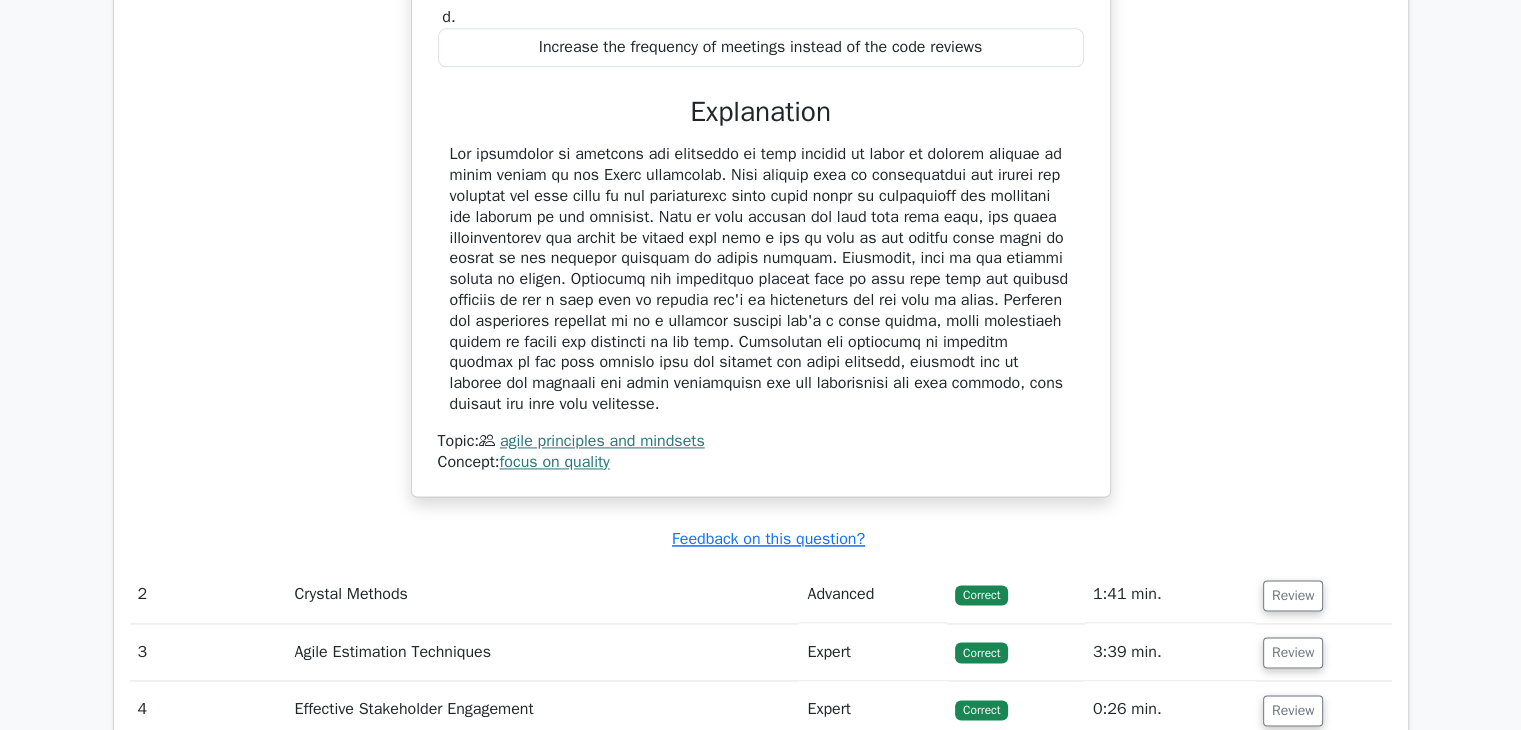 scroll, scrollTop: 2900, scrollLeft: 0, axis: vertical 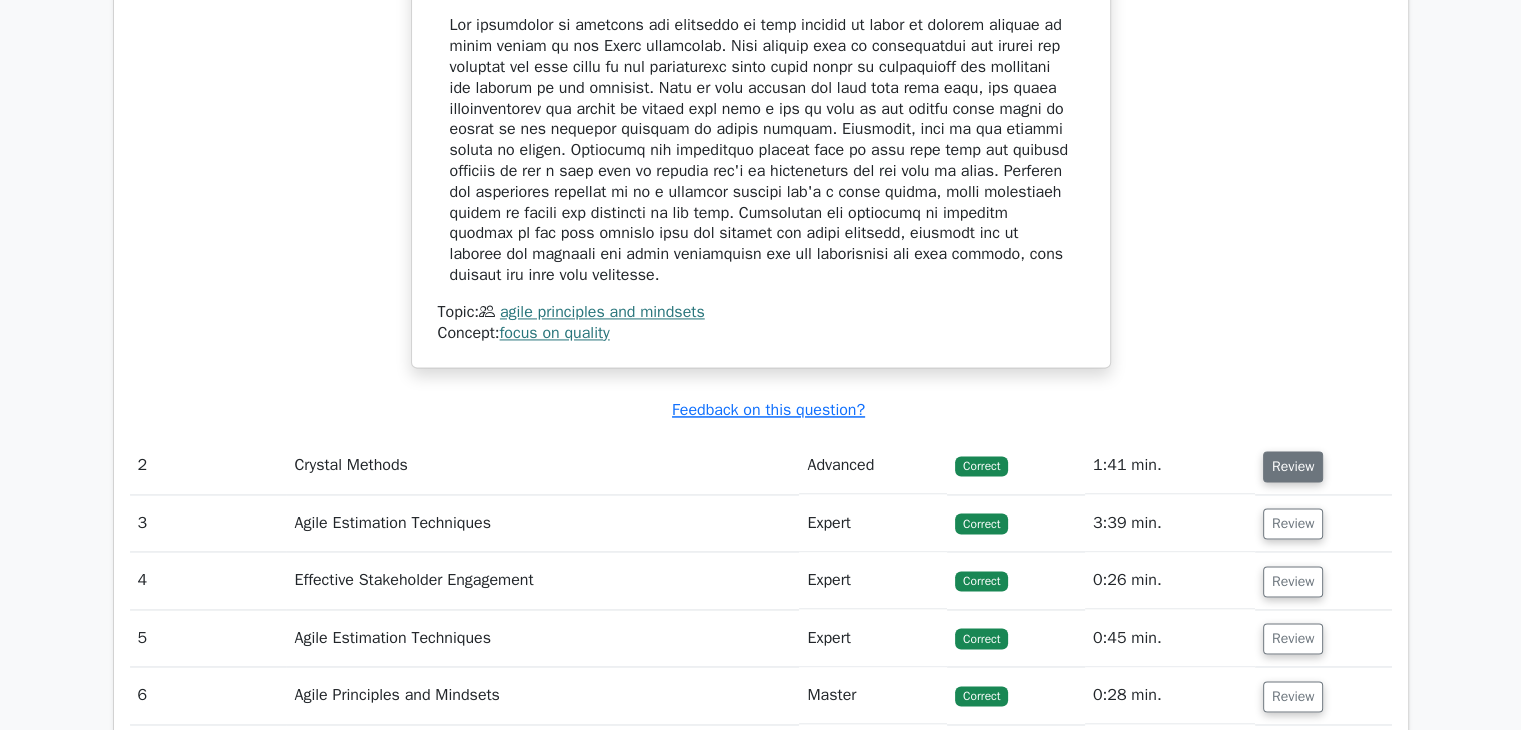 click on "Review" at bounding box center (1293, 466) 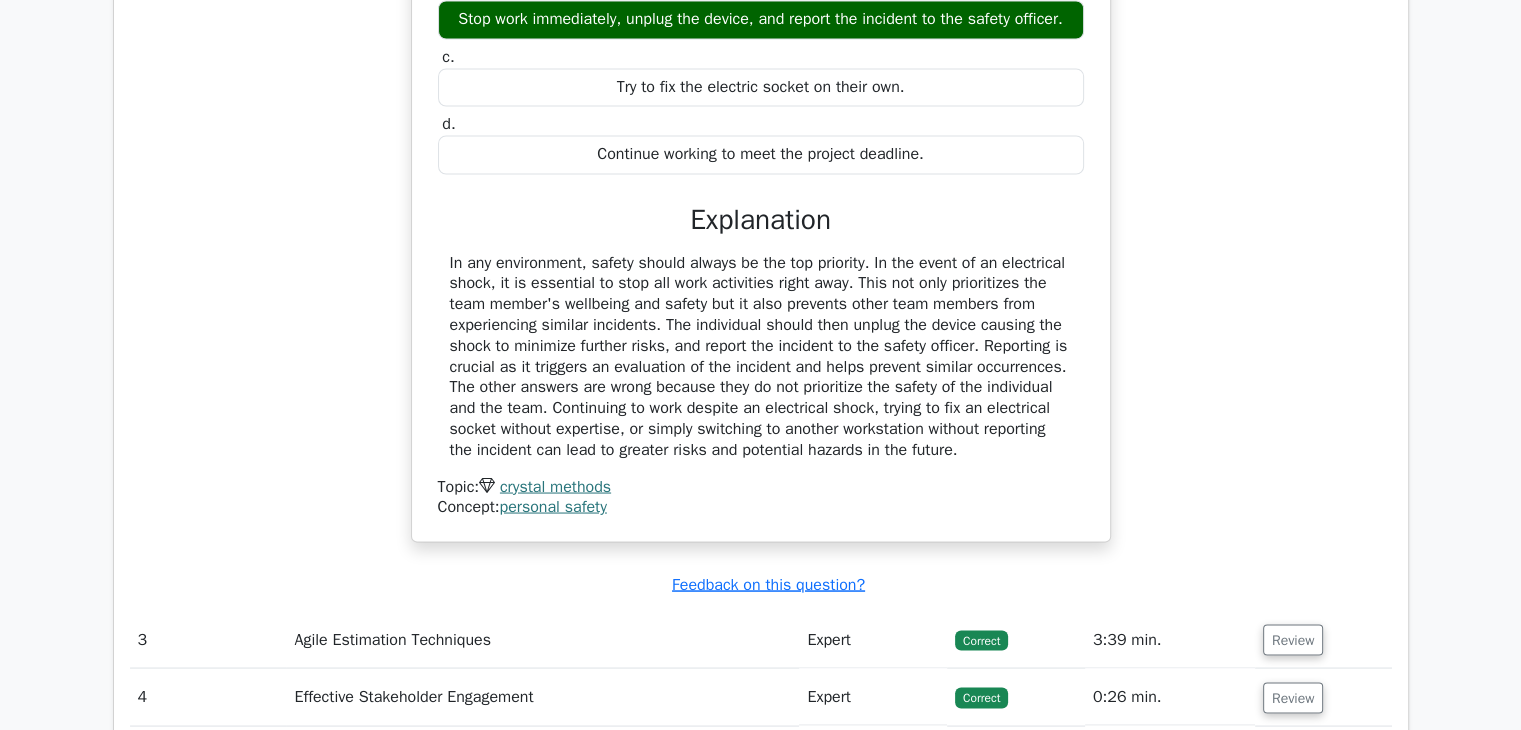 scroll, scrollTop: 3800, scrollLeft: 0, axis: vertical 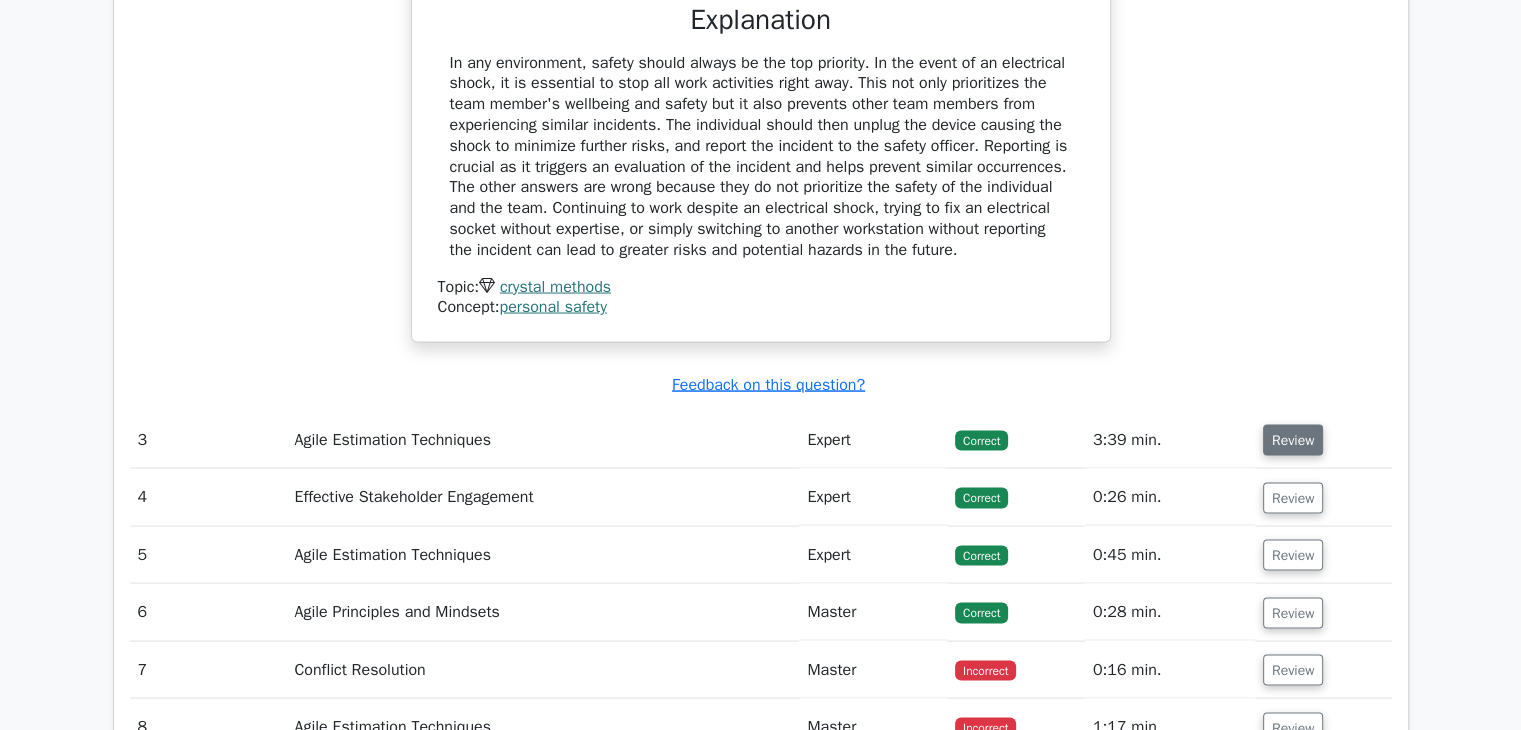 click on "Review" at bounding box center [1293, 439] 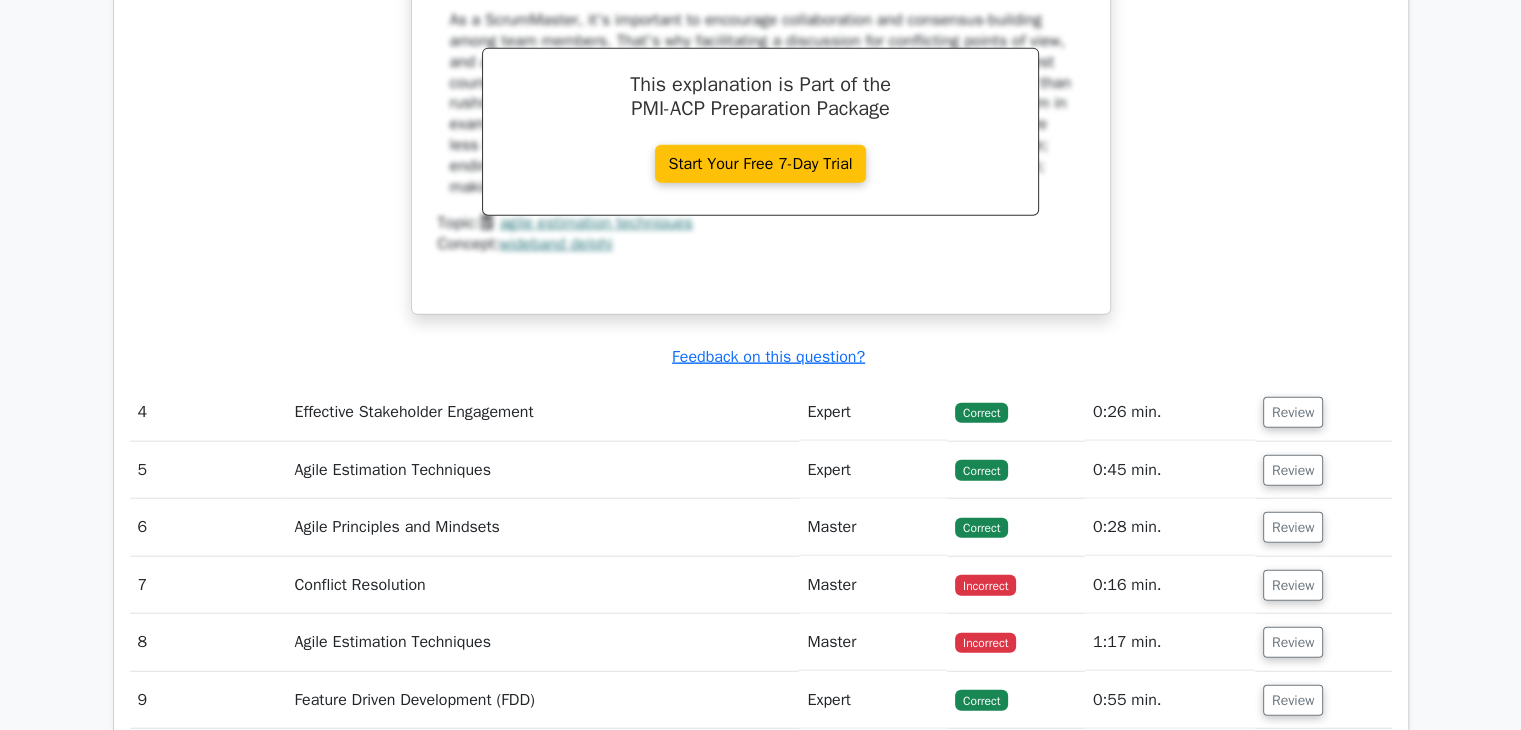 scroll, scrollTop: 4900, scrollLeft: 0, axis: vertical 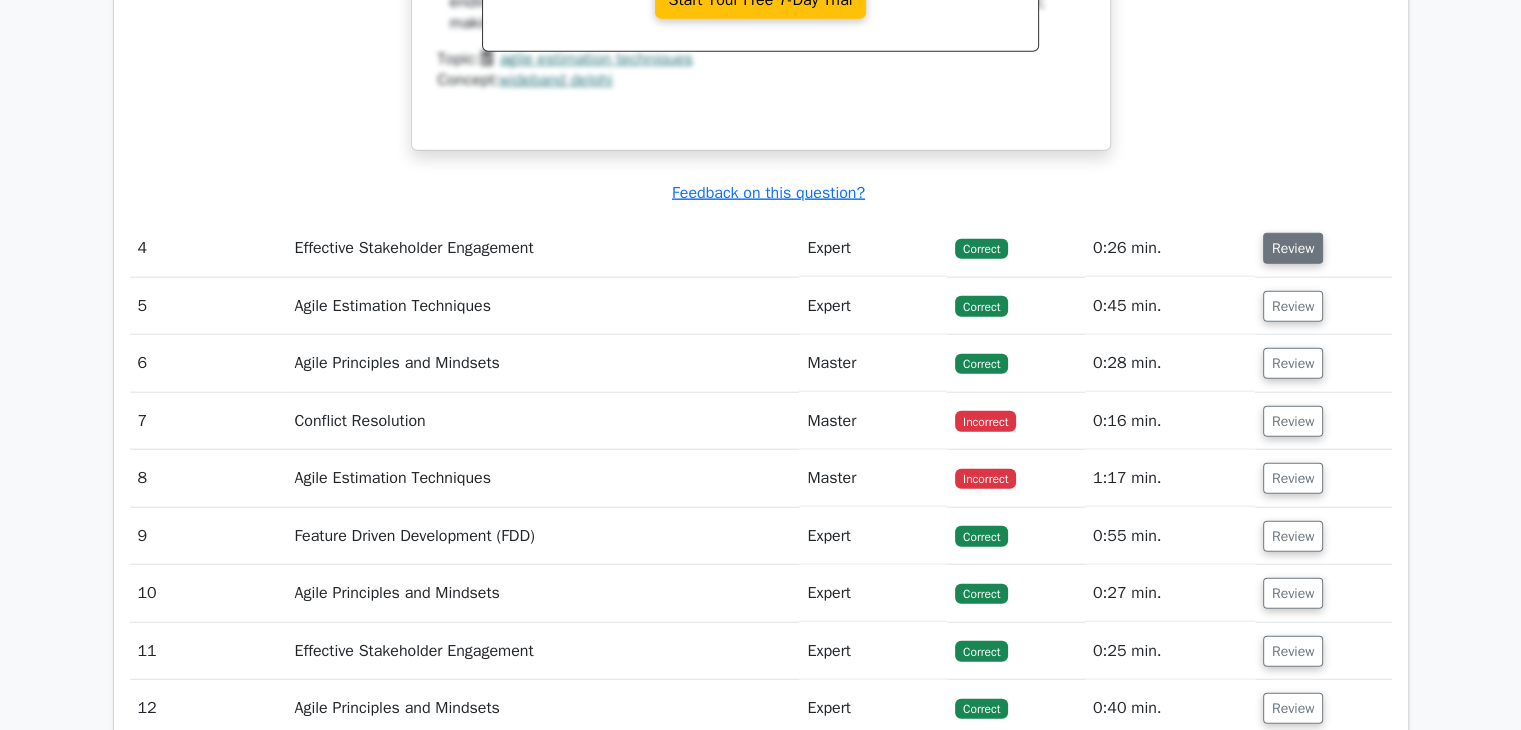 click on "Review" at bounding box center [1293, 248] 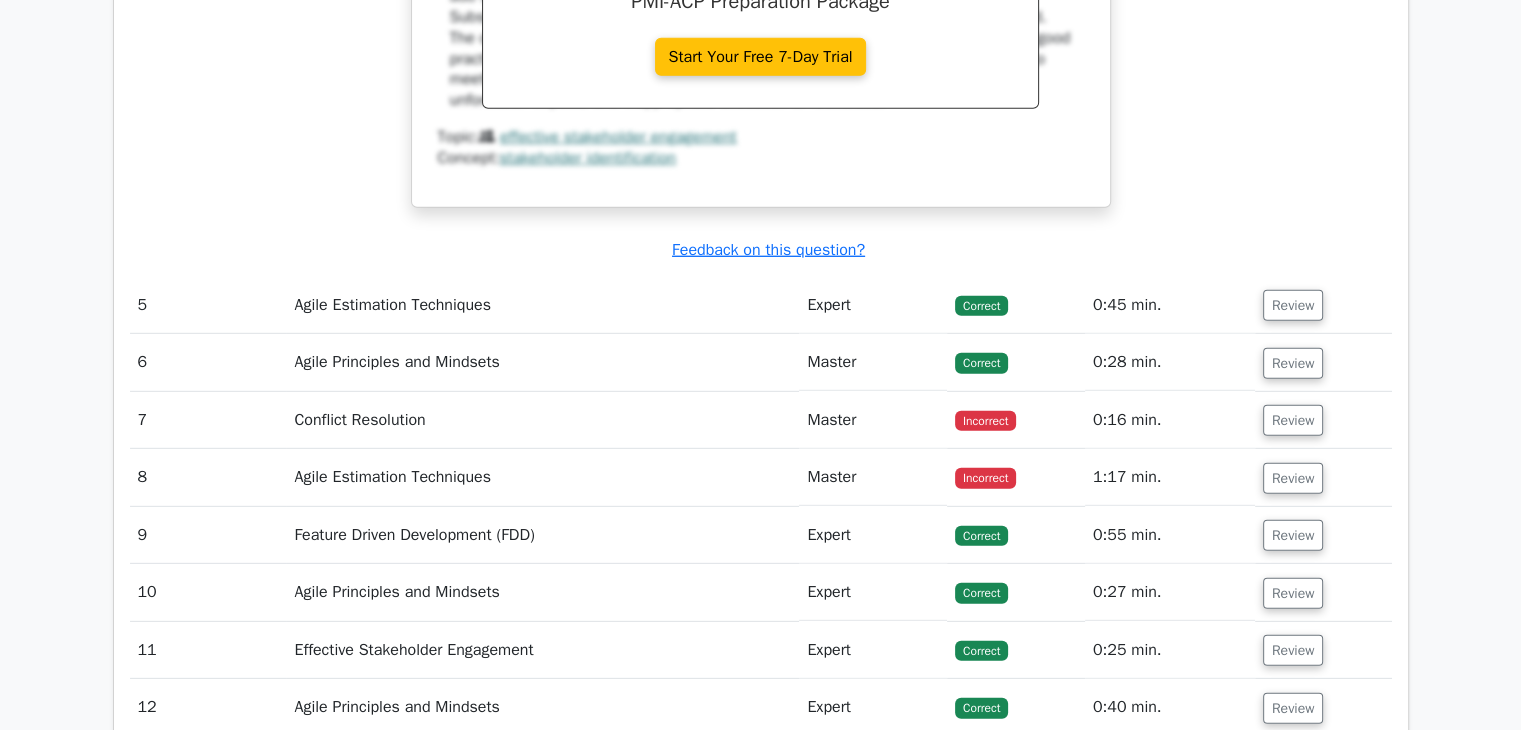 scroll, scrollTop: 5800, scrollLeft: 0, axis: vertical 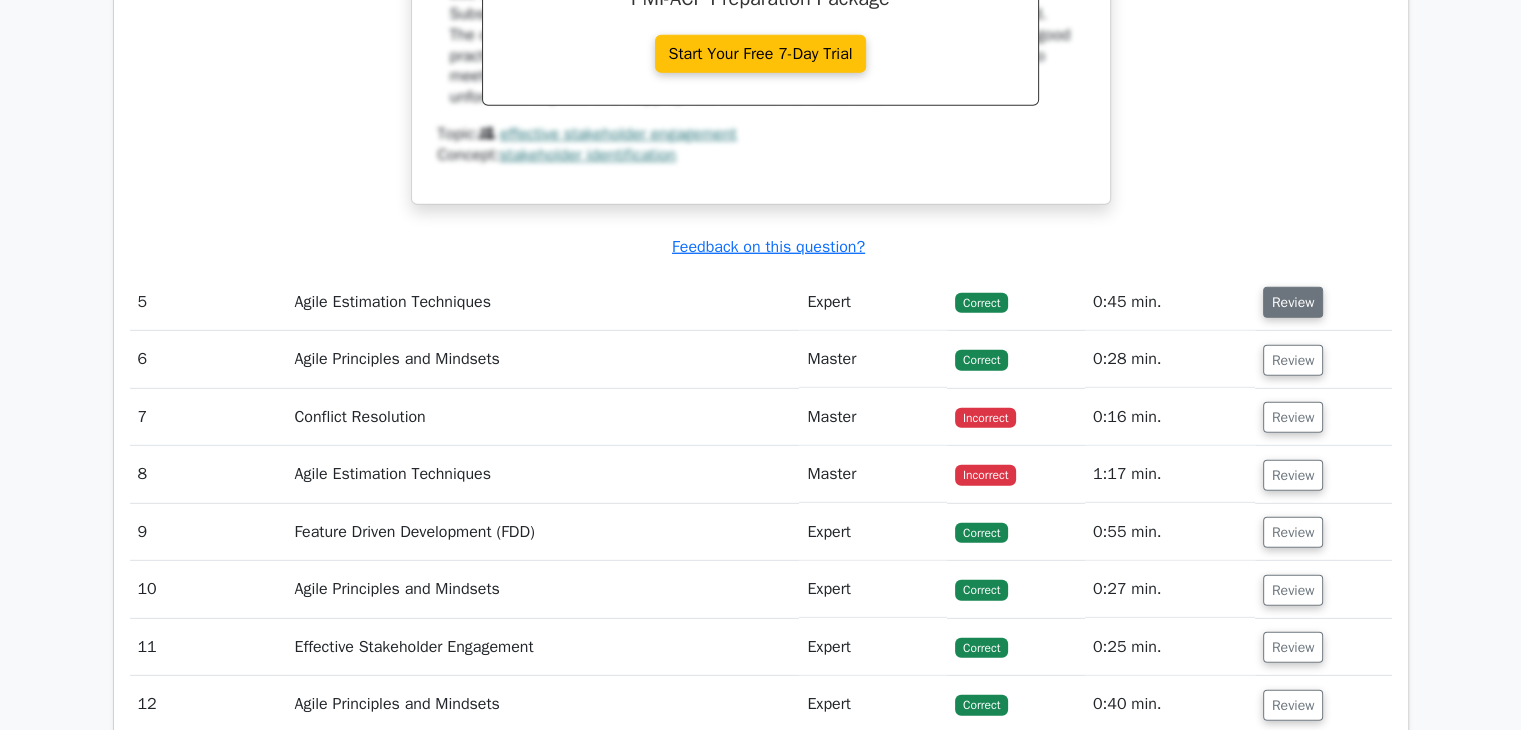 click on "Review" at bounding box center (1293, 302) 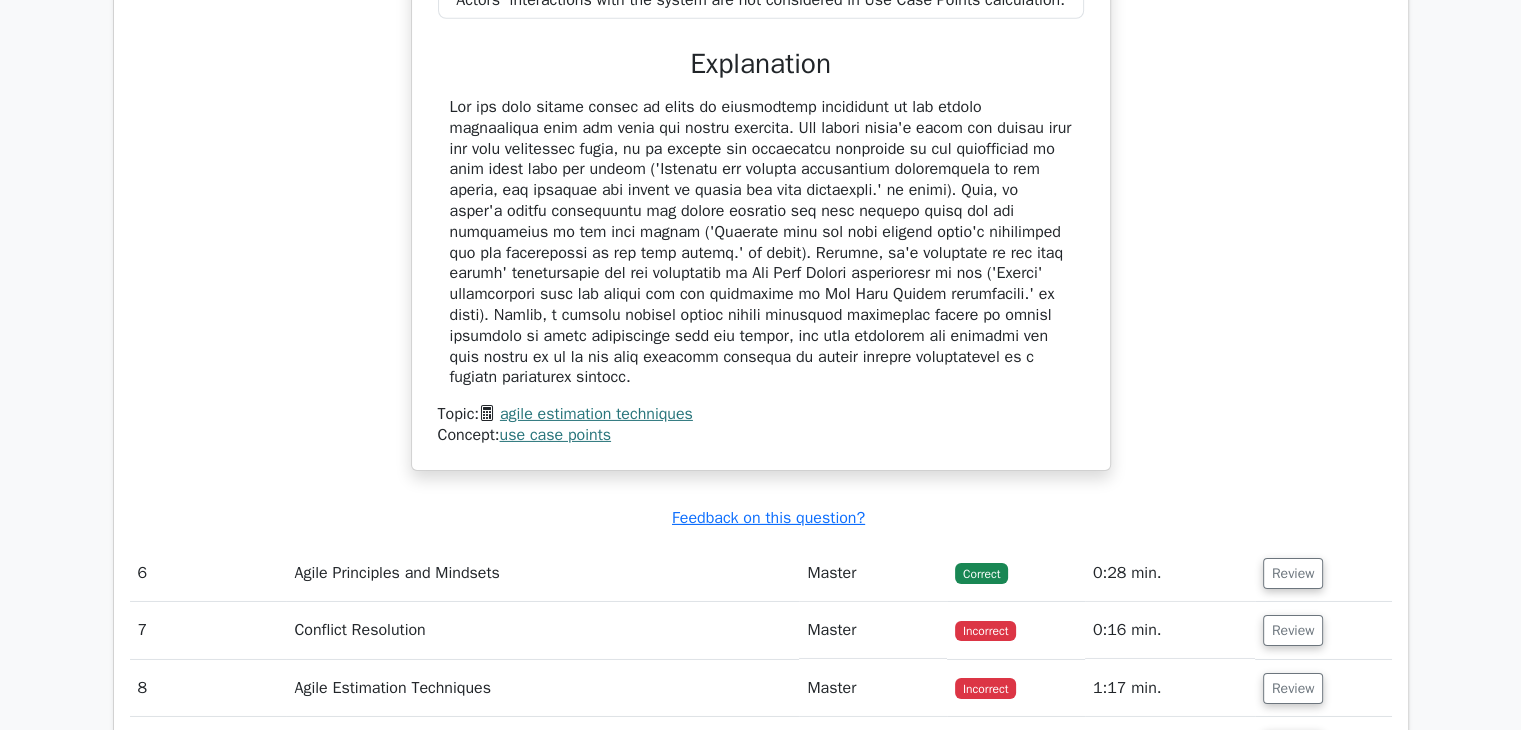 scroll, scrollTop: 6700, scrollLeft: 0, axis: vertical 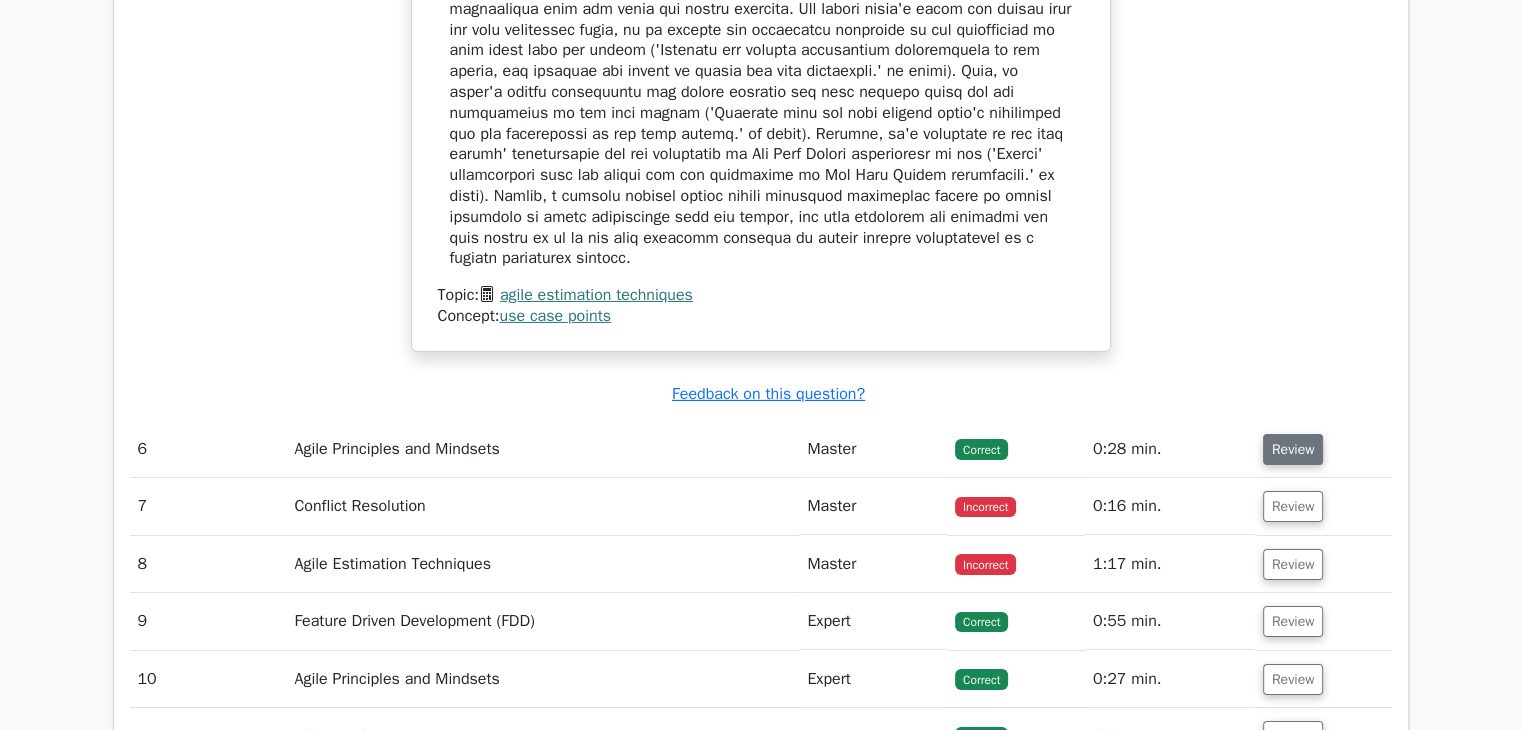 click on "Review" at bounding box center [1293, 449] 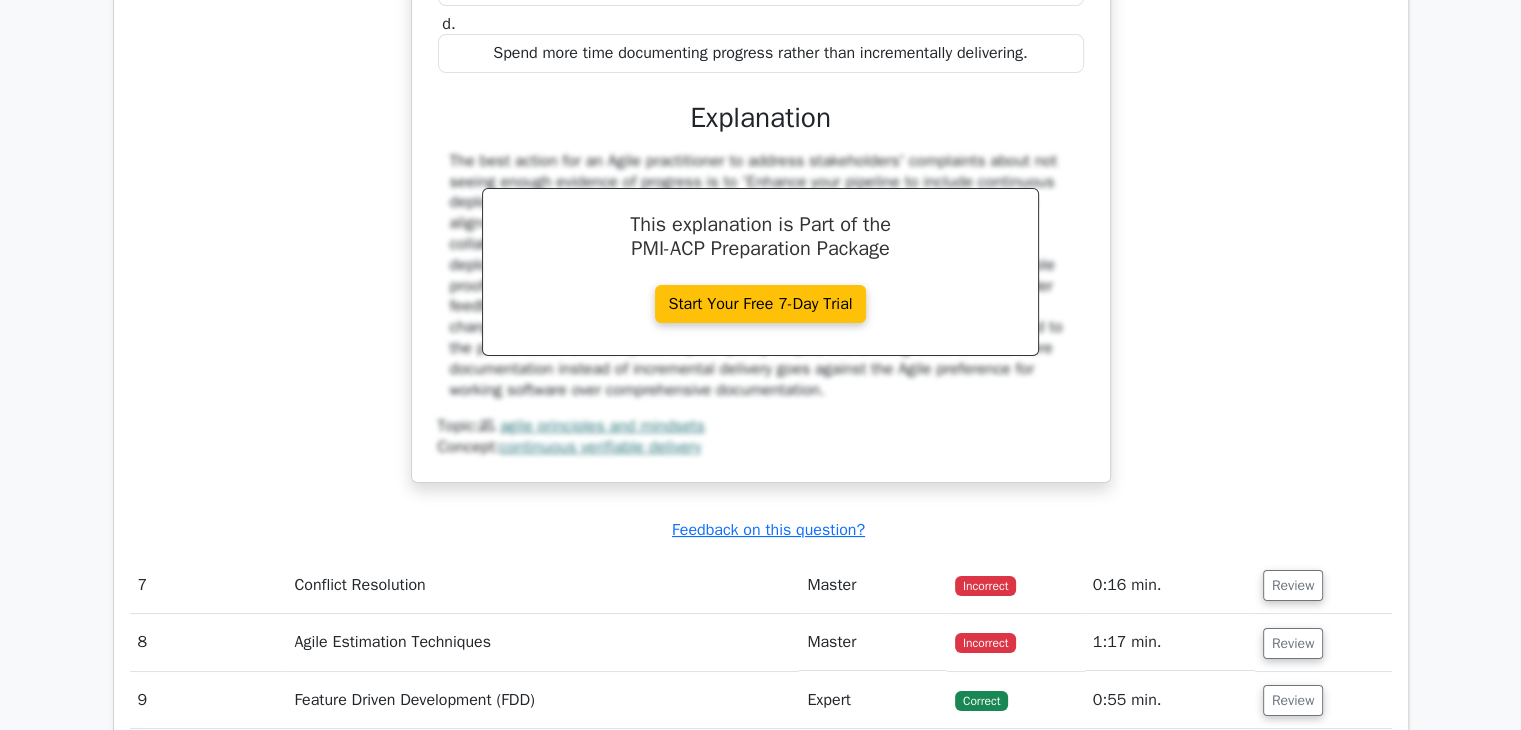 scroll, scrollTop: 7600, scrollLeft: 0, axis: vertical 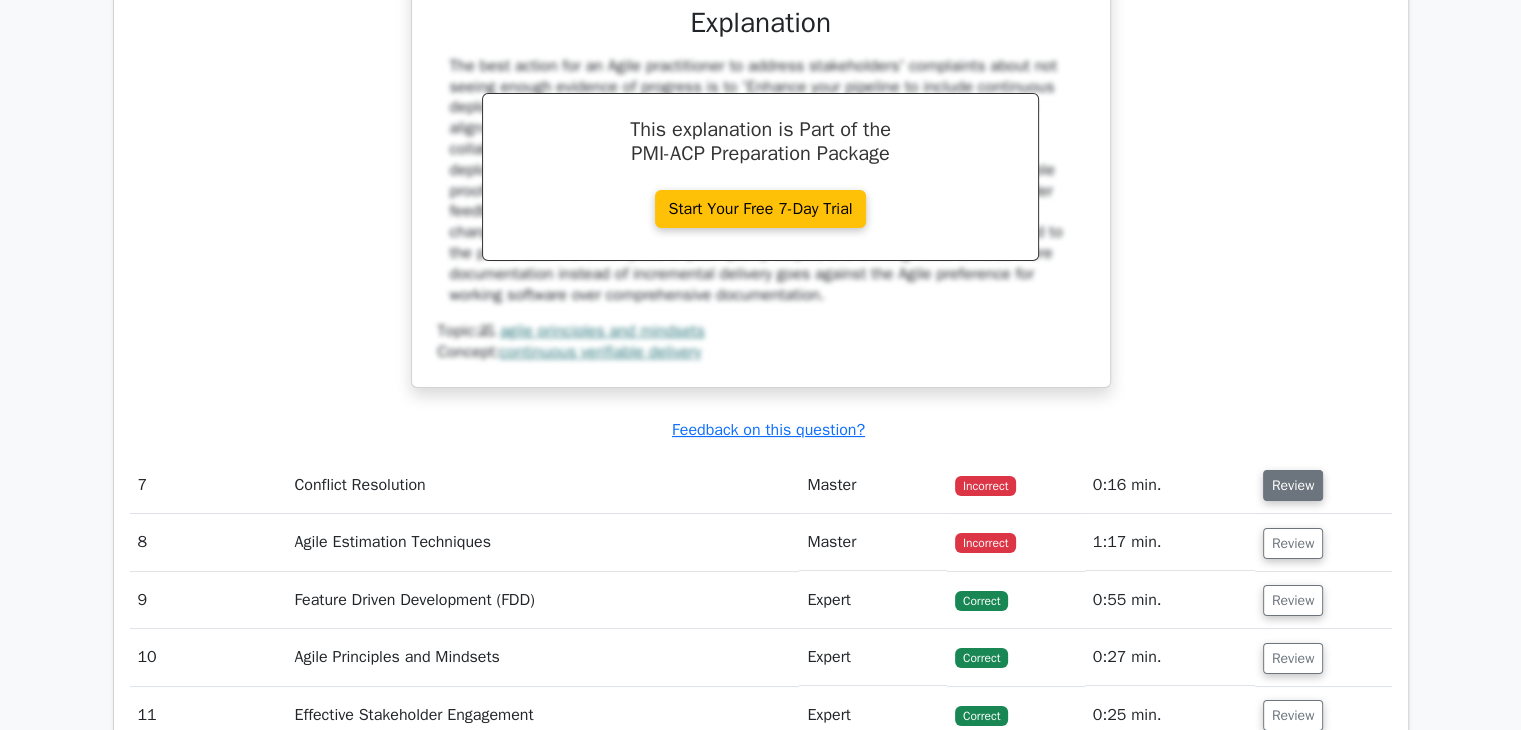 click on "Review" at bounding box center [1293, 485] 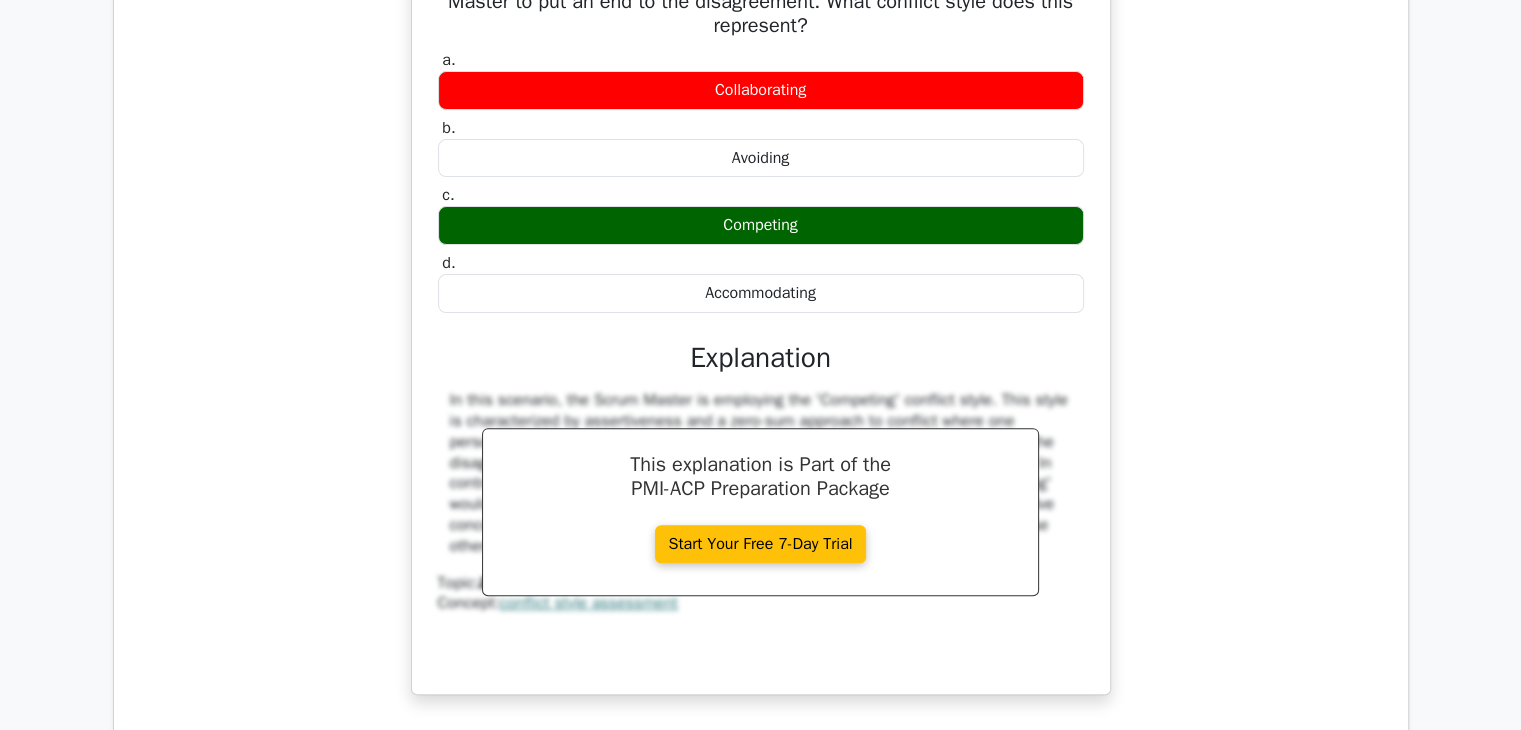 scroll, scrollTop: 8000, scrollLeft: 0, axis: vertical 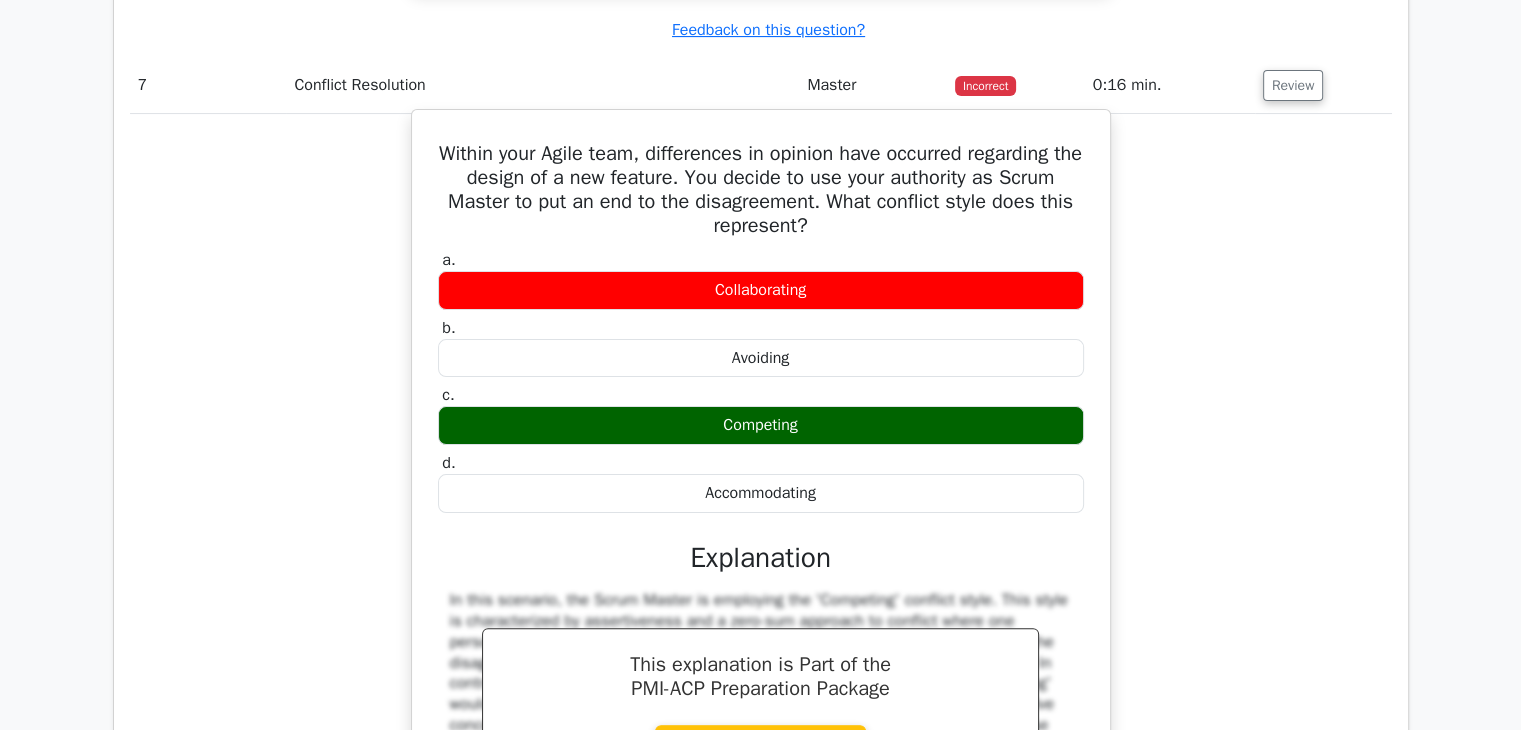 drag, startPoint x: 443, startPoint y: 164, endPoint x: 1075, endPoint y: 506, distance: 718.60144 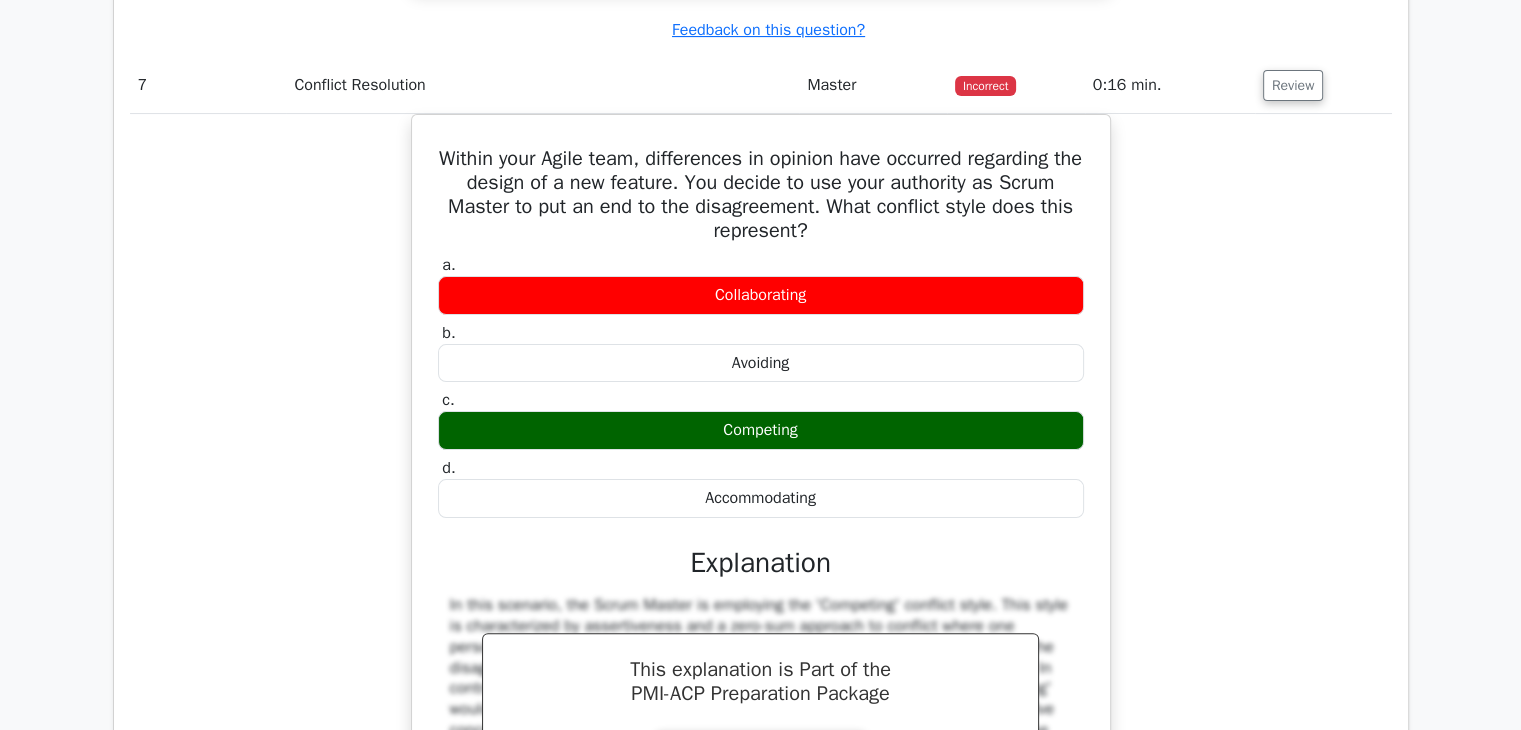 click on "Within your Agile team, differences in opinion have occurred regarding the design of a new feature. You decide to use your authority as Scrum Master to put an end to the disagreement. What conflict style does this represent?
a.
Collaborating
b.
c. d." at bounding box center (761, 519) 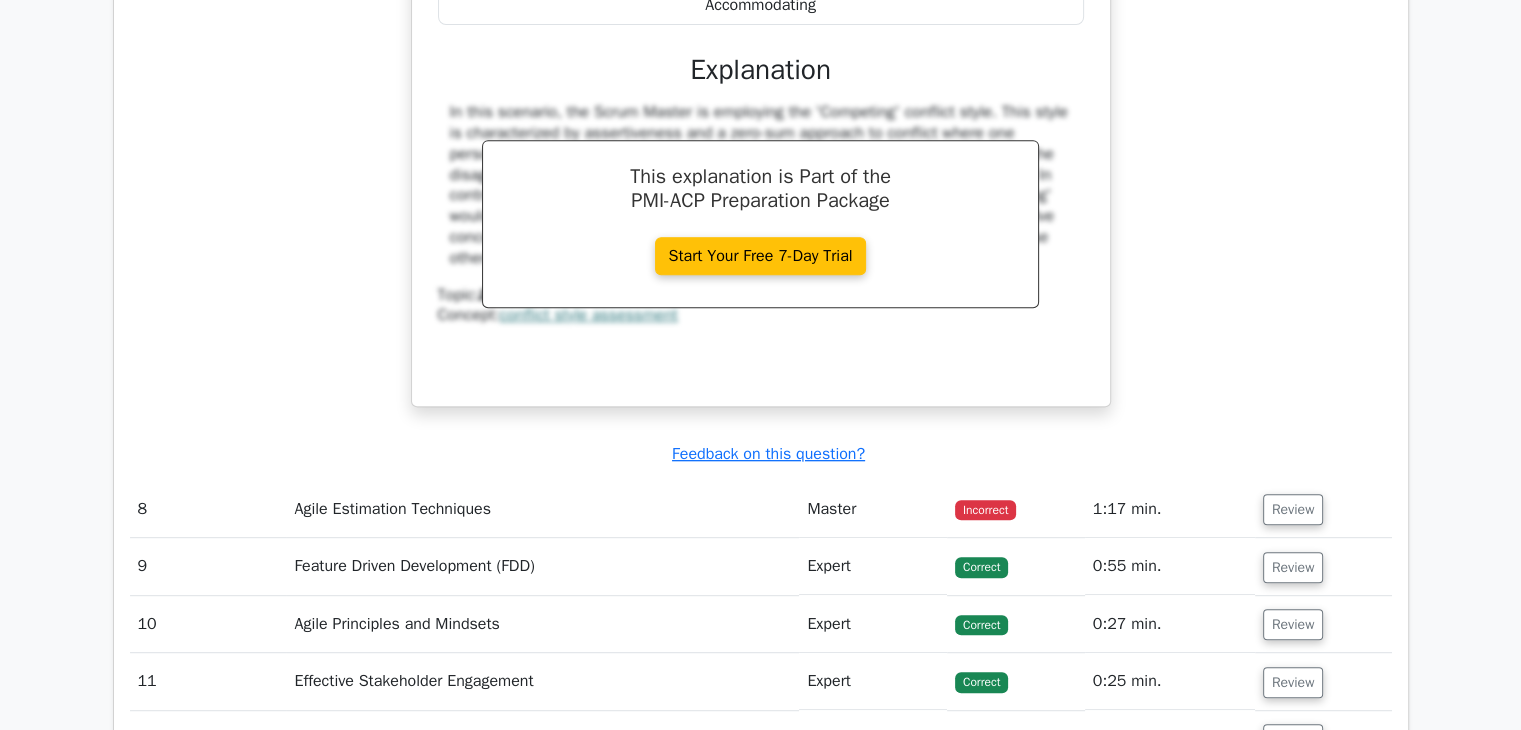 scroll, scrollTop: 8600, scrollLeft: 0, axis: vertical 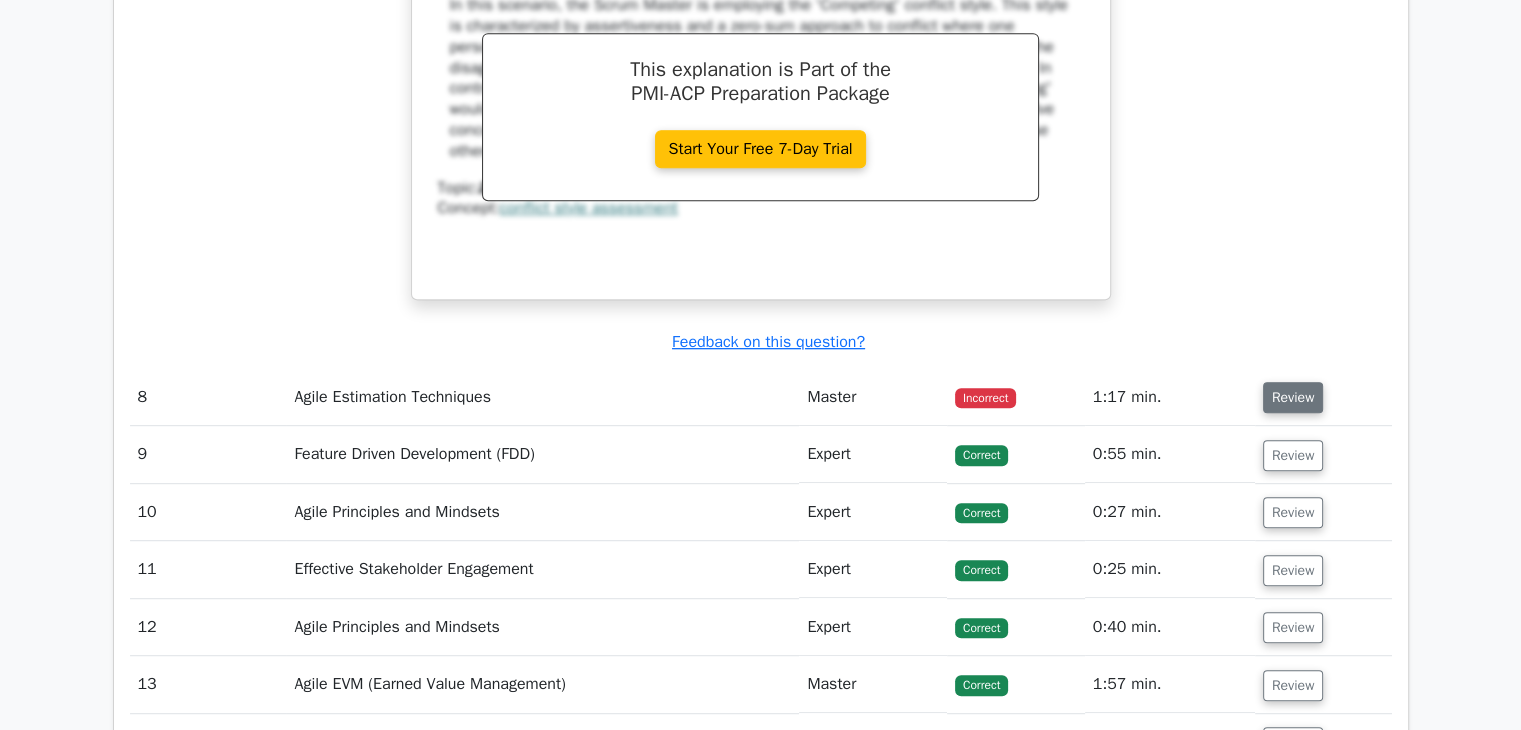 click on "Review" at bounding box center [1293, 397] 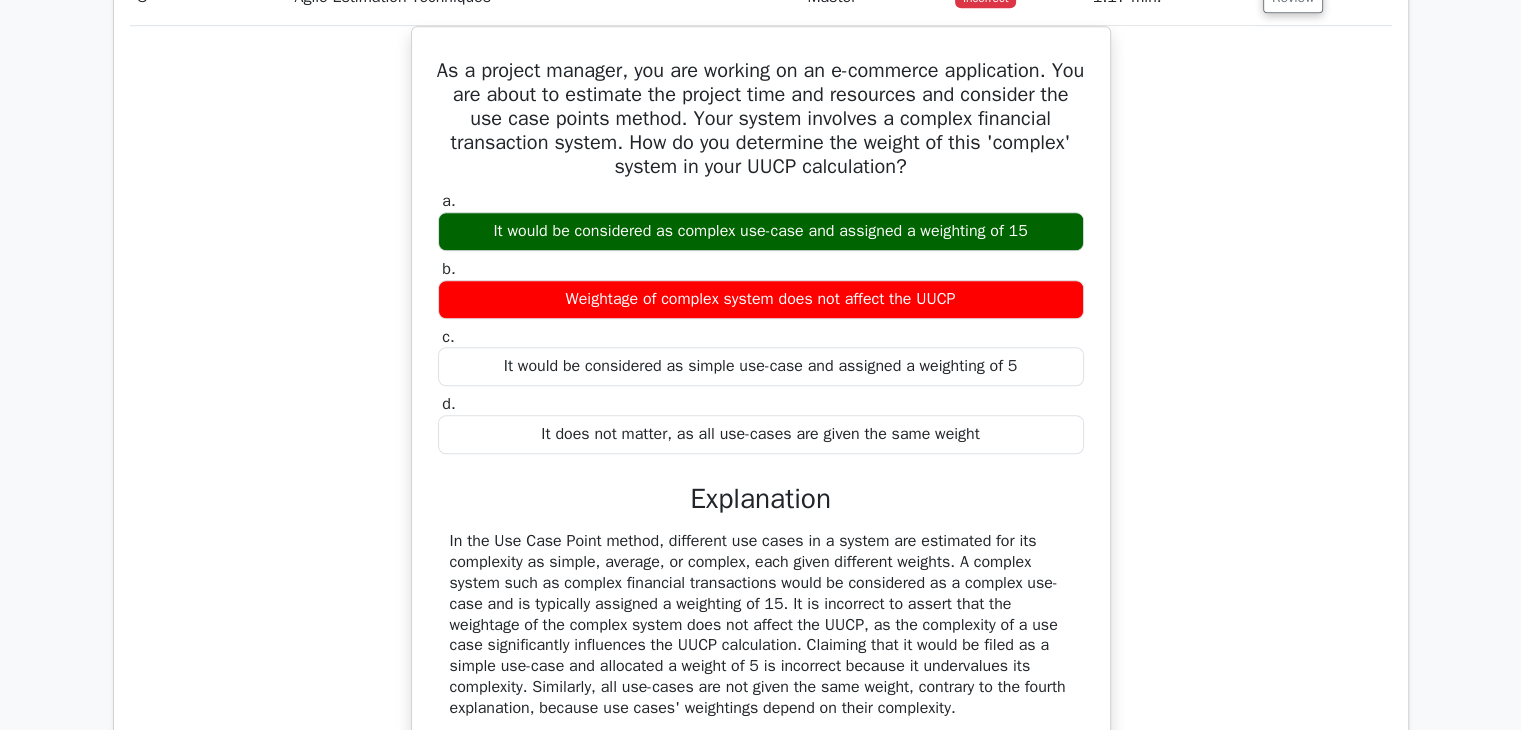 scroll, scrollTop: 8900, scrollLeft: 0, axis: vertical 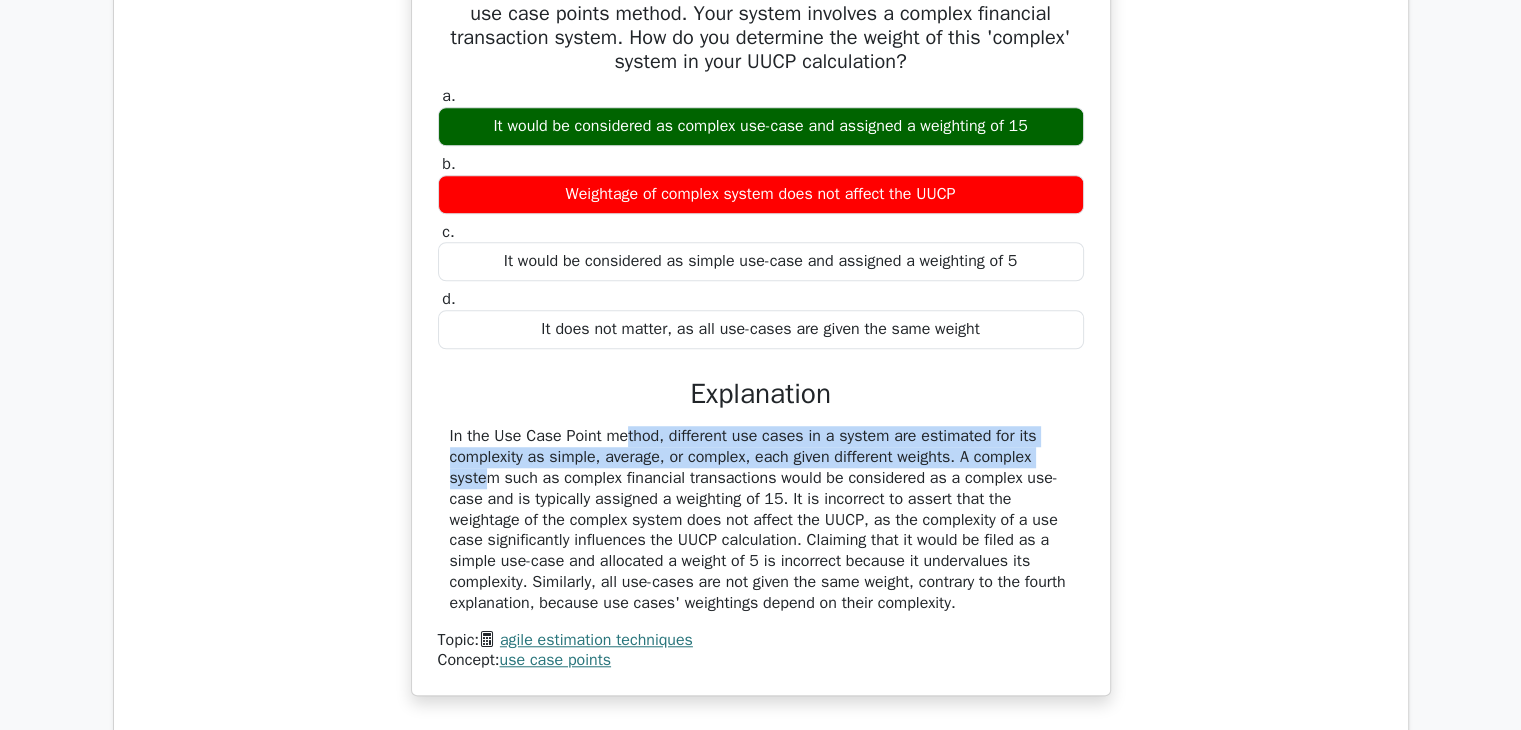 drag, startPoint x: 504, startPoint y: 441, endPoint x: 952, endPoint y: 465, distance: 448.6424 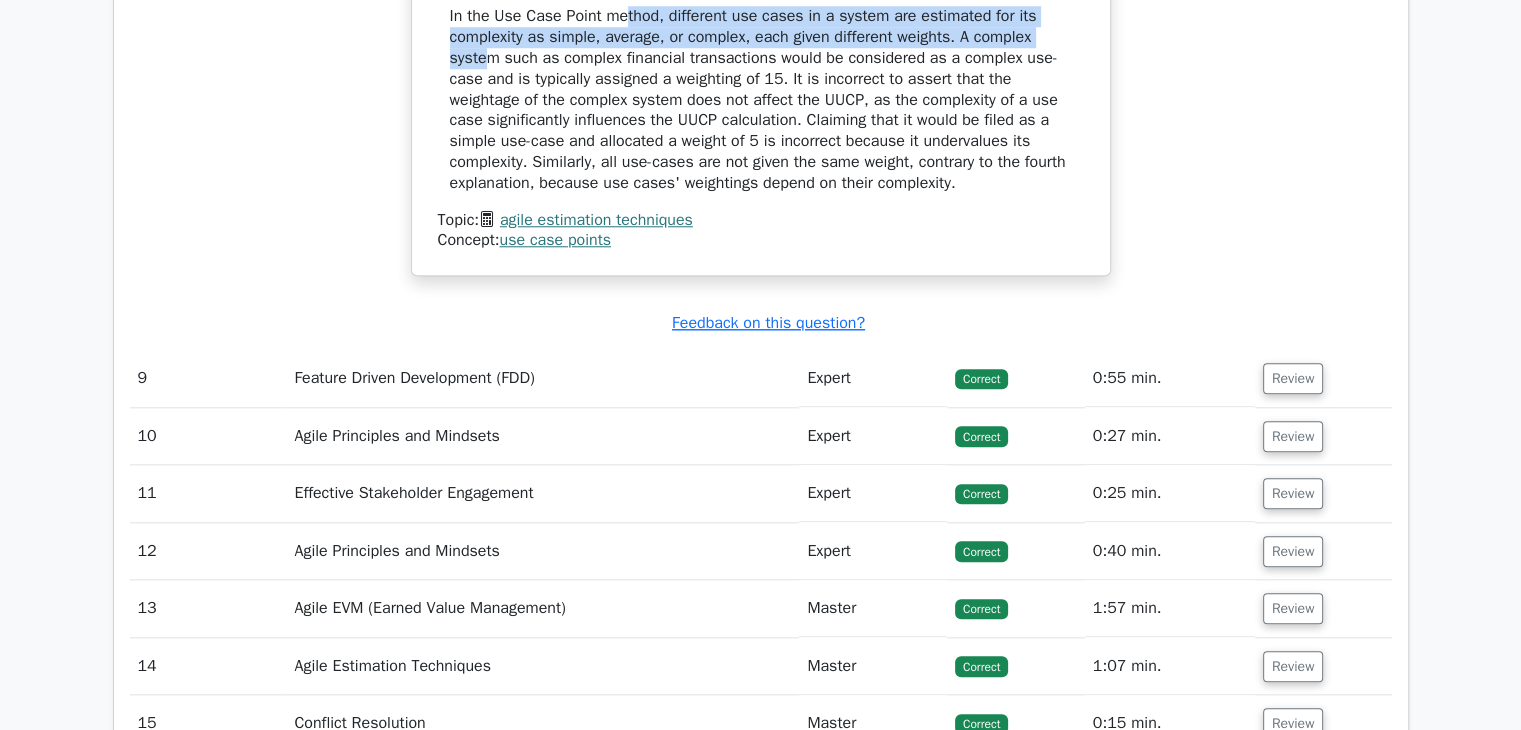 scroll, scrollTop: 9600, scrollLeft: 0, axis: vertical 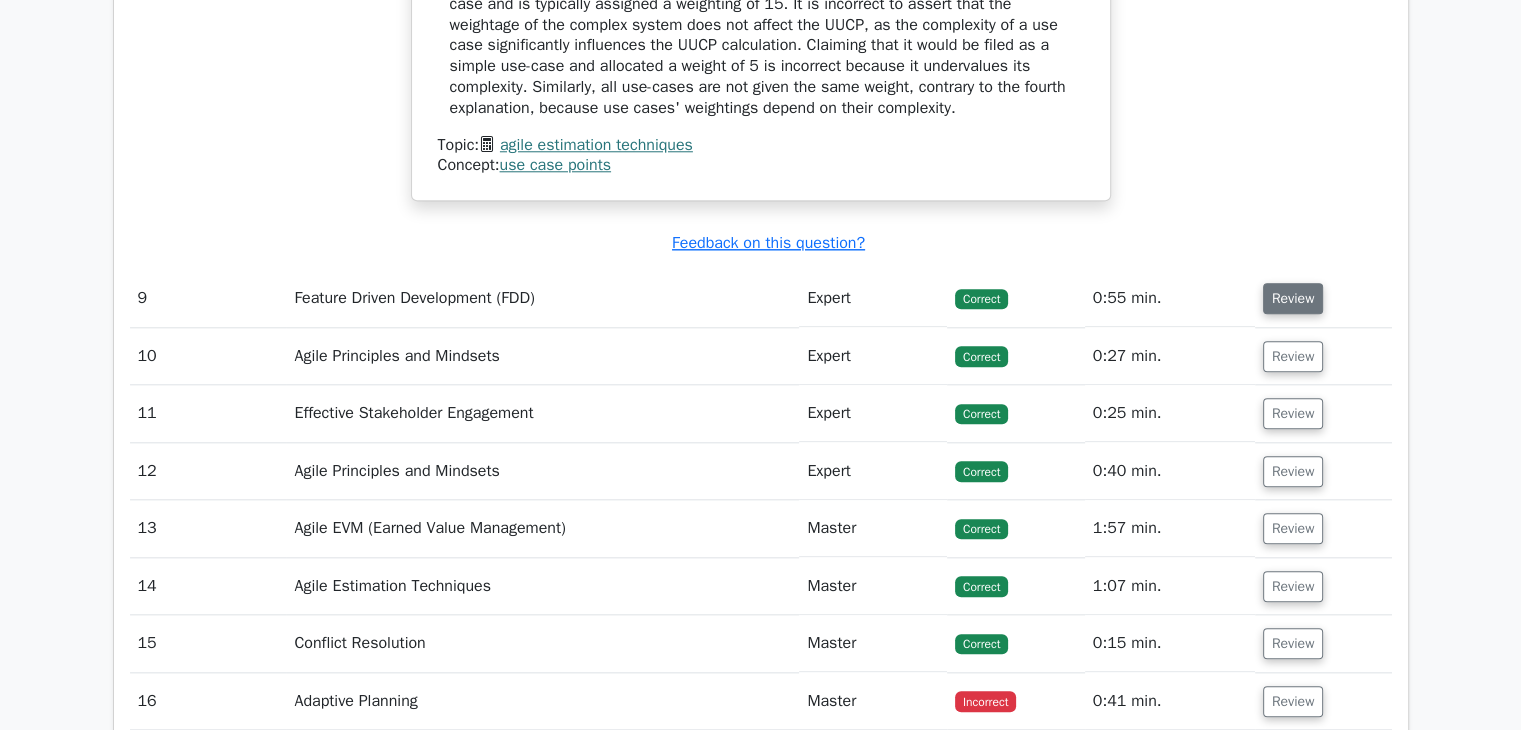 click on "Review" at bounding box center [1293, 298] 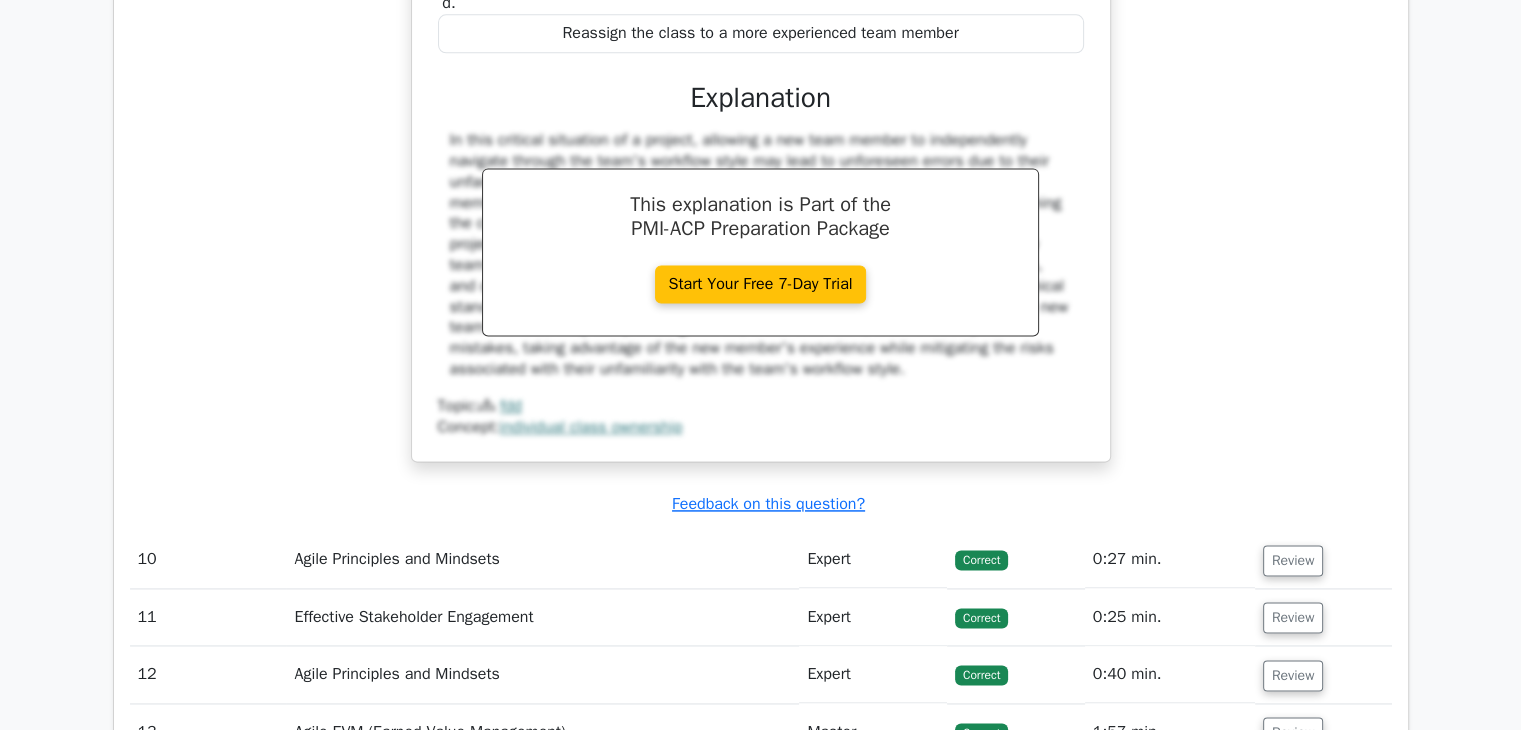 scroll, scrollTop: 10500, scrollLeft: 0, axis: vertical 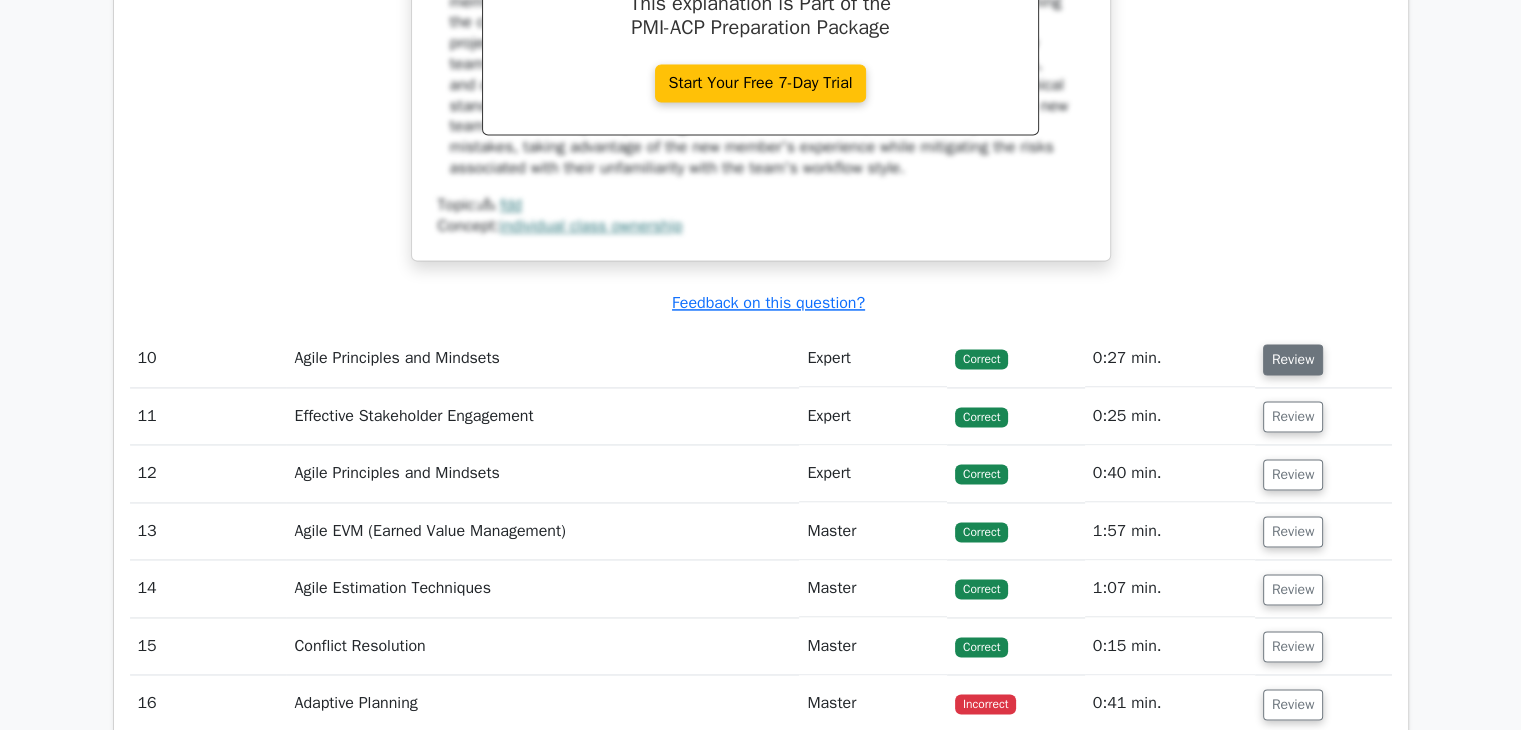 click on "Review" at bounding box center [1293, 359] 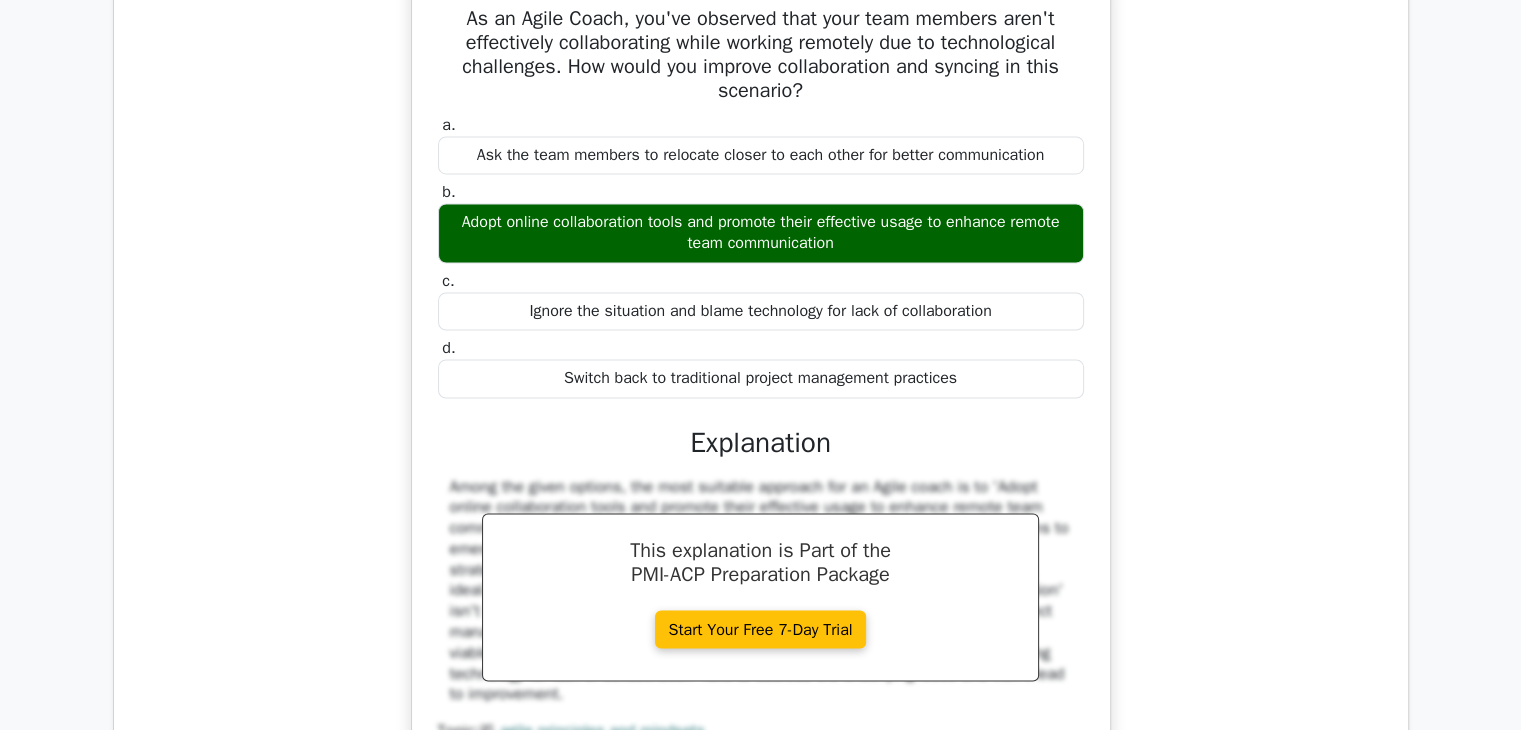 scroll, scrollTop: 11300, scrollLeft: 0, axis: vertical 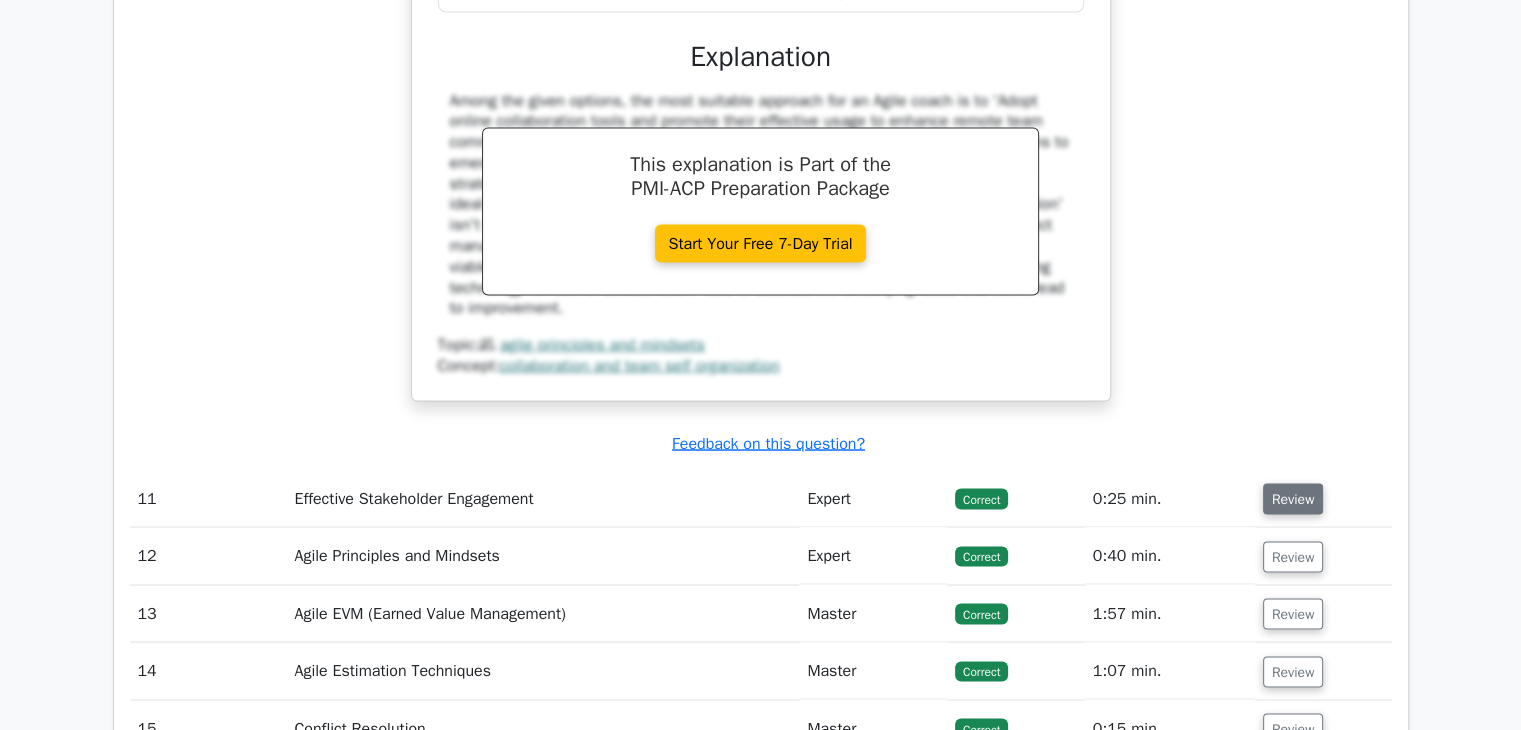 click on "Review" at bounding box center (1293, 498) 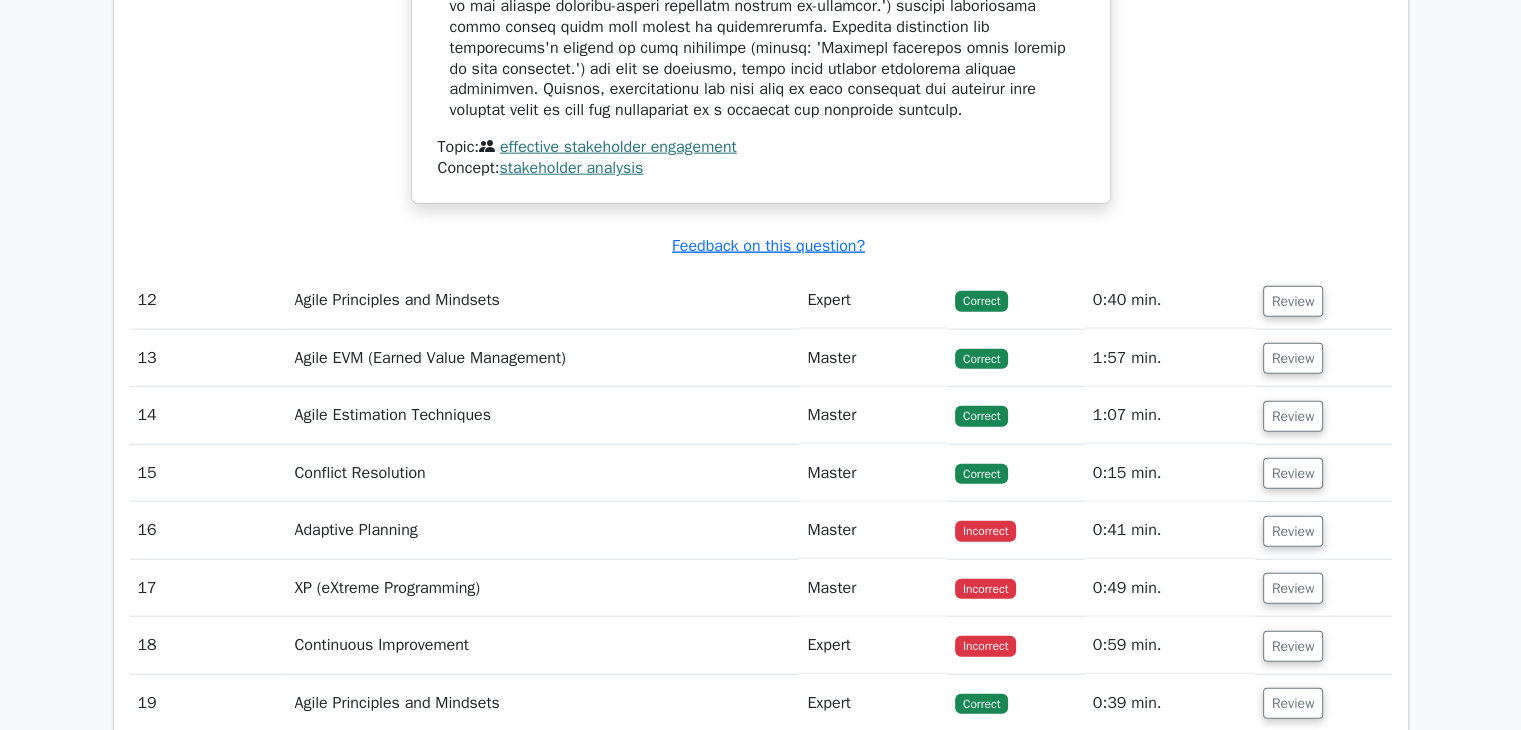 scroll, scrollTop: 12400, scrollLeft: 0, axis: vertical 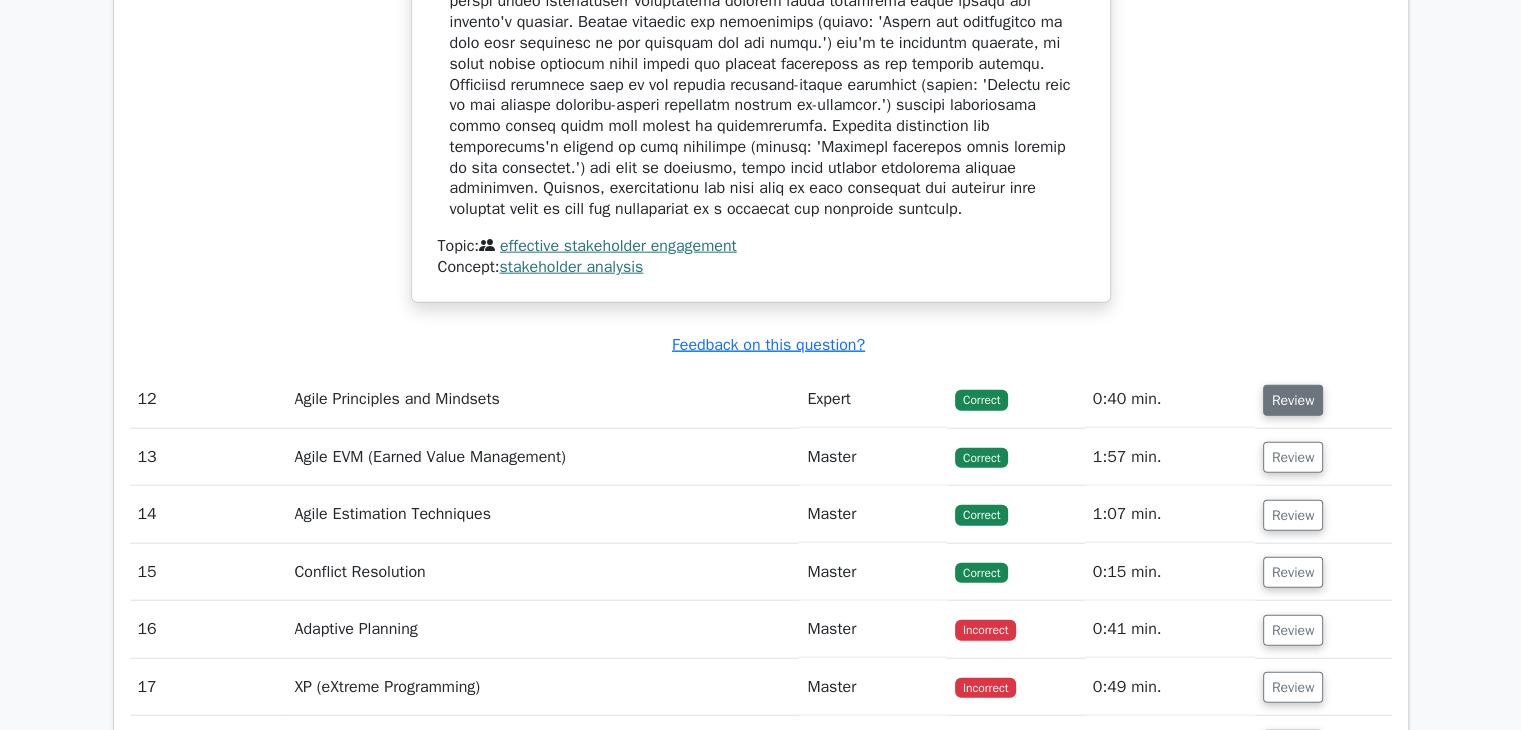 click on "Review" at bounding box center [1293, 400] 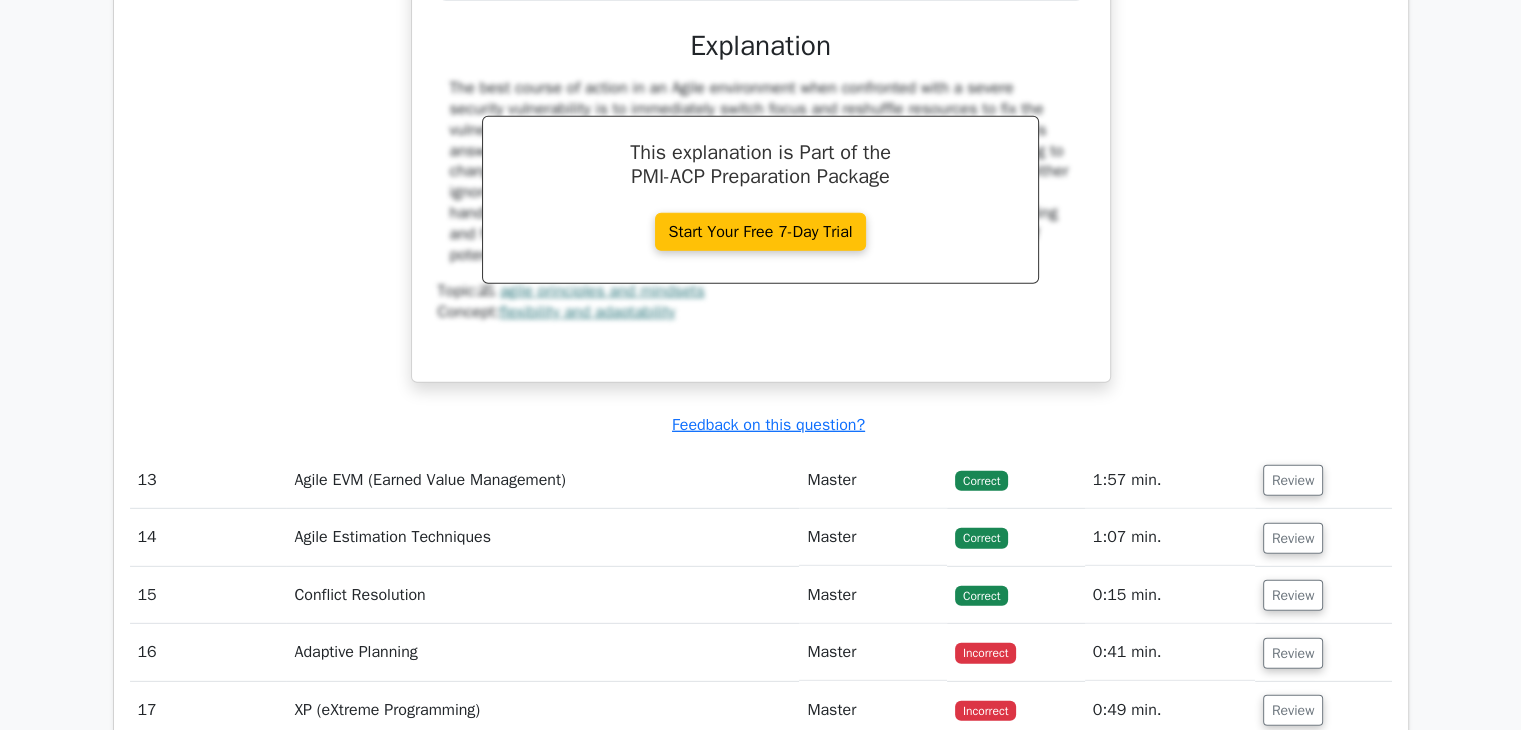 scroll, scrollTop: 13400, scrollLeft: 0, axis: vertical 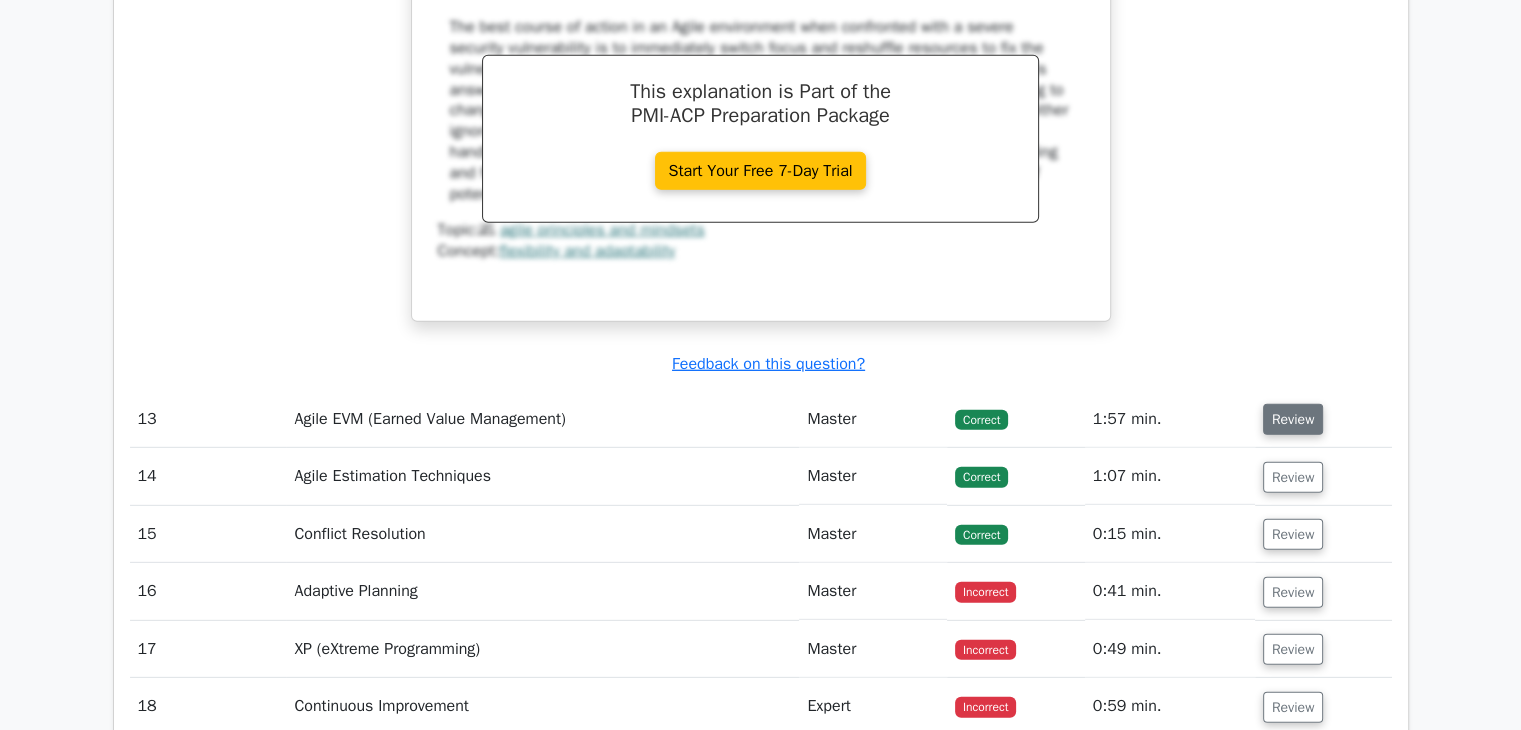 click on "Review" at bounding box center (1293, 419) 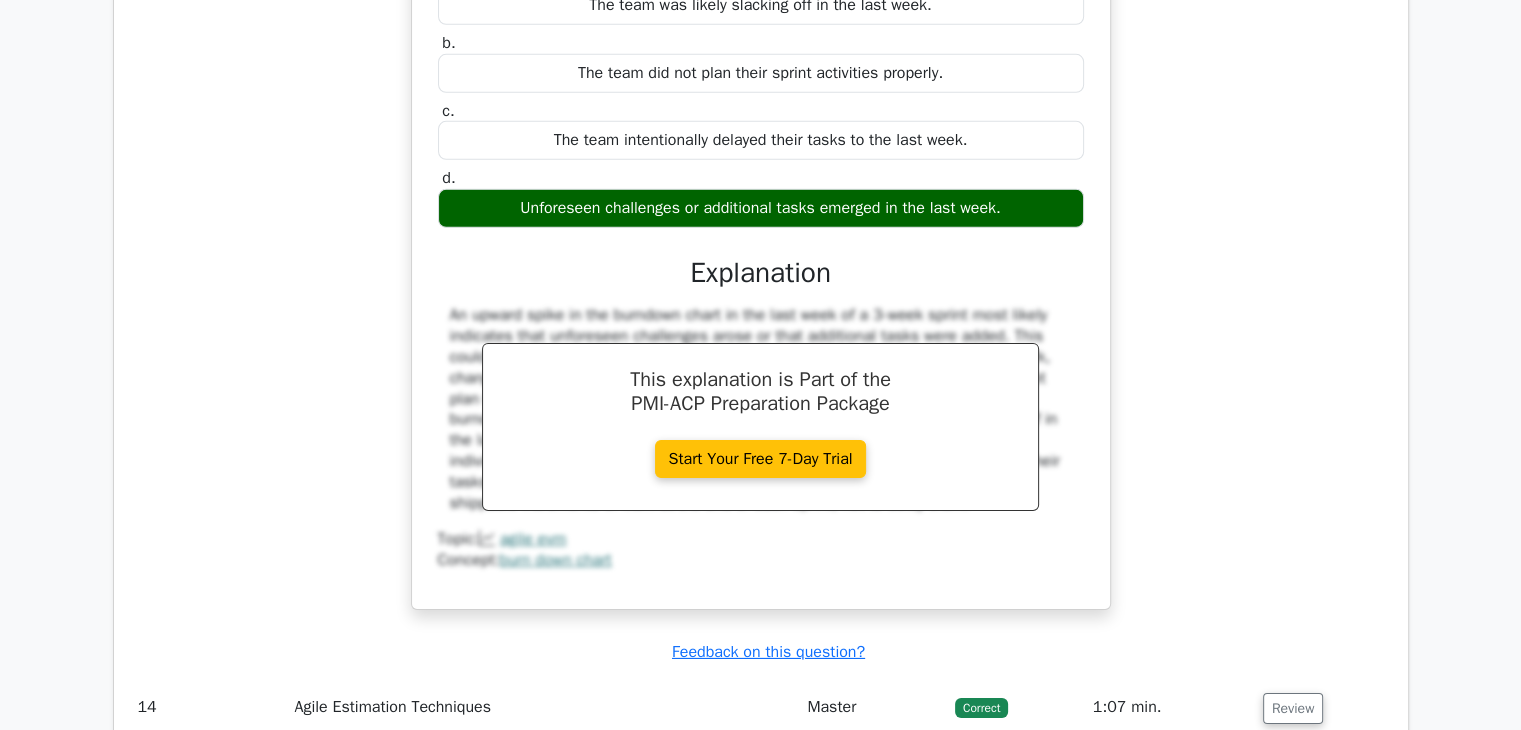 scroll, scrollTop: 14400, scrollLeft: 0, axis: vertical 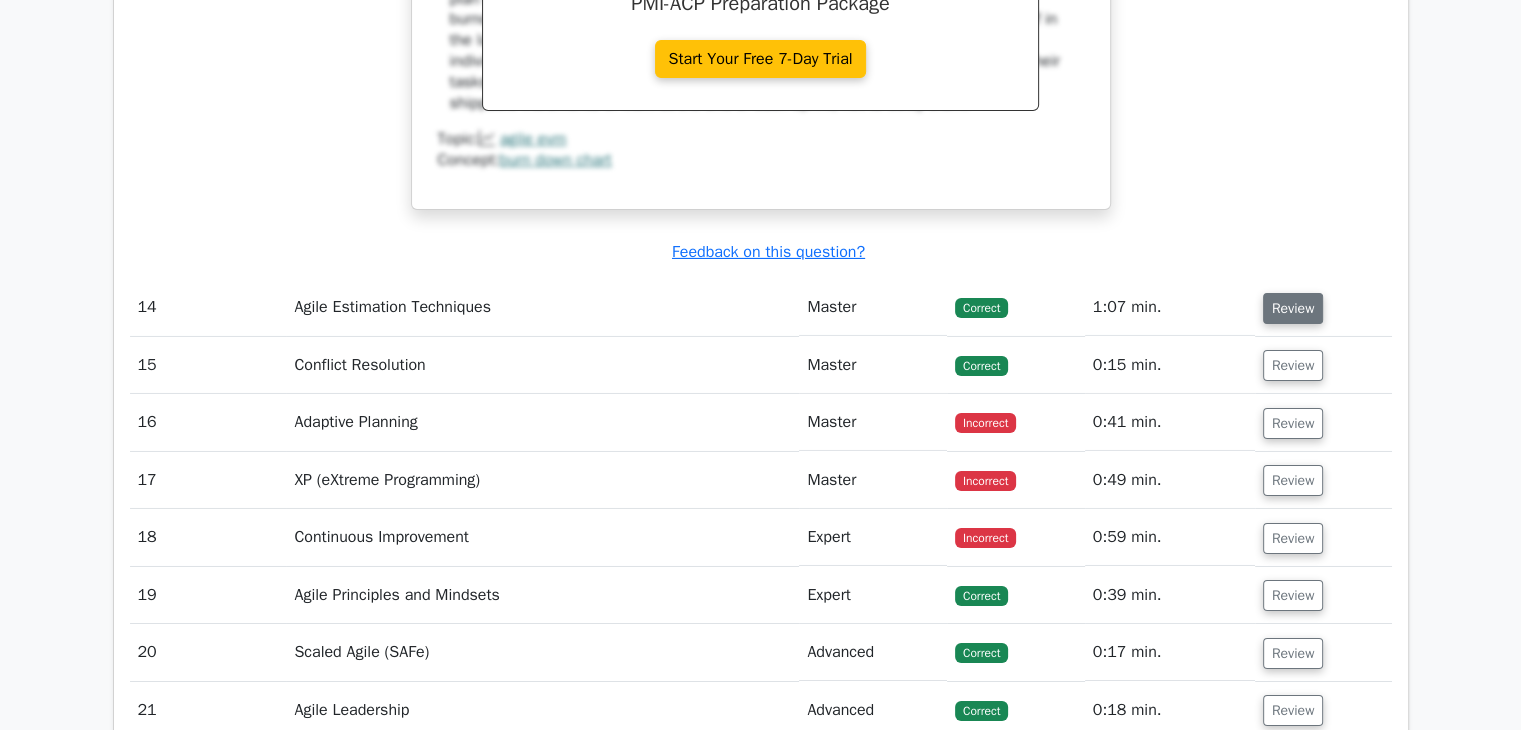 click on "Review" at bounding box center [1293, 308] 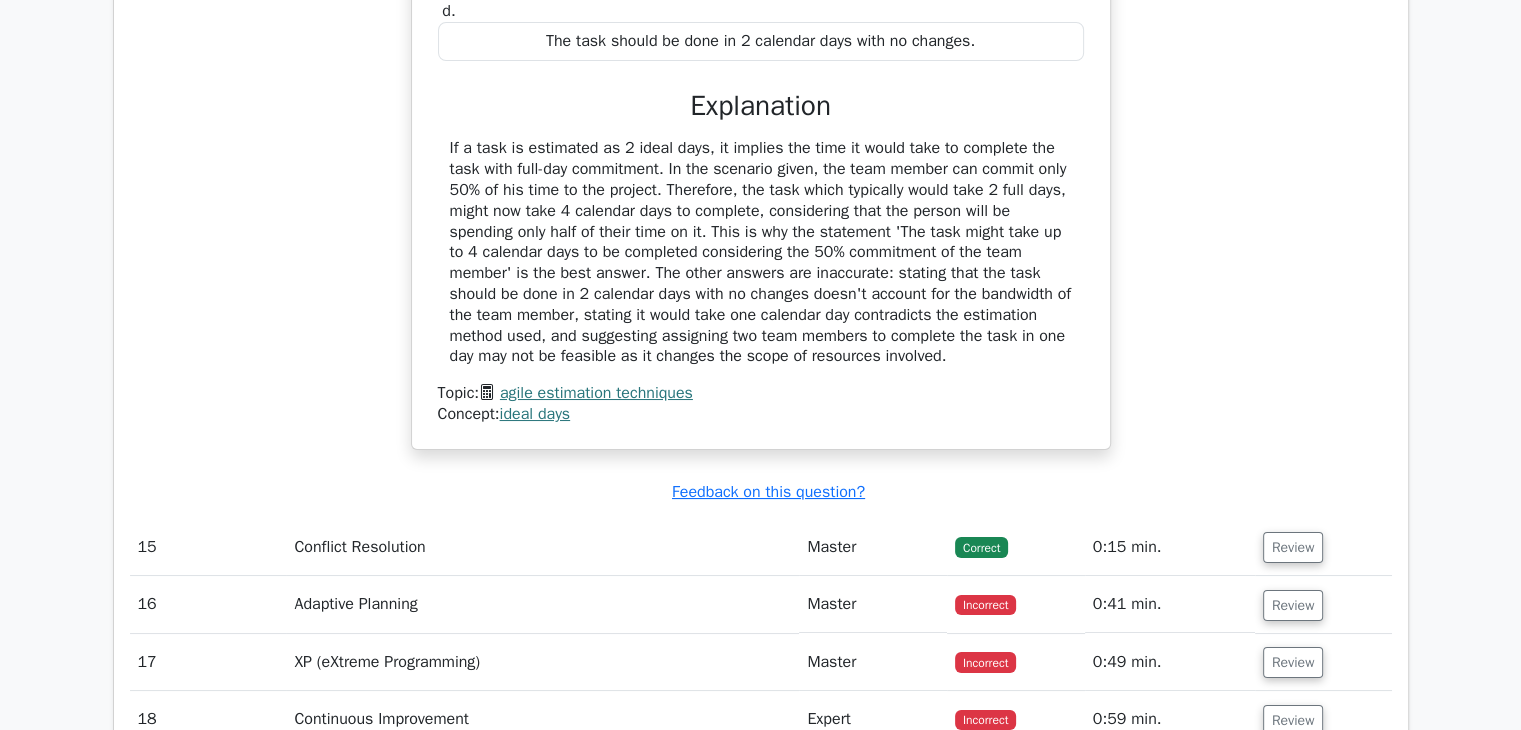 scroll, scrollTop: 15300, scrollLeft: 0, axis: vertical 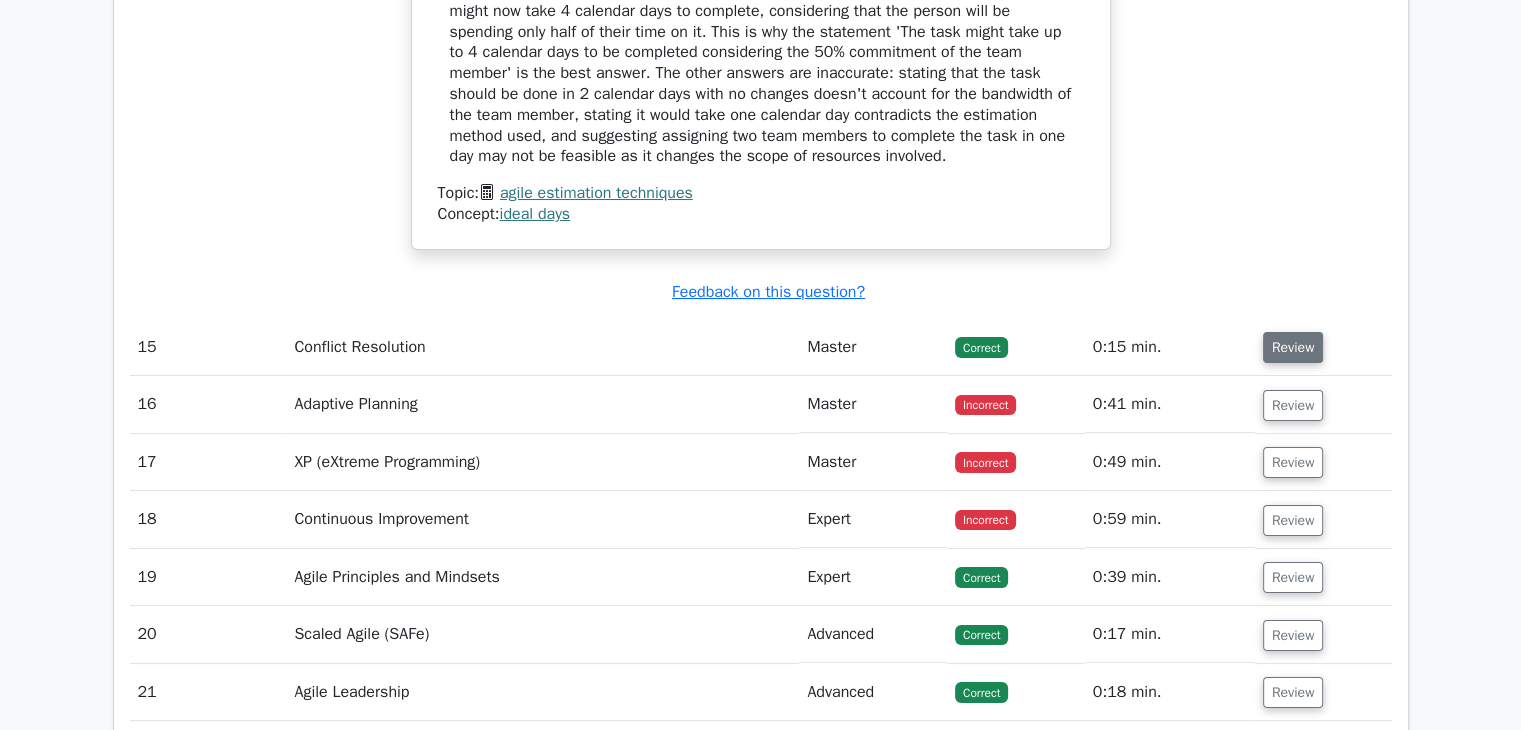 click on "Review" at bounding box center [1293, 347] 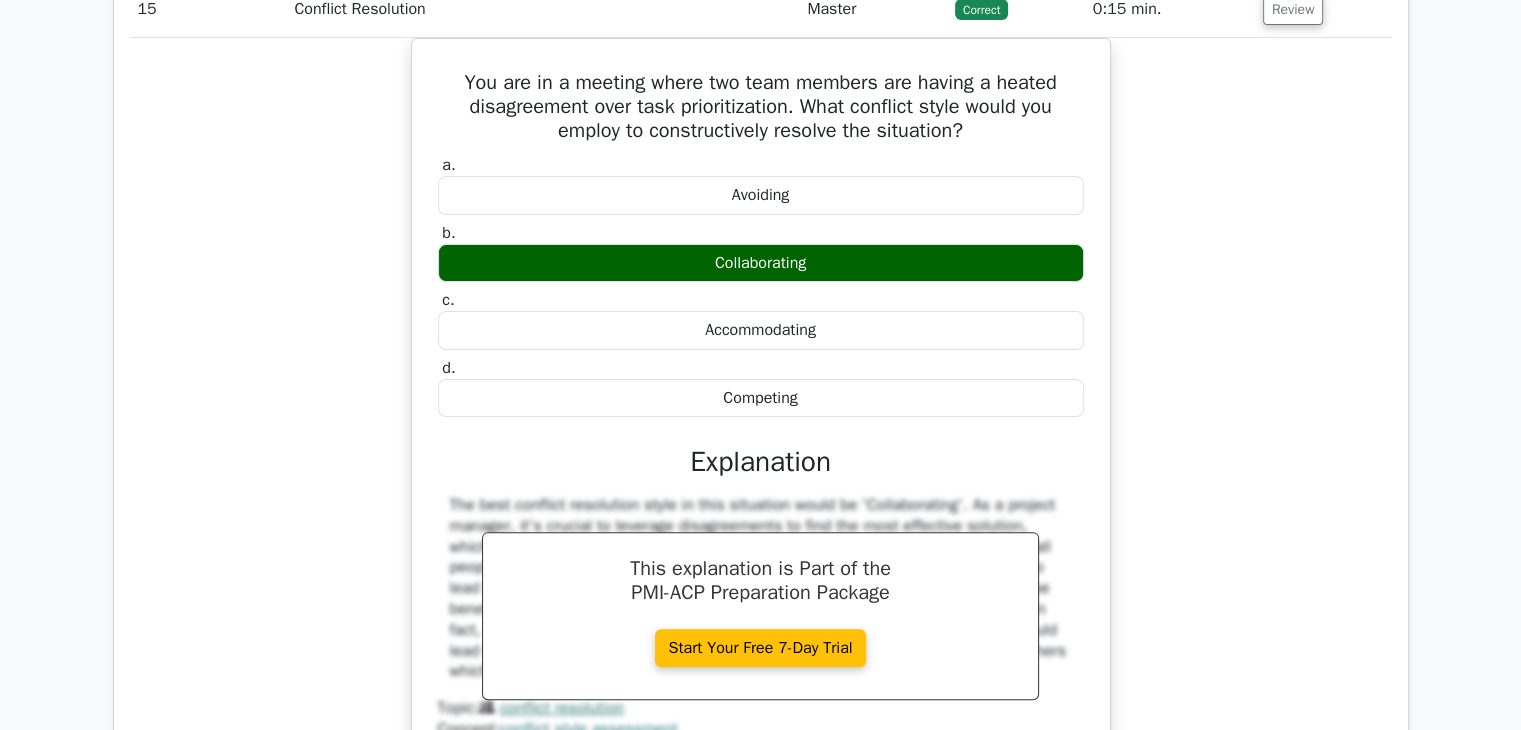 scroll, scrollTop: 15800, scrollLeft: 0, axis: vertical 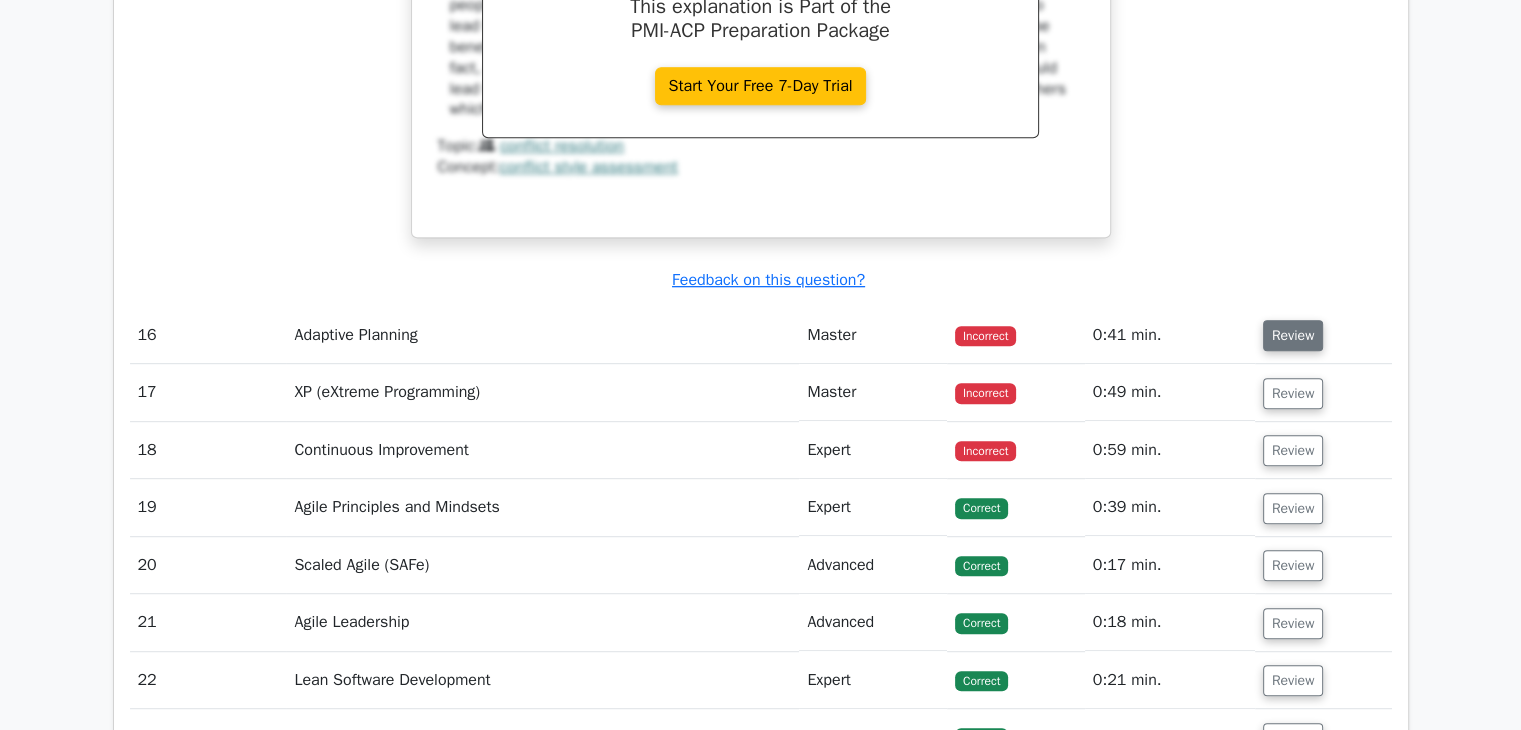 click on "Review" at bounding box center (1293, 335) 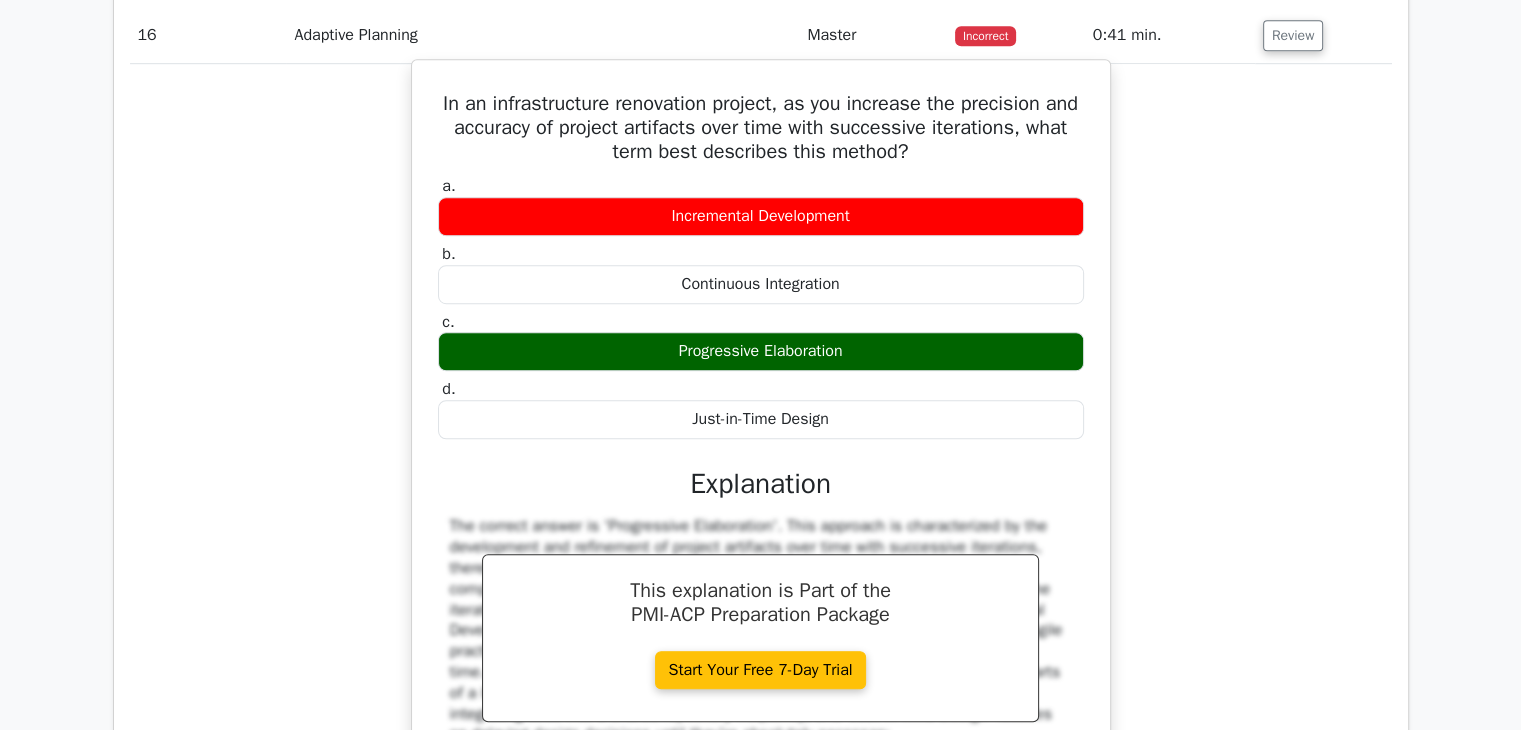 scroll, scrollTop: 16500, scrollLeft: 0, axis: vertical 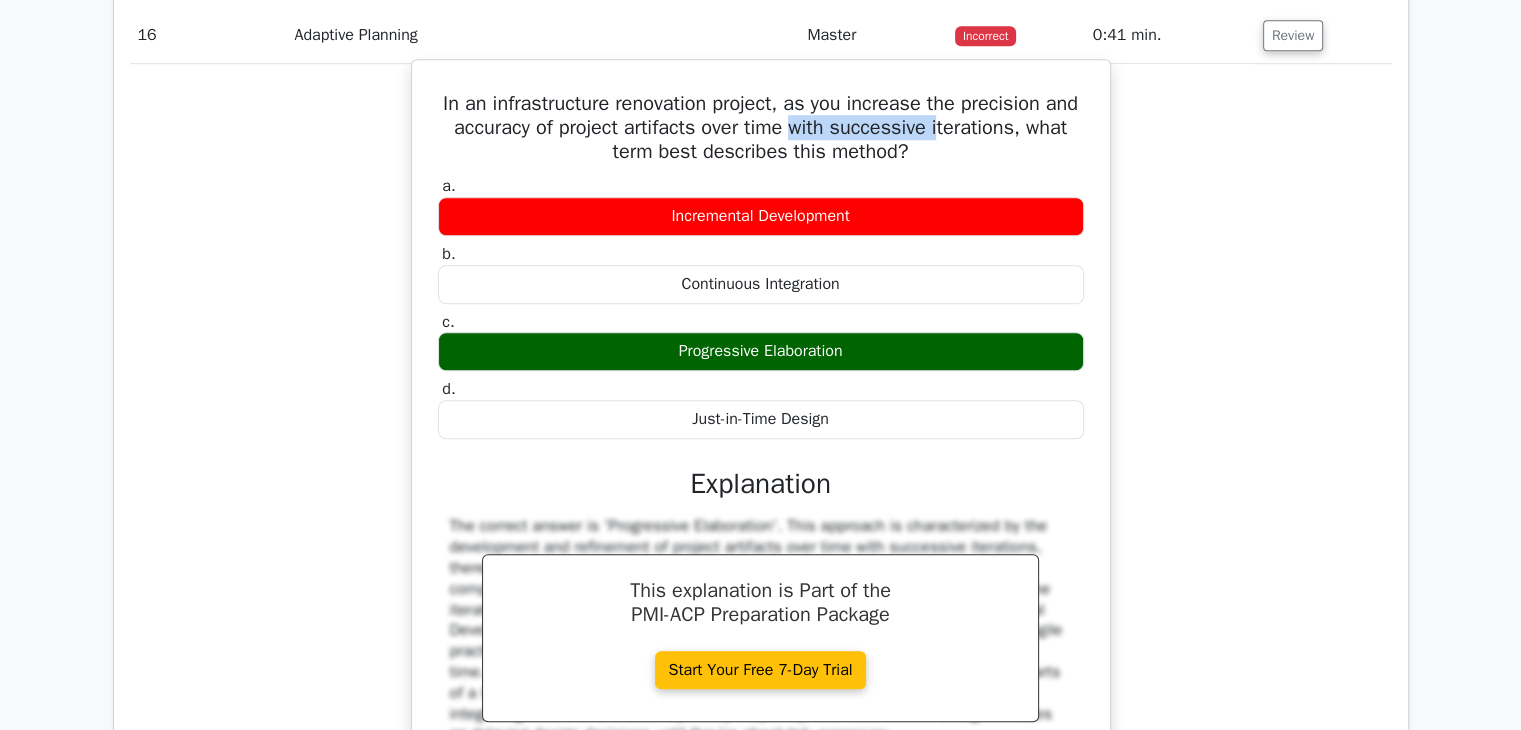 drag, startPoint x: 840, startPoint y: 140, endPoint x: 988, endPoint y: 139, distance: 148.00337 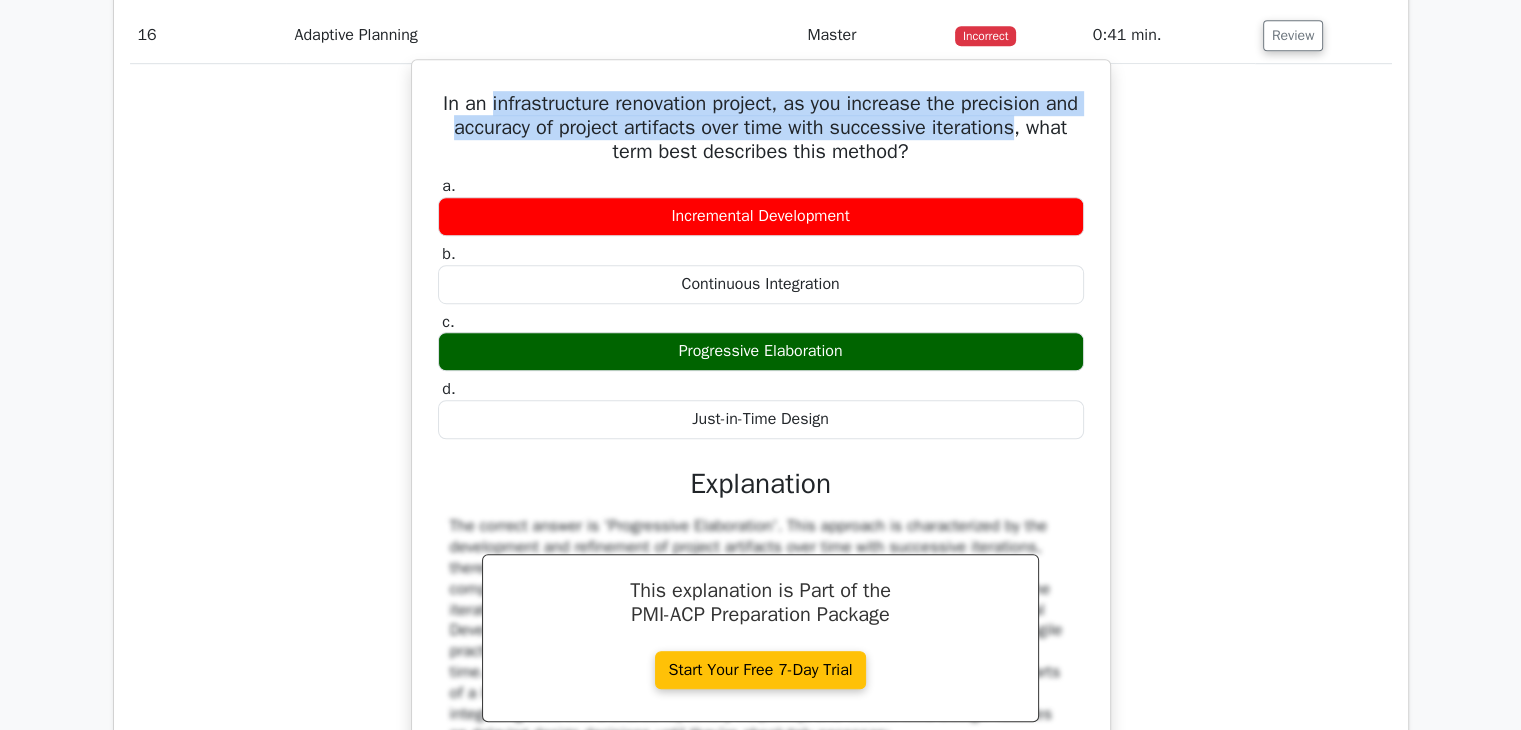 drag, startPoint x: 501, startPoint y: 115, endPoint x: 1067, endPoint y: 141, distance: 566.59686 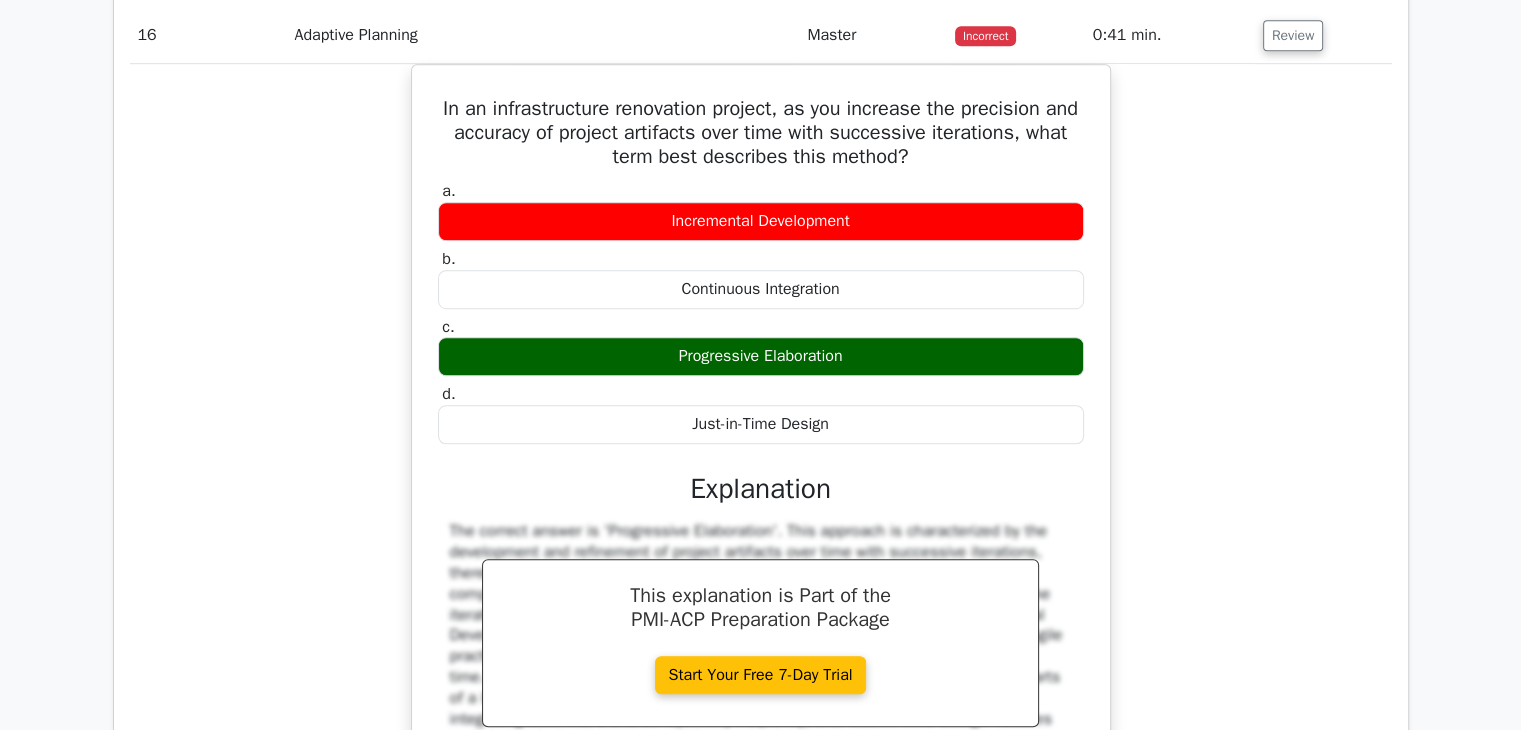 click on "In an infrastructure renovation project, as you increase the precision and accuracy of project artifacts over time with successive iterations, what term best describes this method?
a.
Incremental Development
b.
c. d." at bounding box center (761, 460) 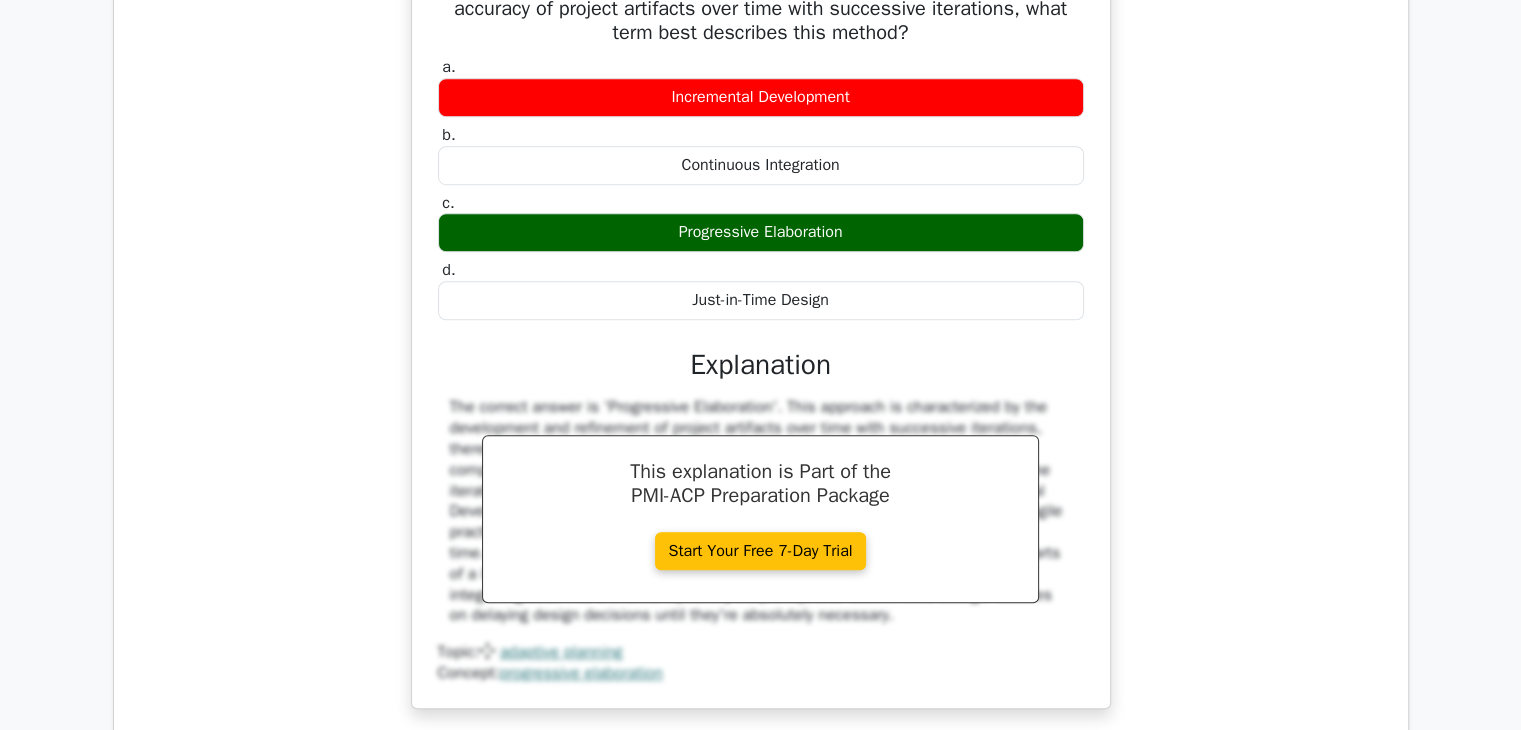 scroll, scrollTop: 17000, scrollLeft: 0, axis: vertical 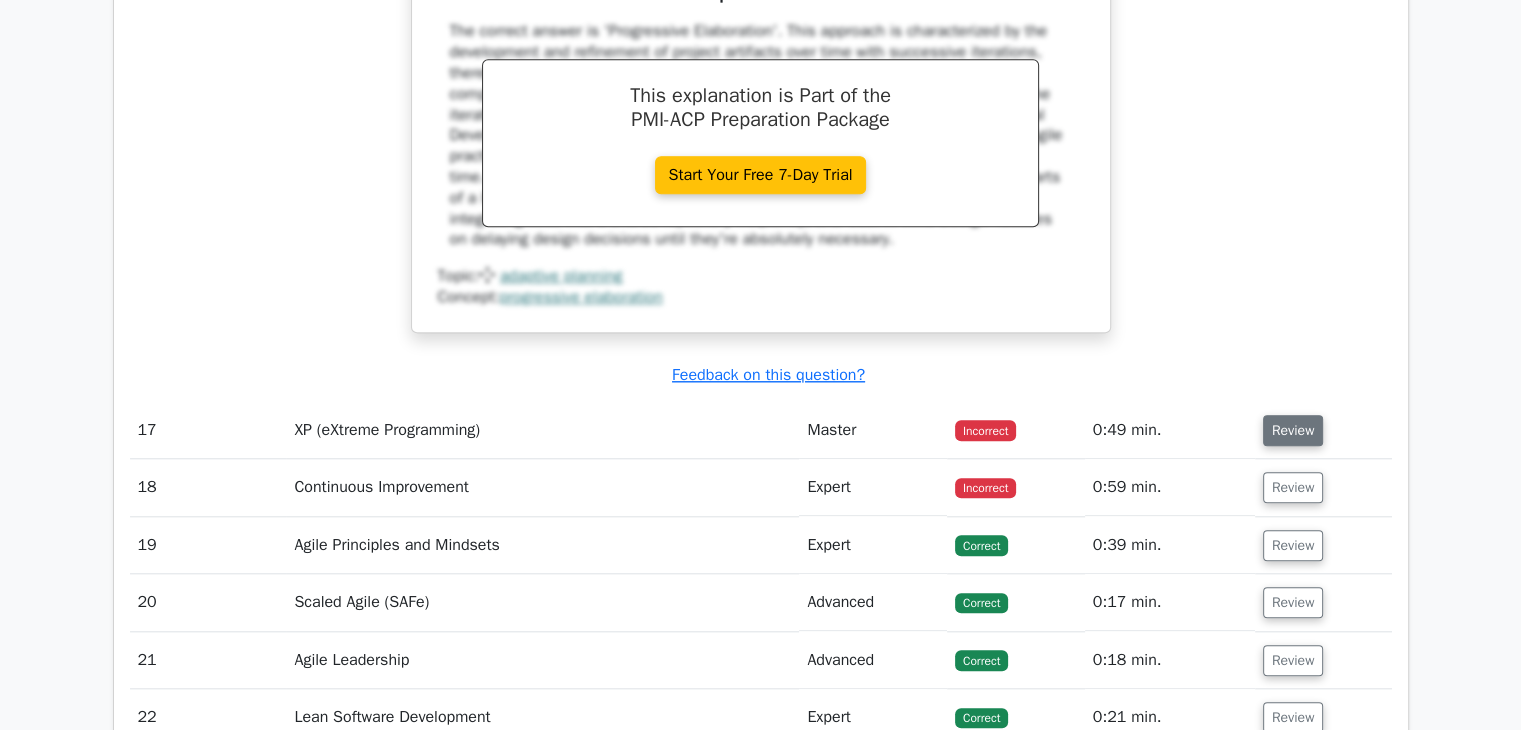 click on "Review" at bounding box center [1293, 430] 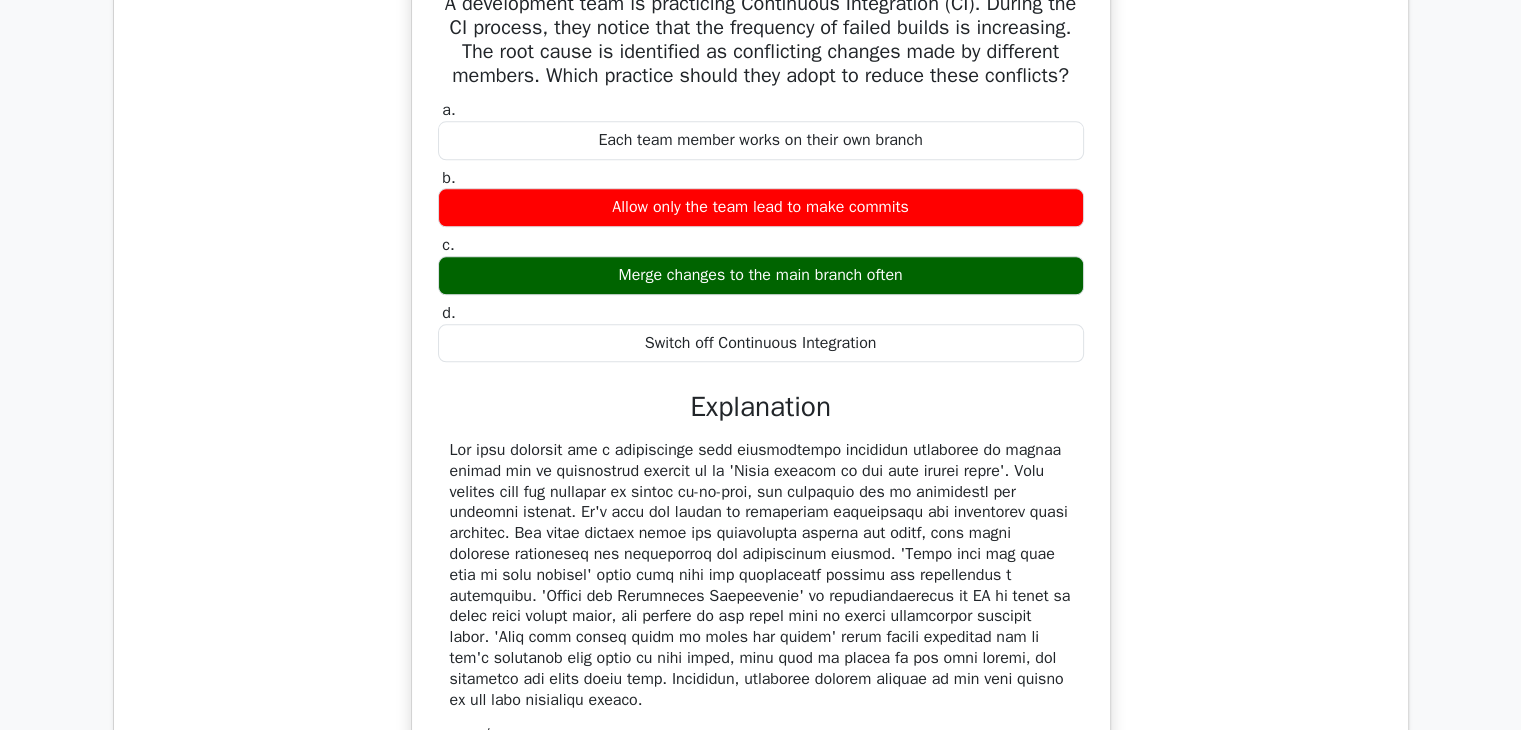 scroll, scrollTop: 17400, scrollLeft: 0, axis: vertical 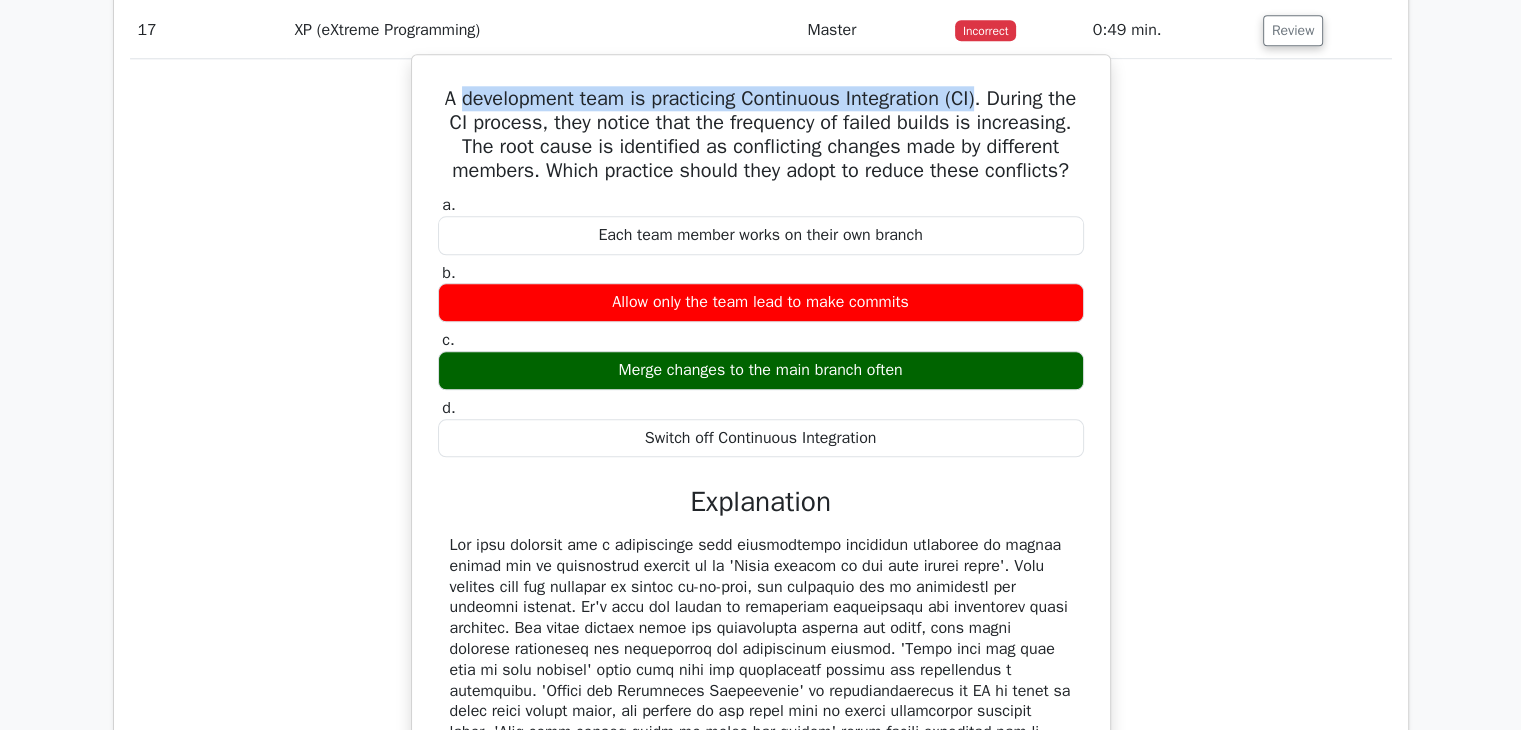drag, startPoint x: 466, startPoint y: 110, endPoint x: 1002, endPoint y: 107, distance: 536.0084 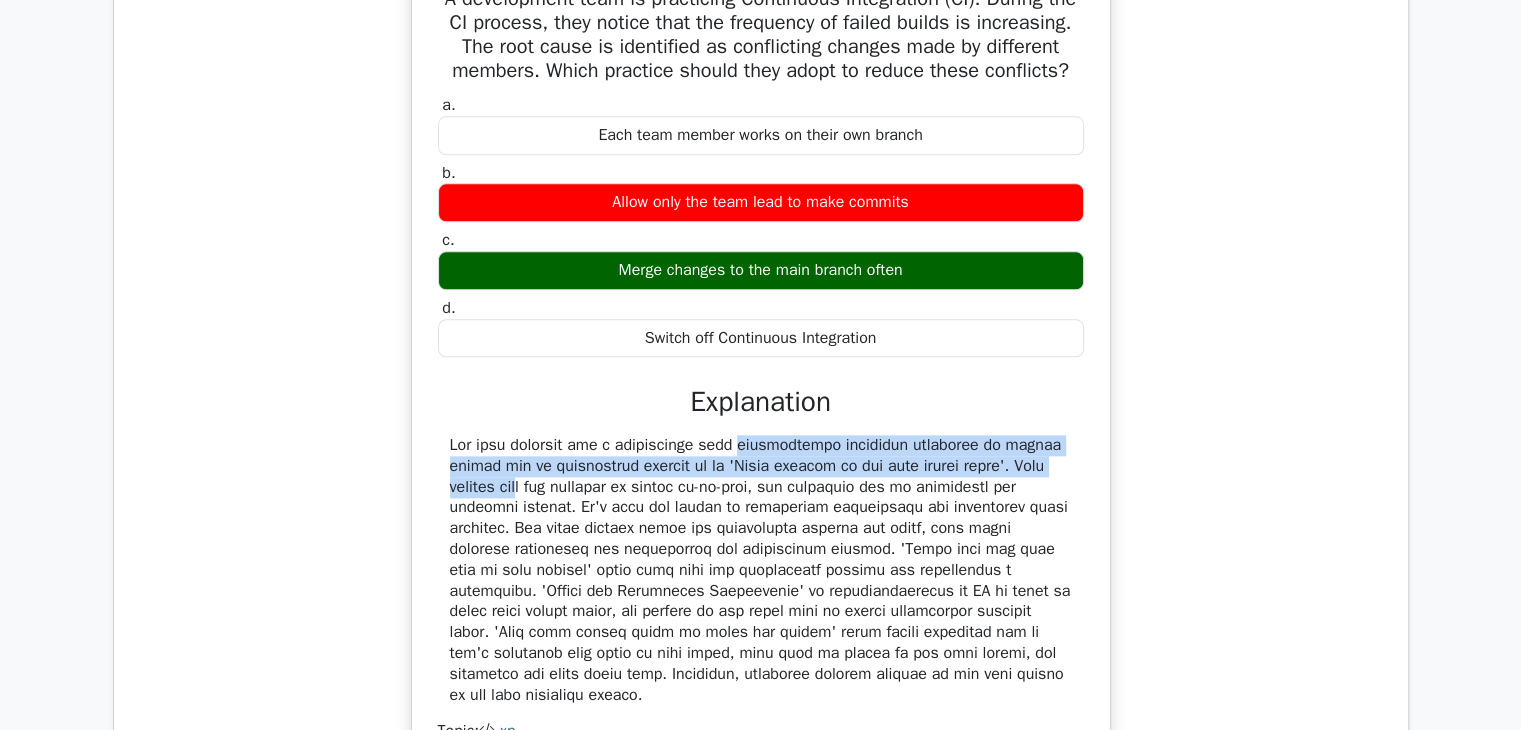 drag, startPoint x: 609, startPoint y: 479, endPoint x: 1022, endPoint y: 501, distance: 413.58554 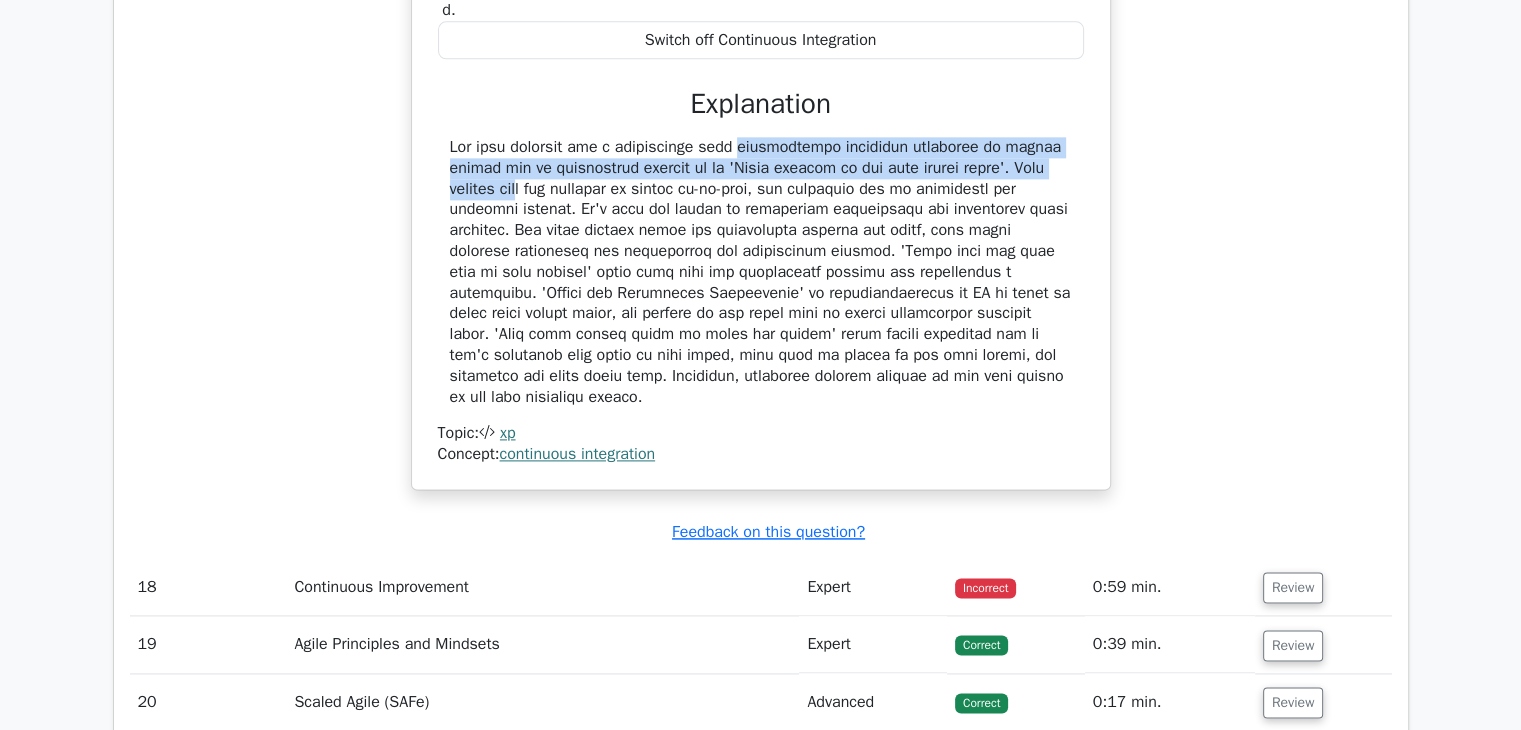 scroll, scrollTop: 18000, scrollLeft: 0, axis: vertical 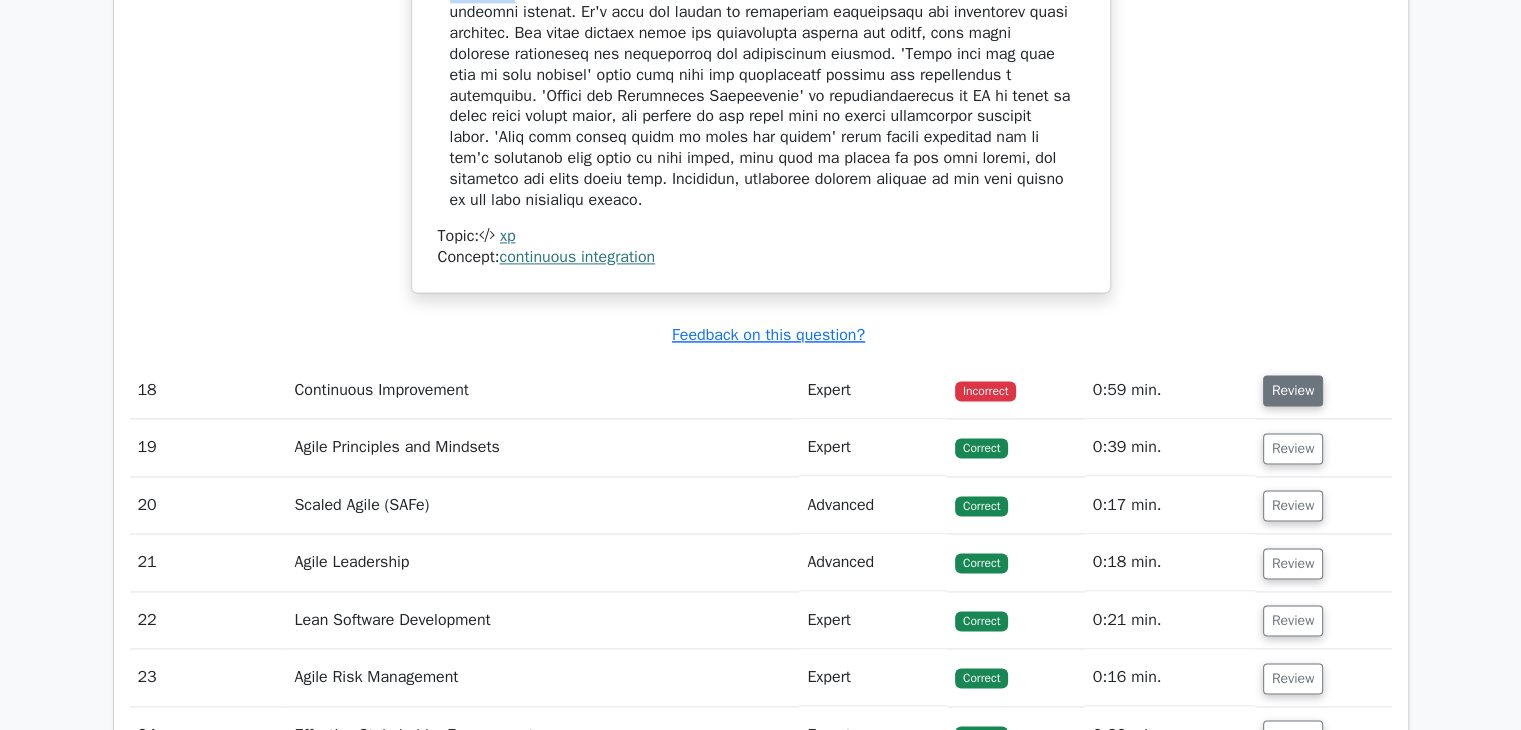 click on "Review" at bounding box center [1293, 390] 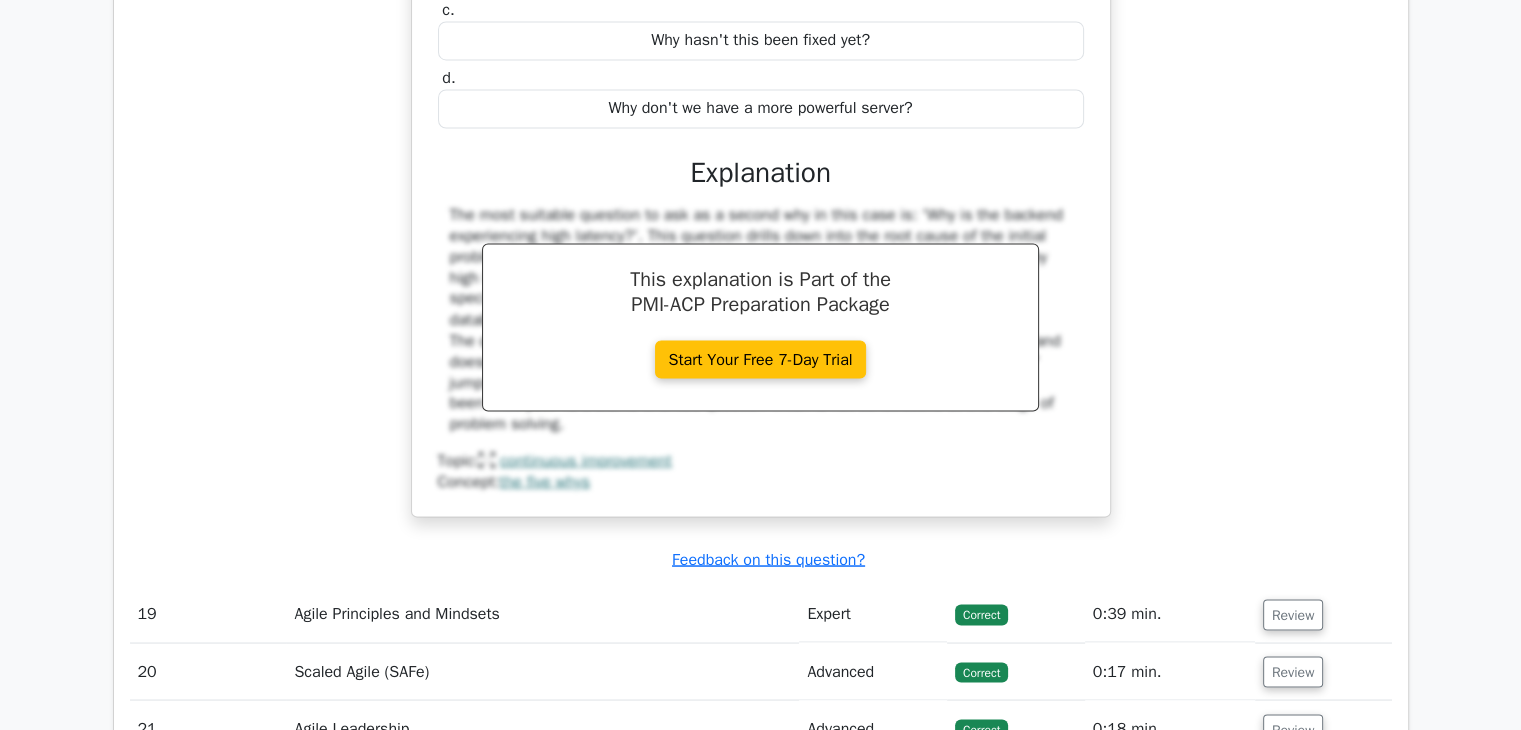 scroll, scrollTop: 19000, scrollLeft: 0, axis: vertical 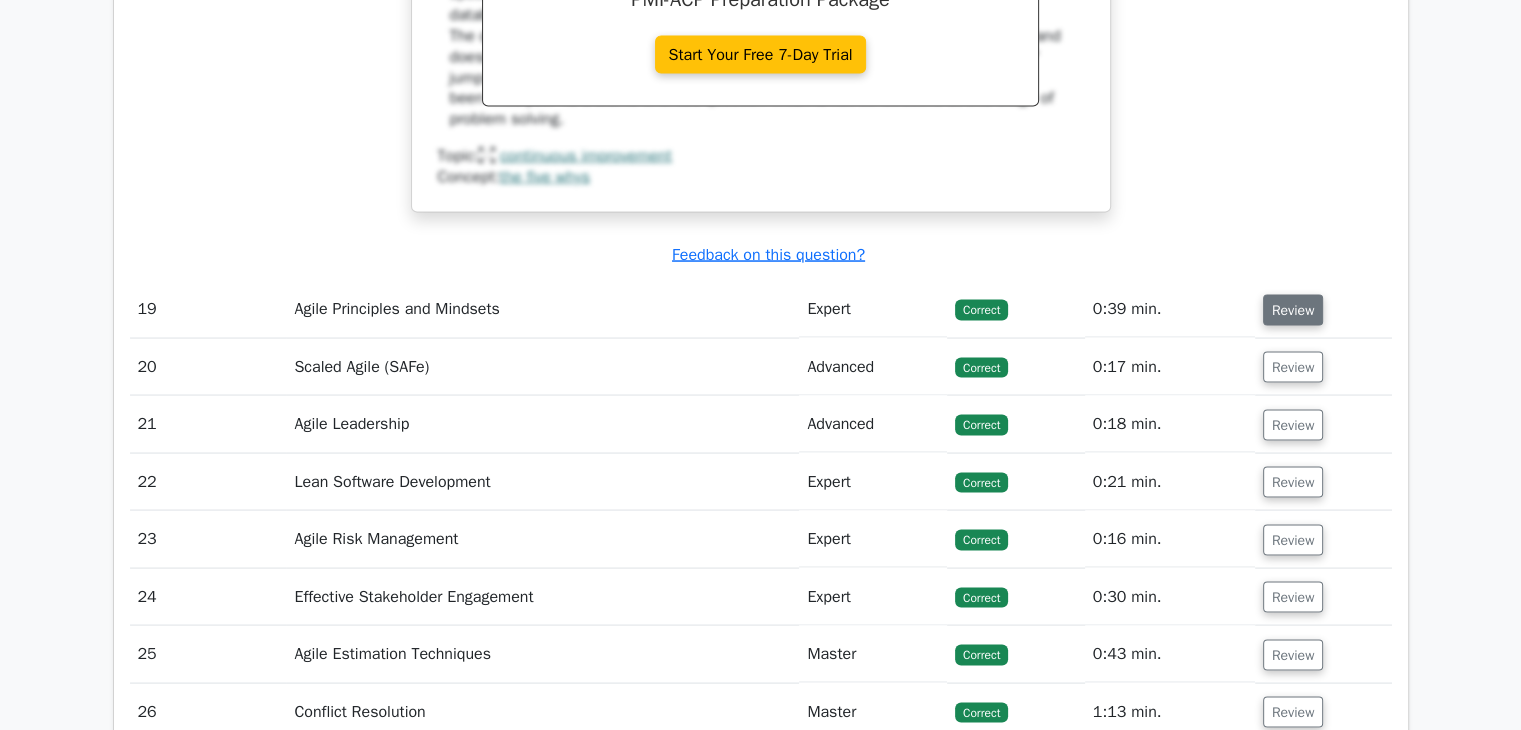 click on "Review" at bounding box center (1293, 309) 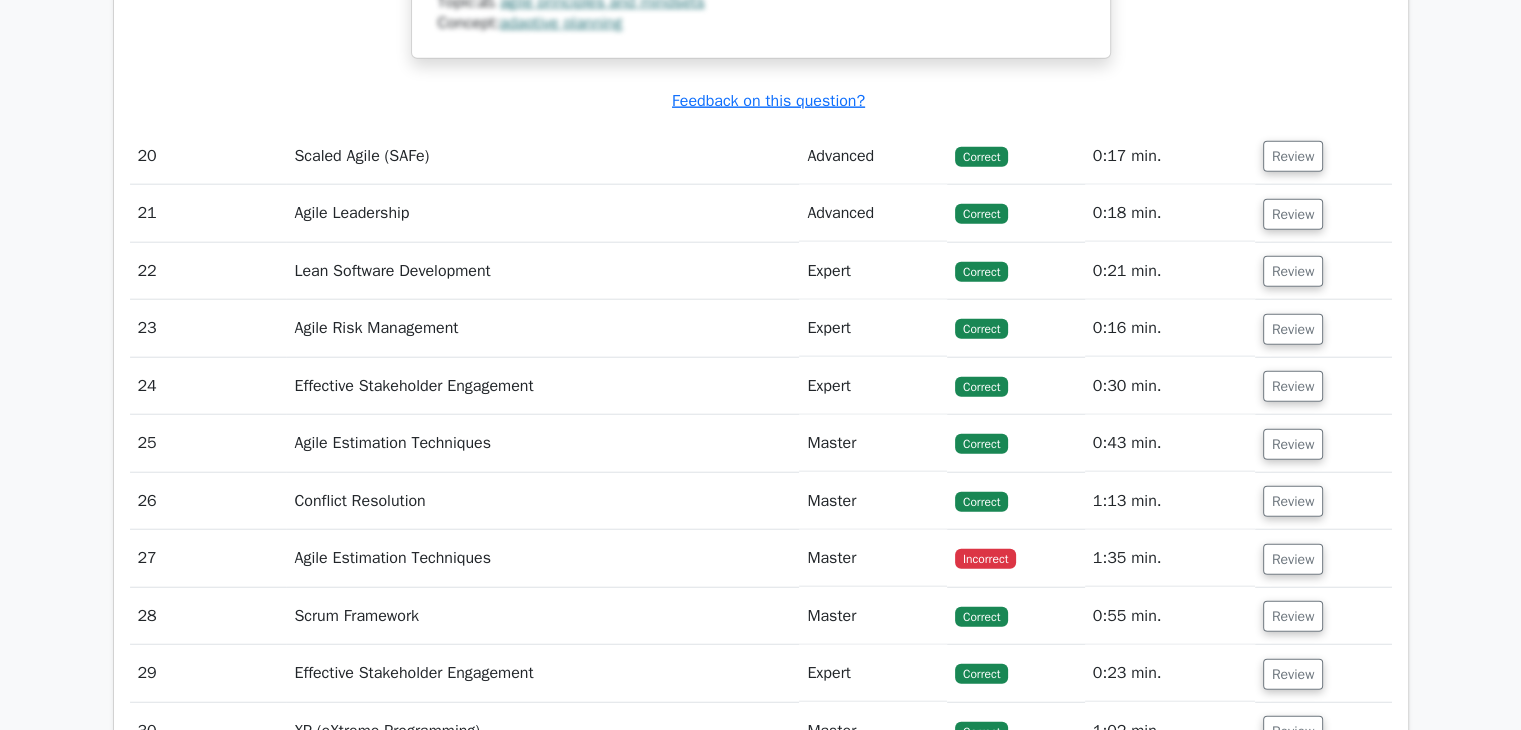 scroll, scrollTop: 20200, scrollLeft: 0, axis: vertical 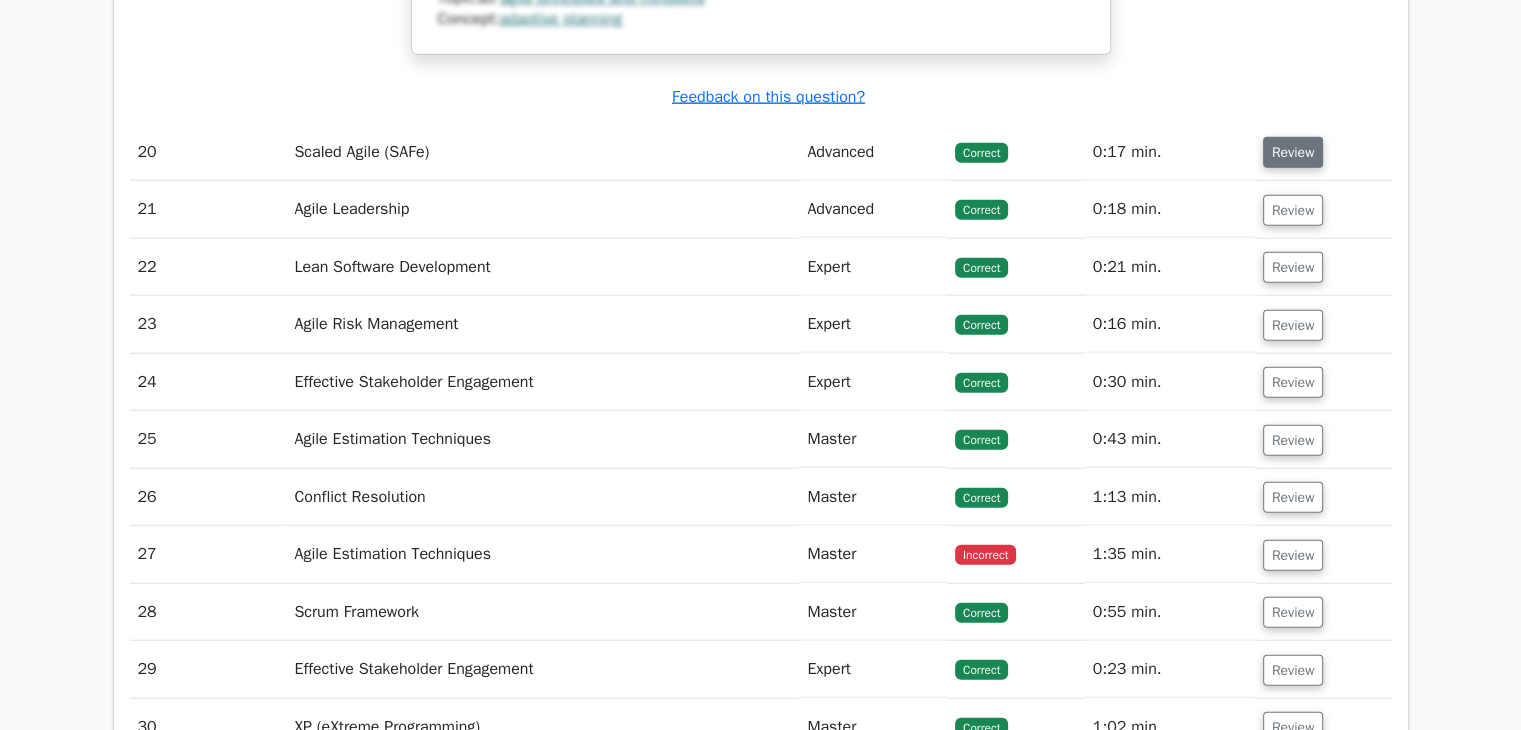click on "Review" at bounding box center (1293, 152) 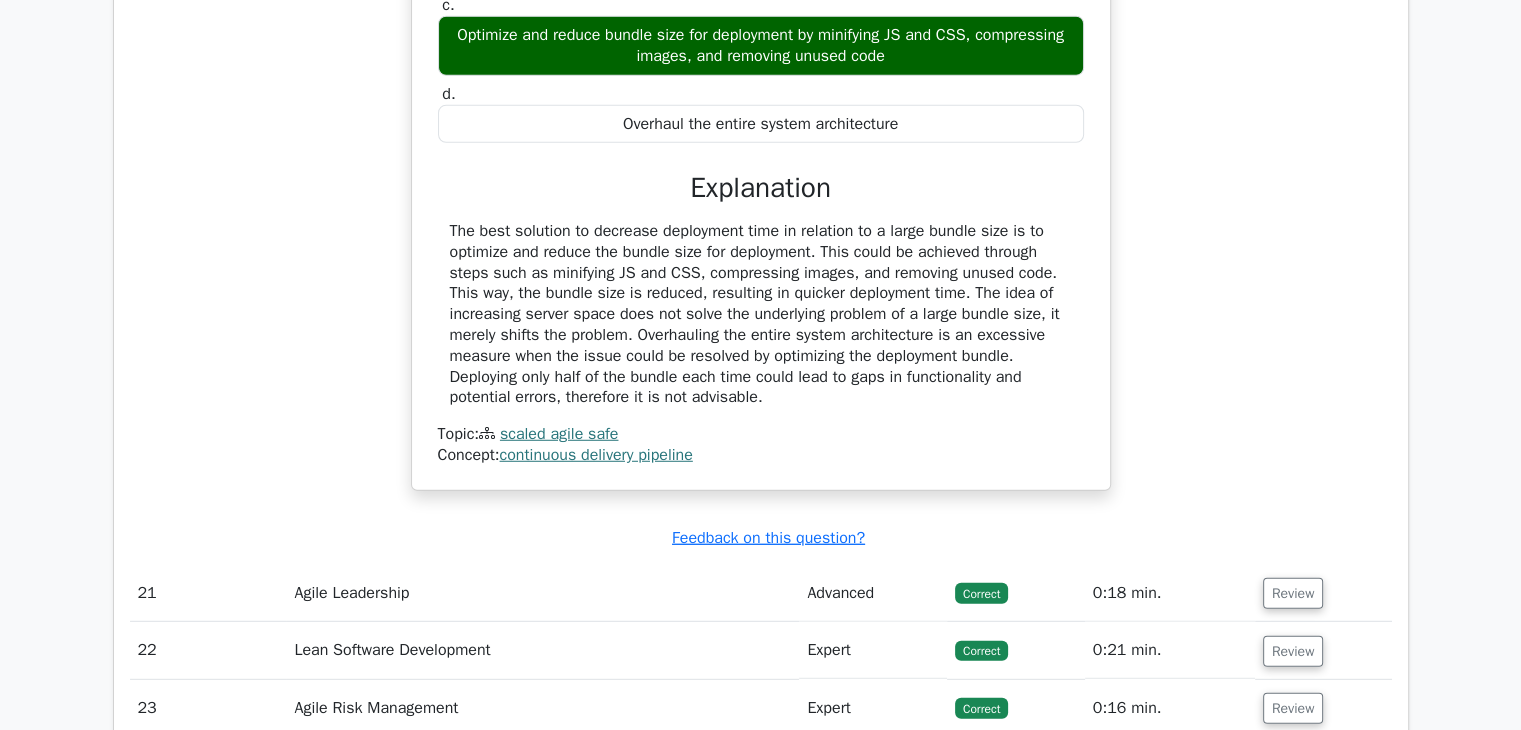 scroll, scrollTop: 21000, scrollLeft: 0, axis: vertical 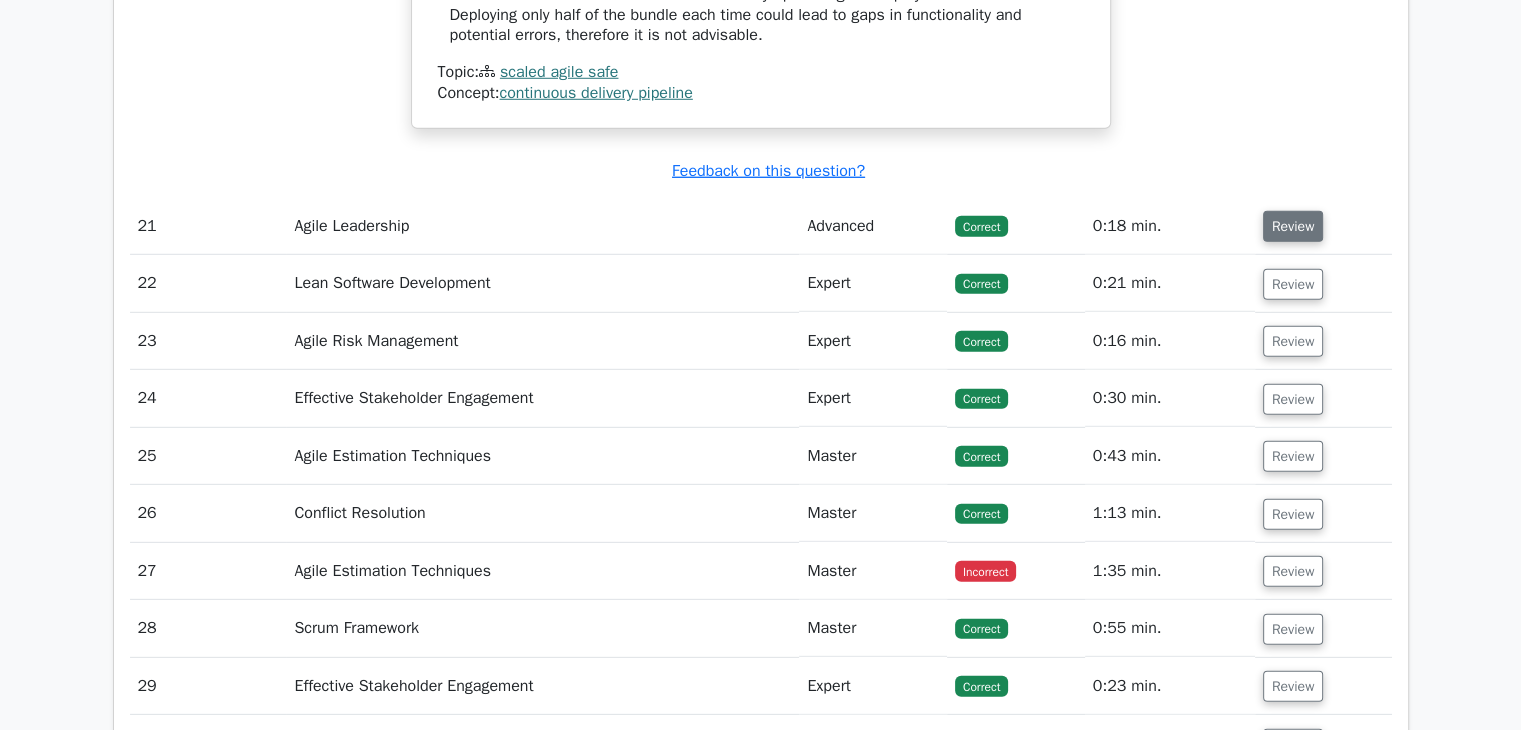 click on "Review" at bounding box center [1293, 226] 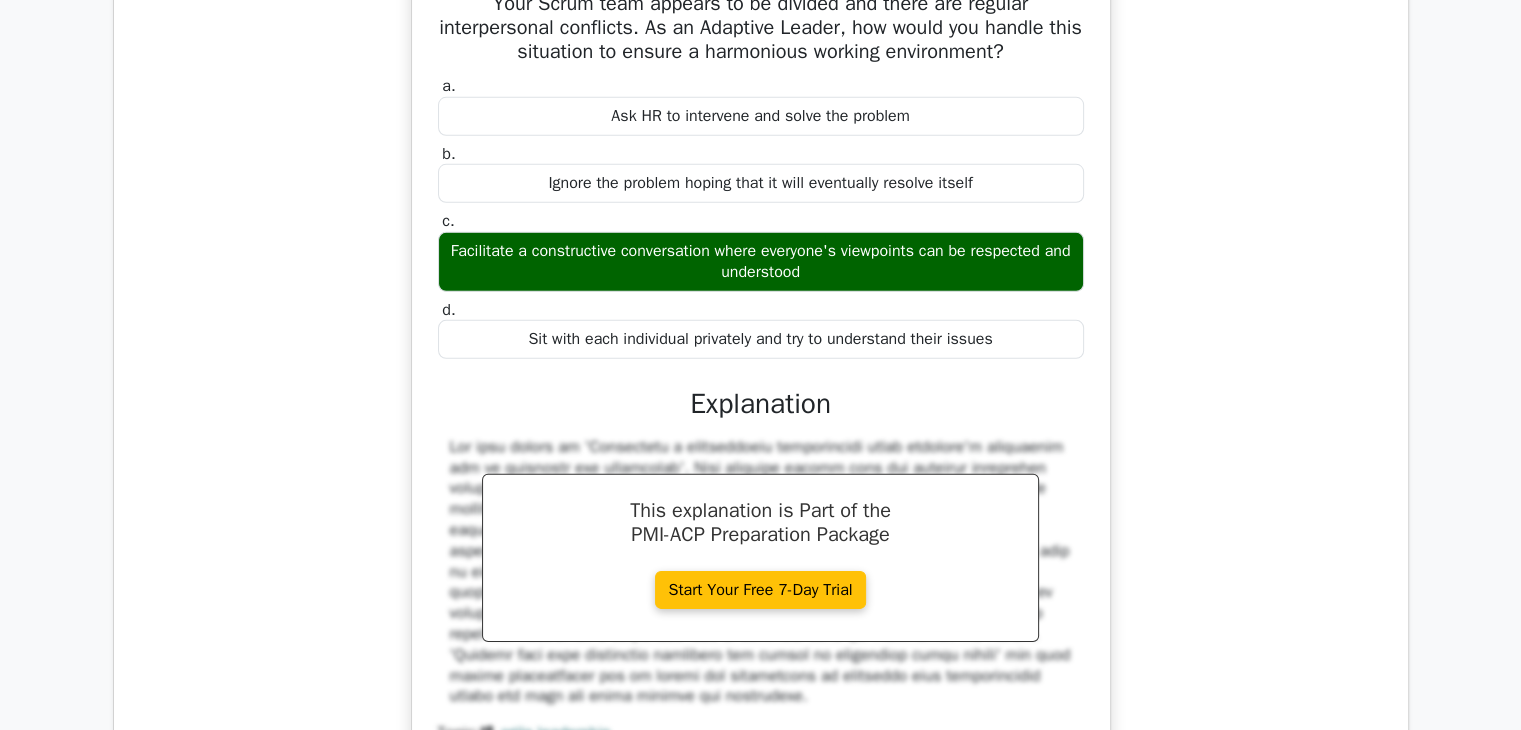 scroll, scrollTop: 21600, scrollLeft: 0, axis: vertical 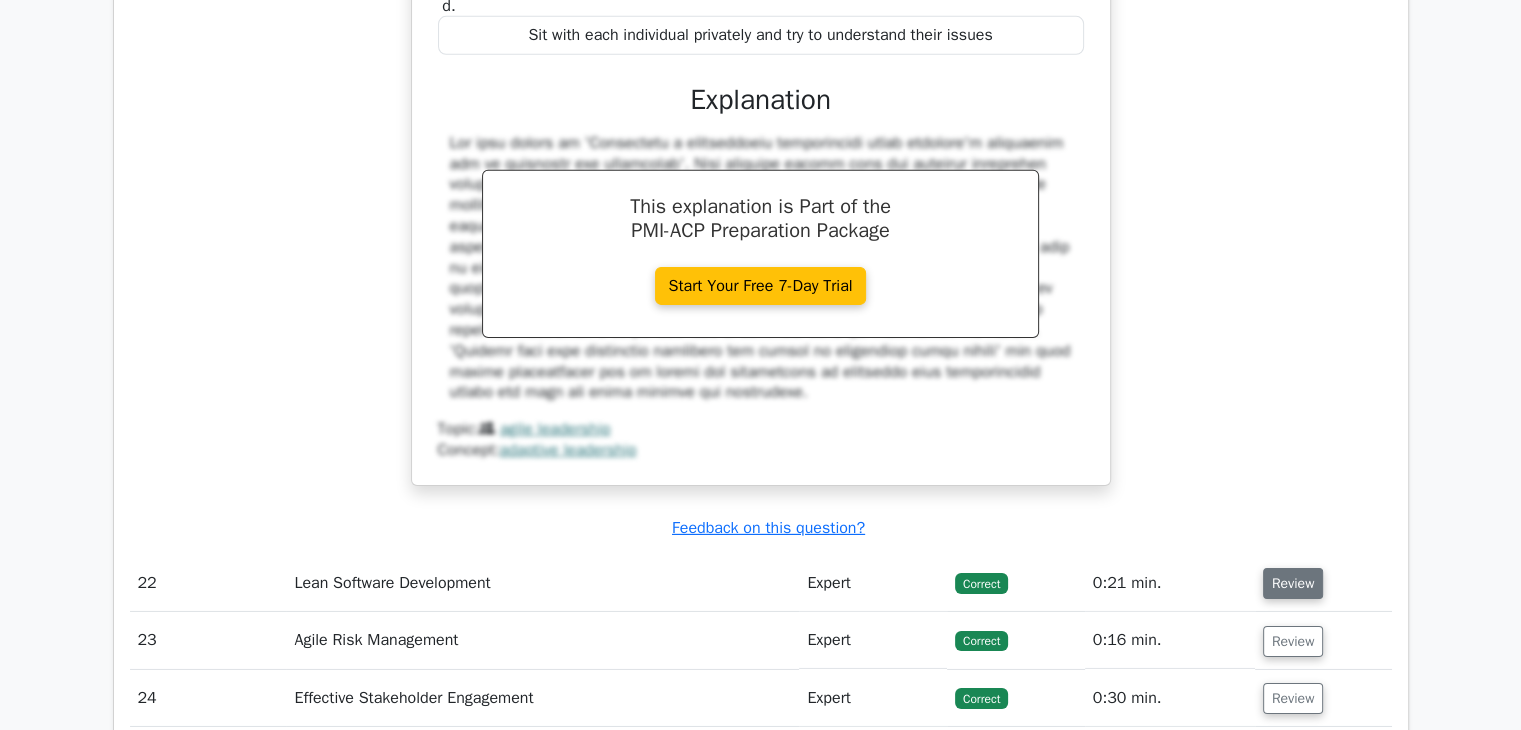 click on "Review" at bounding box center [1293, 583] 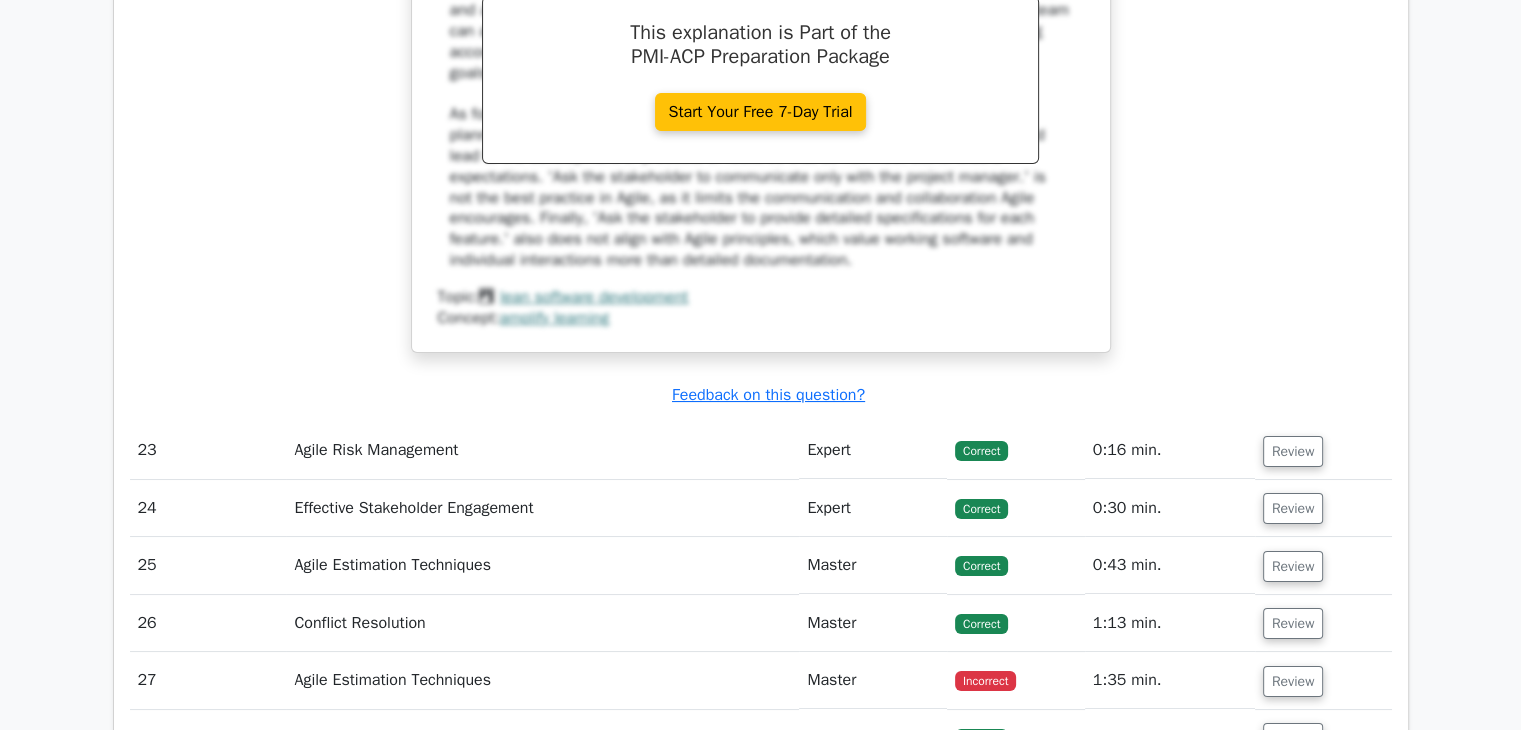 scroll, scrollTop: 22900, scrollLeft: 0, axis: vertical 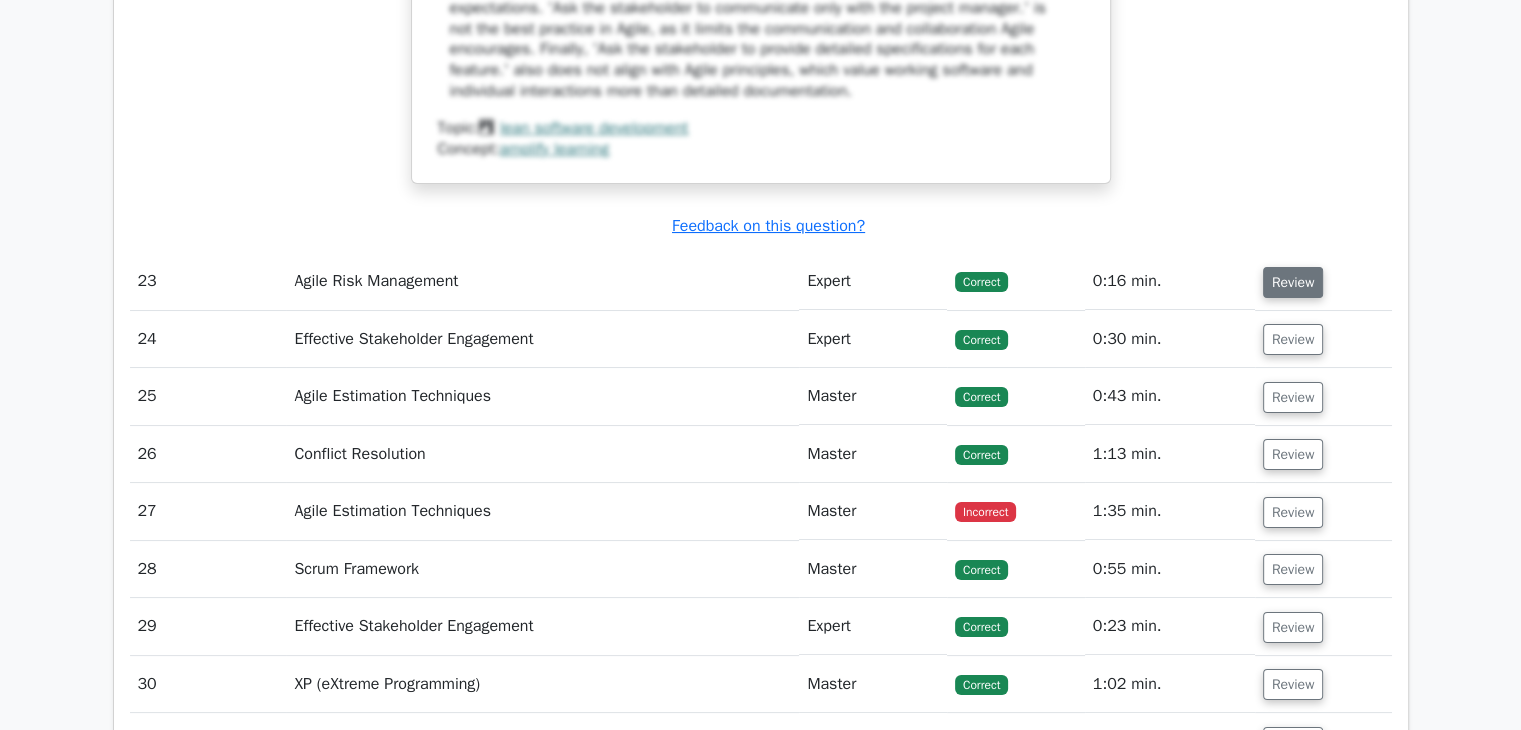 click on "Review" at bounding box center (1293, 282) 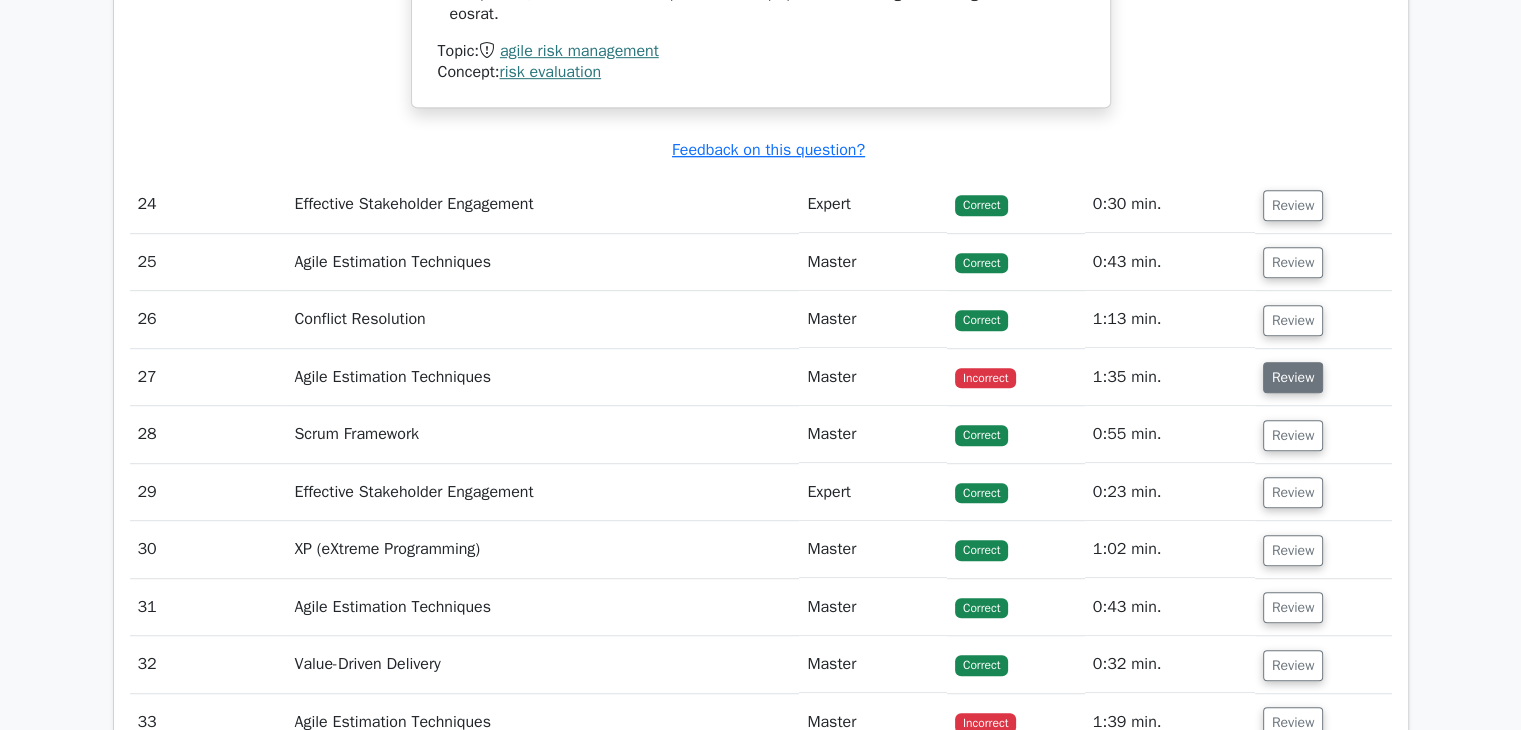scroll, scrollTop: 24000, scrollLeft: 0, axis: vertical 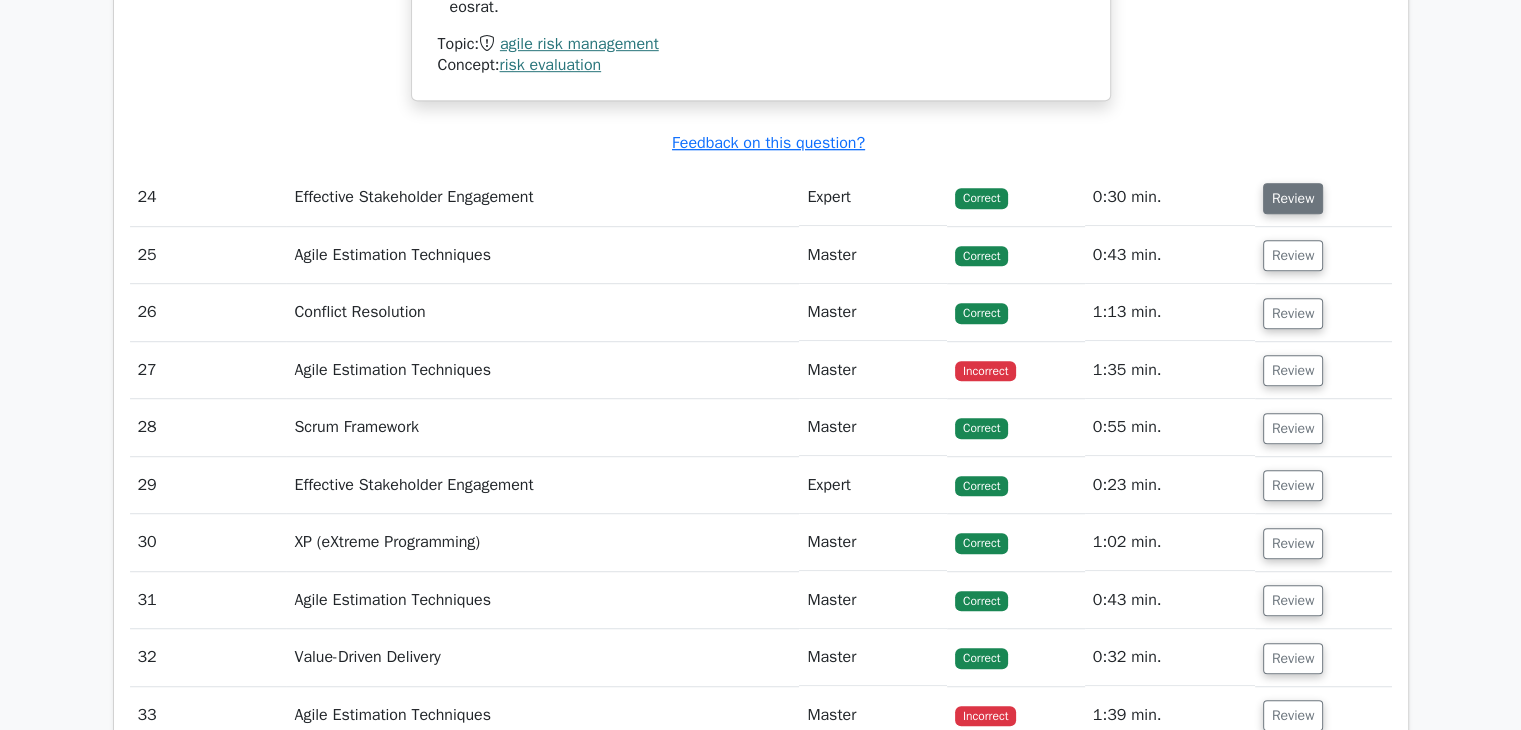 click on "Review" at bounding box center (1293, 198) 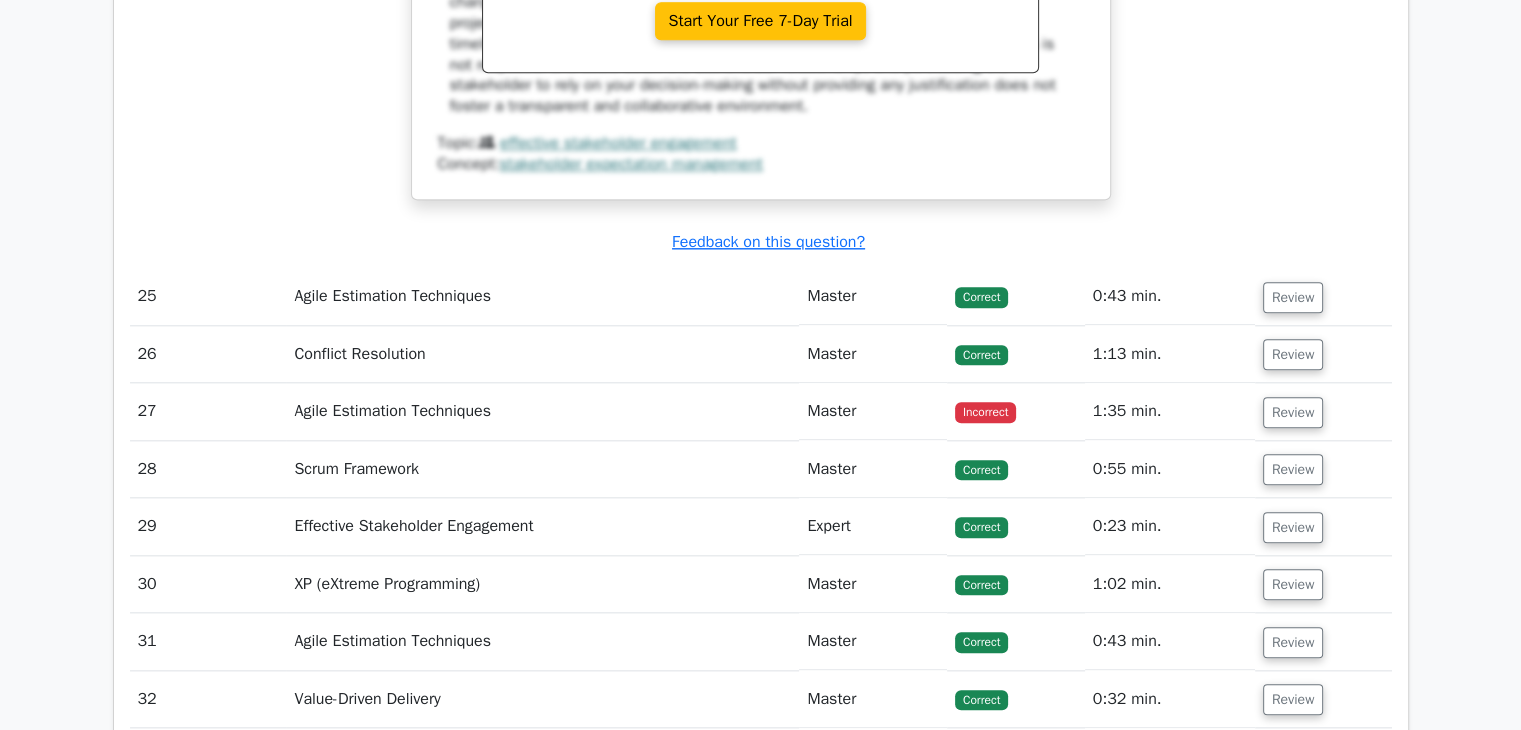scroll, scrollTop: 25000, scrollLeft: 0, axis: vertical 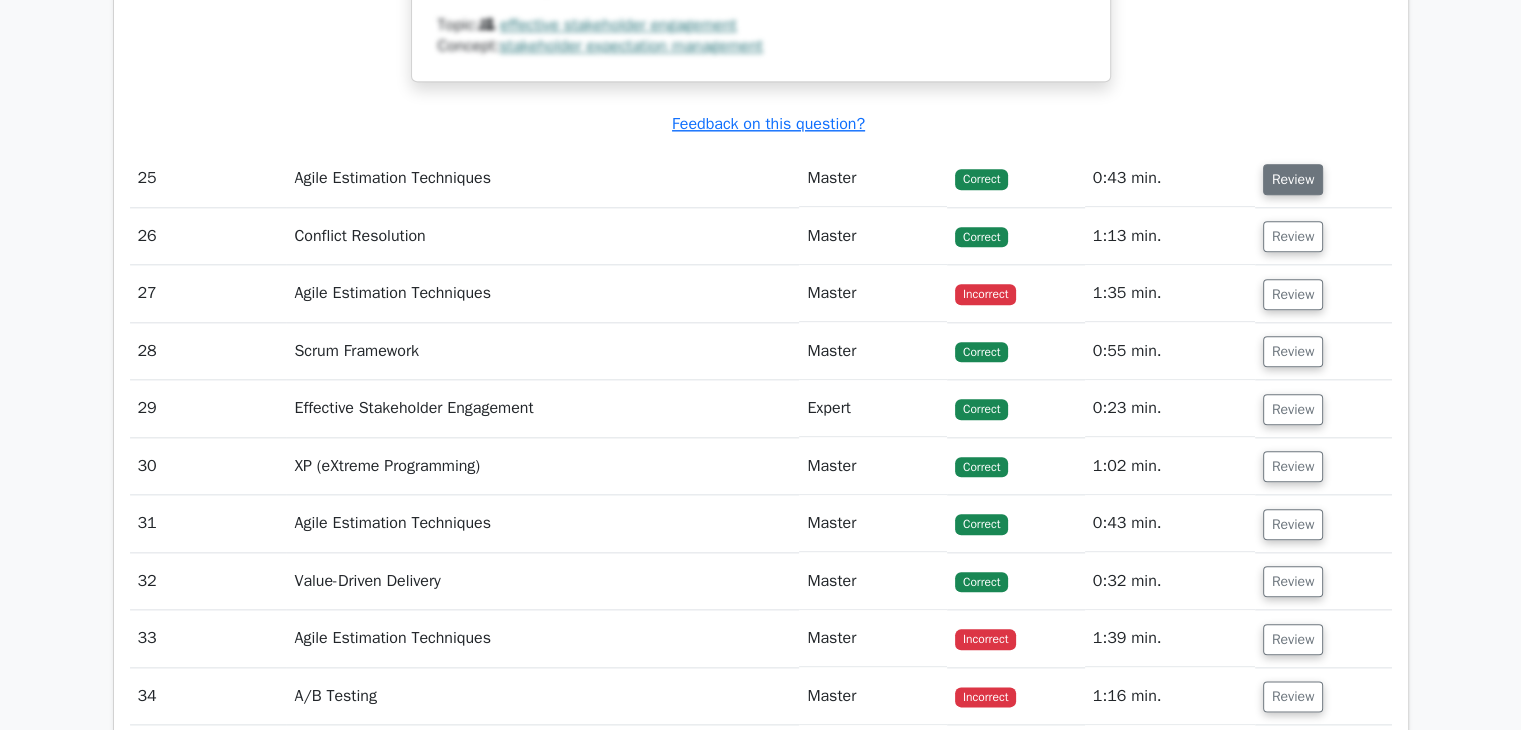 click on "Review" at bounding box center (1293, 179) 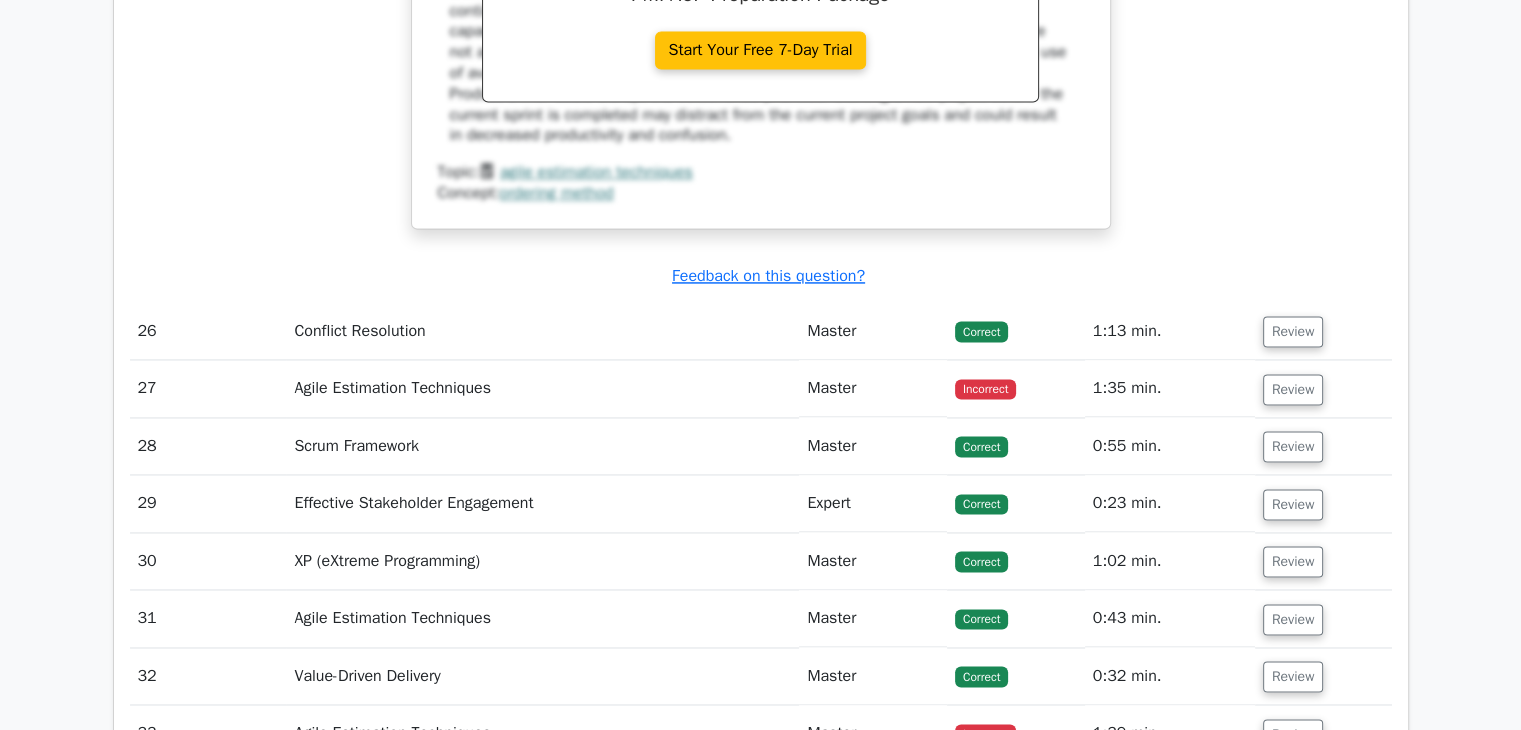 scroll, scrollTop: 25800, scrollLeft: 0, axis: vertical 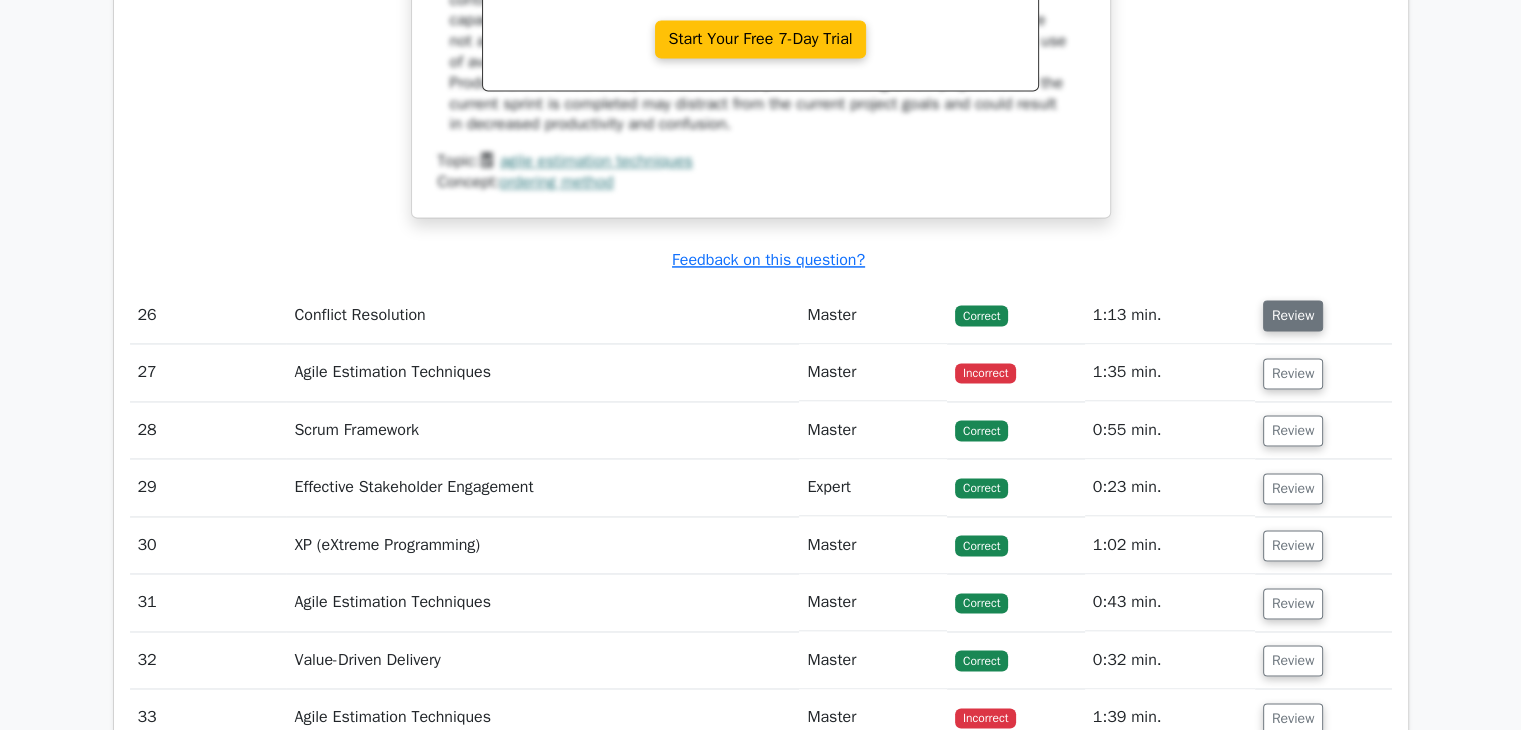 click on "Review" at bounding box center (1293, 315) 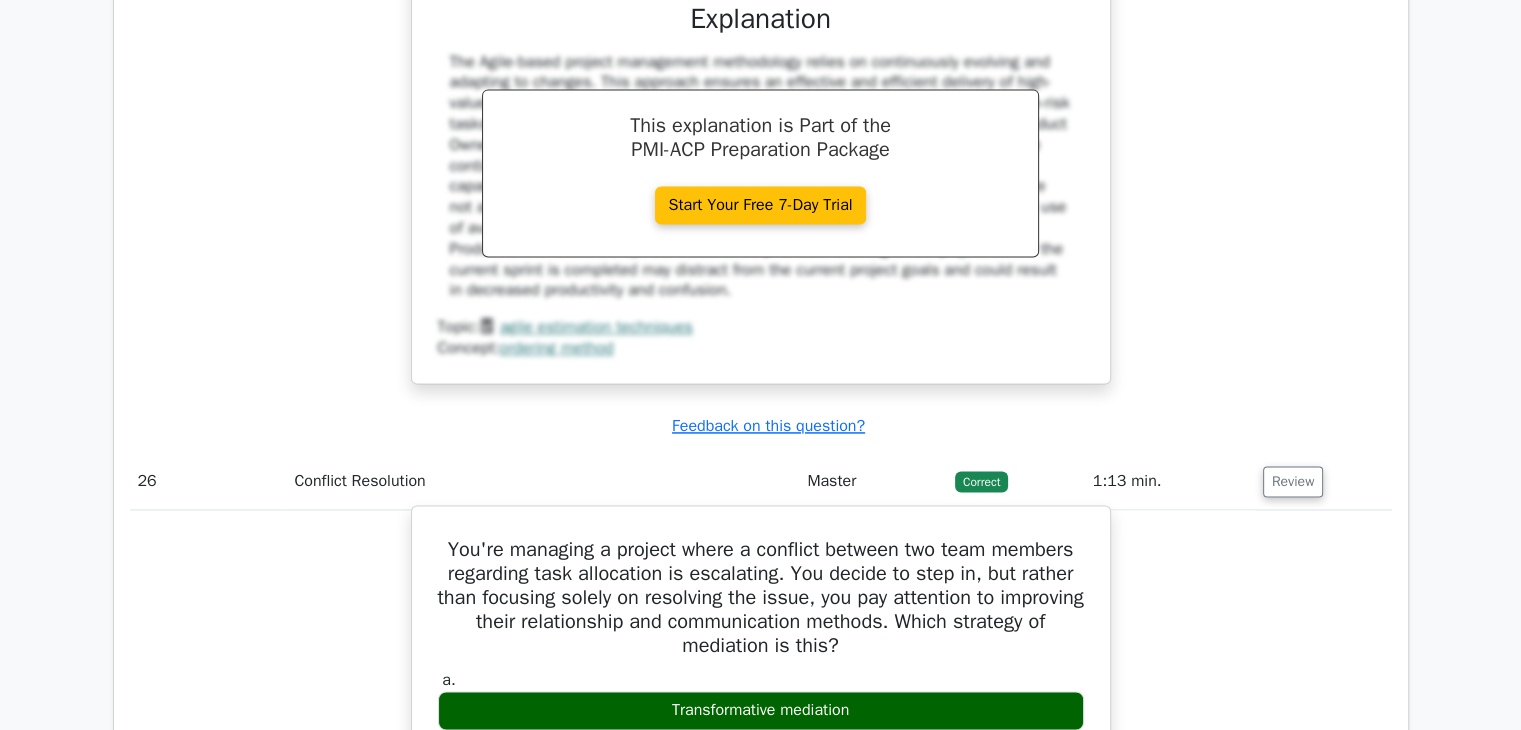 scroll, scrollTop: 25600, scrollLeft: 0, axis: vertical 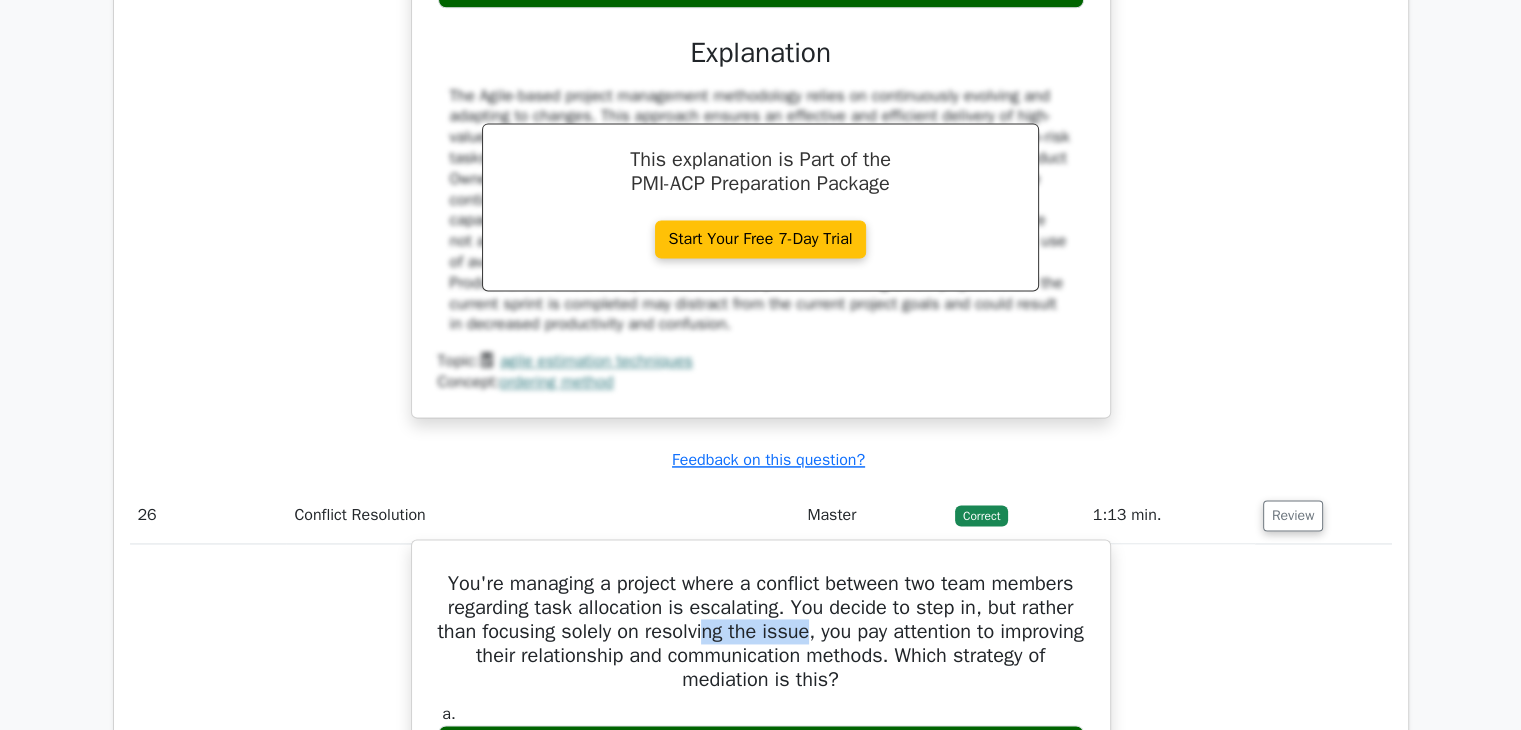 drag, startPoint x: 960, startPoint y: 673, endPoint x: 852, endPoint y: 681, distance: 108.29589 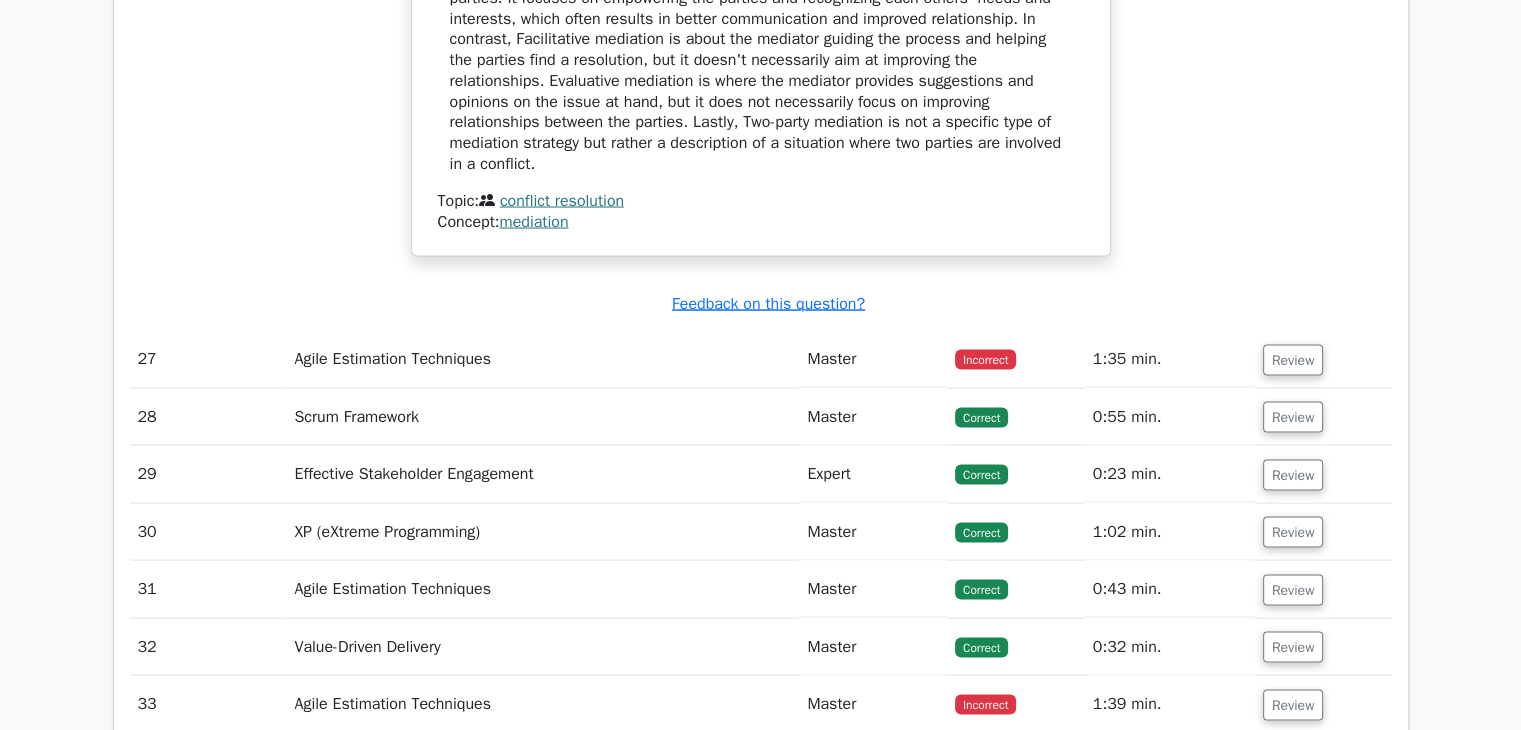 scroll, scrollTop: 26700, scrollLeft: 0, axis: vertical 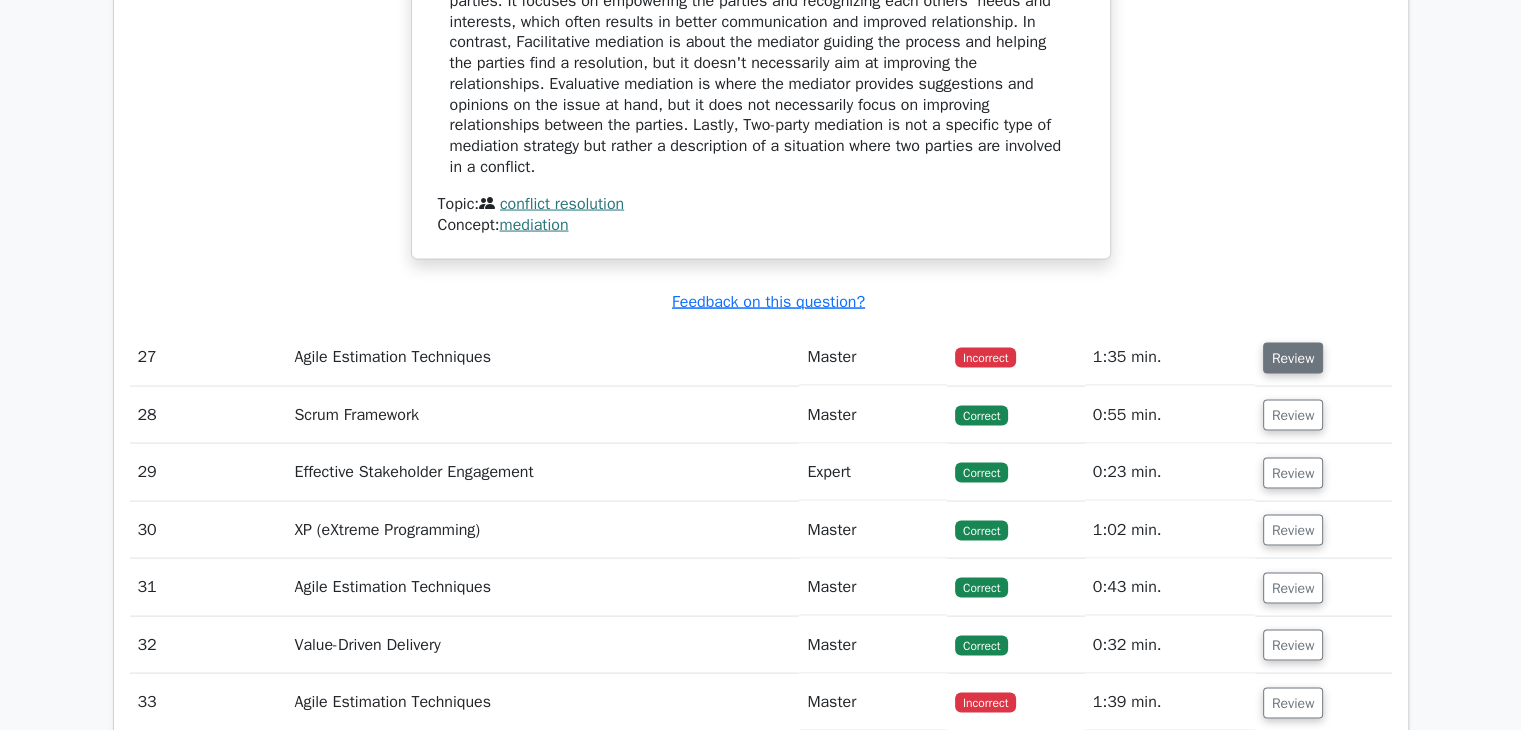 click on "Review" at bounding box center [1293, 358] 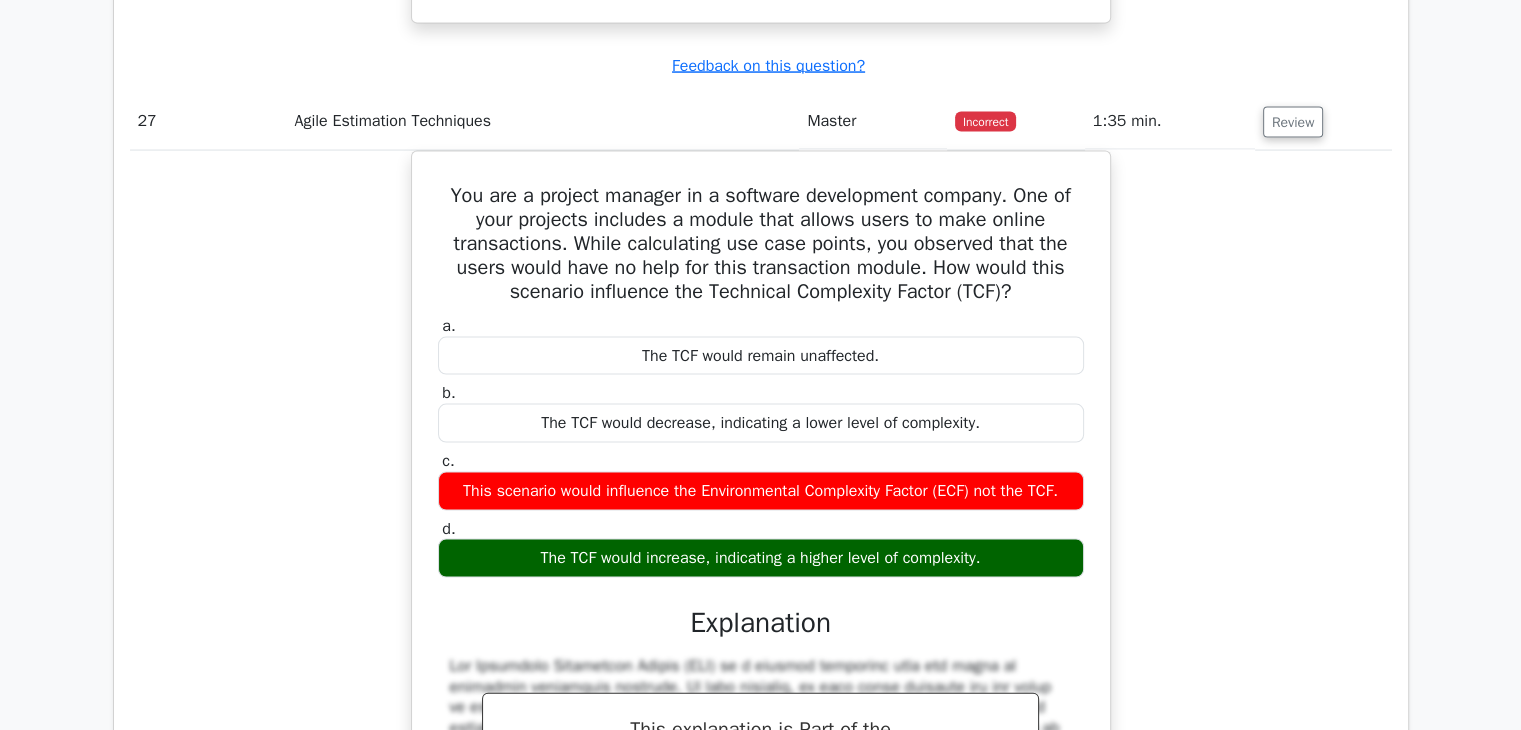 scroll, scrollTop: 27000, scrollLeft: 0, axis: vertical 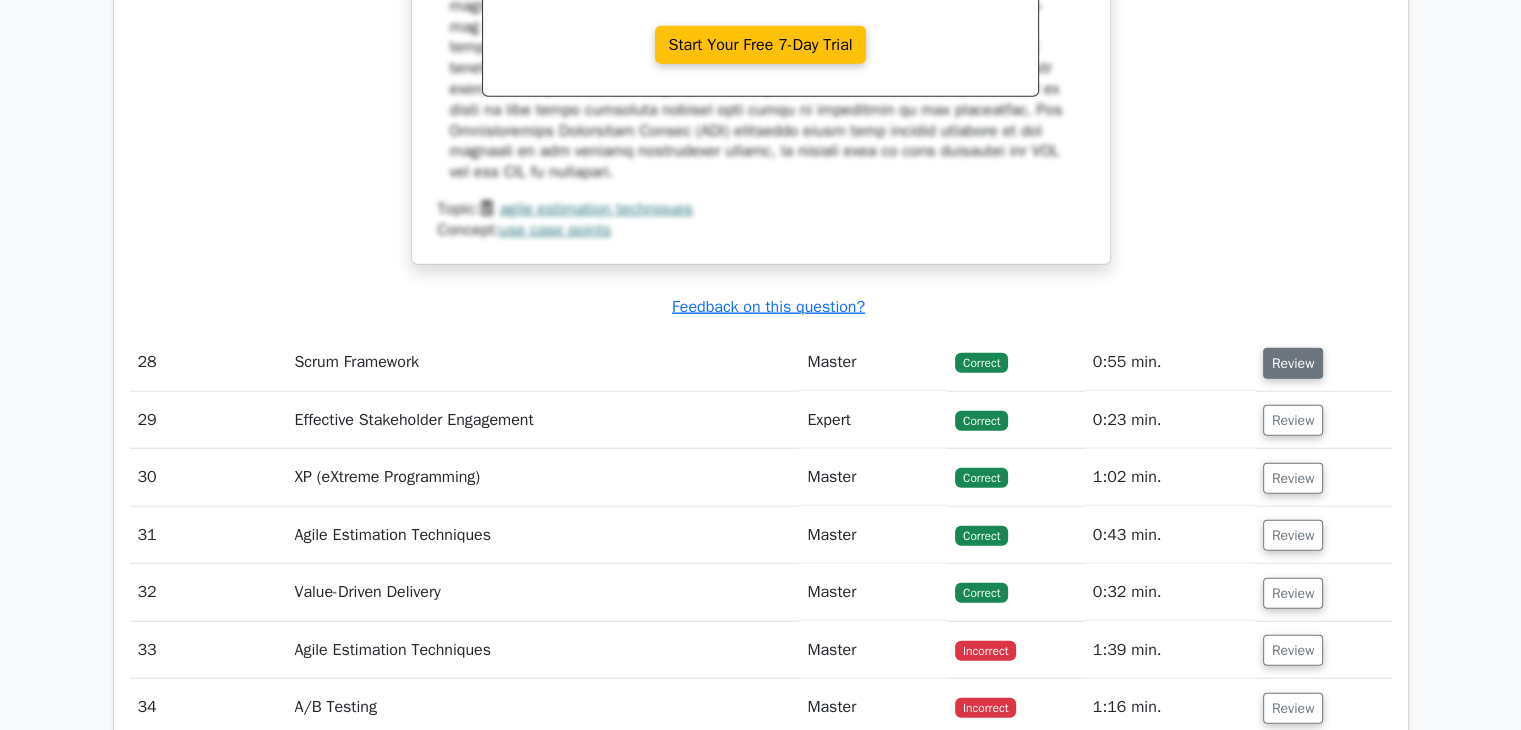 click on "Review" at bounding box center [1293, 363] 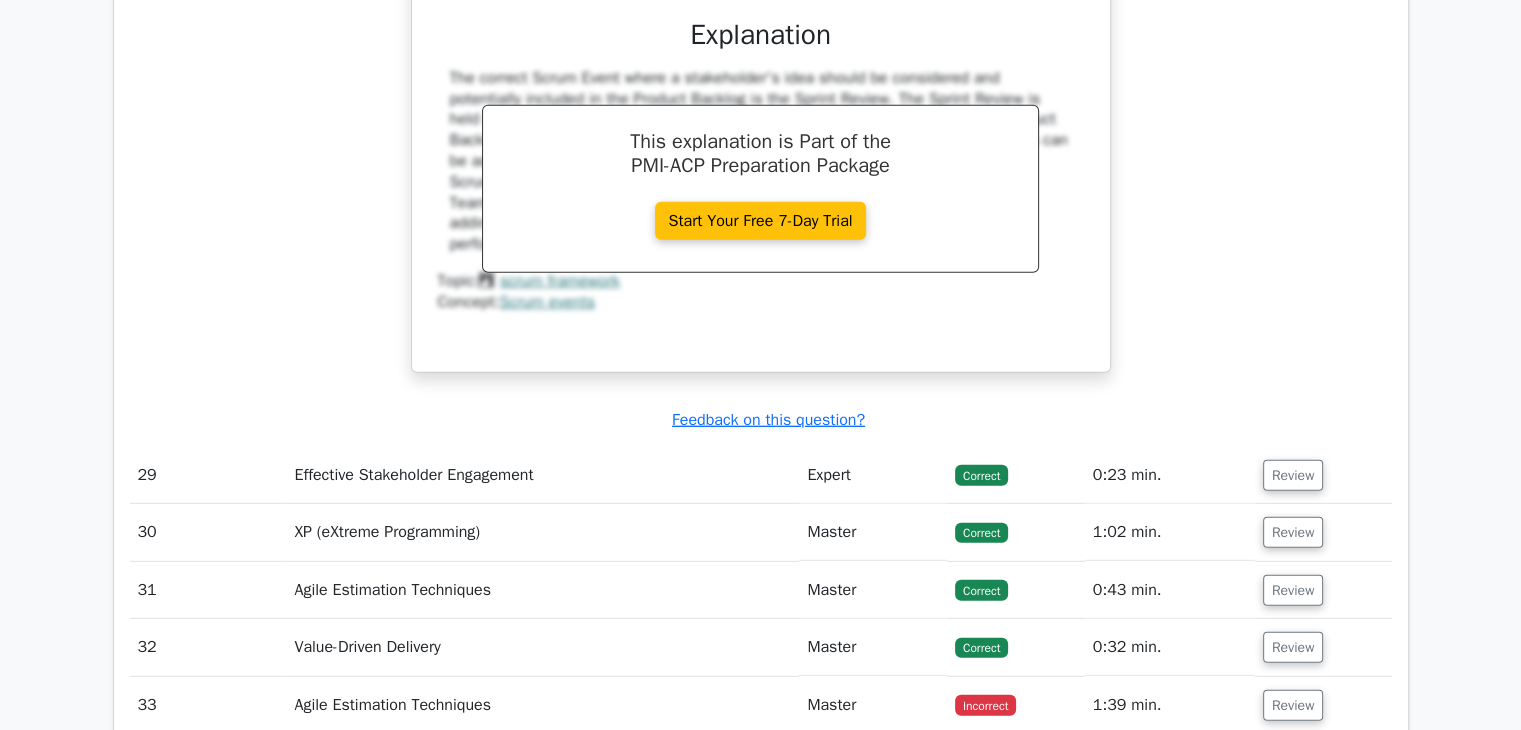 scroll, scrollTop: 28600, scrollLeft: 0, axis: vertical 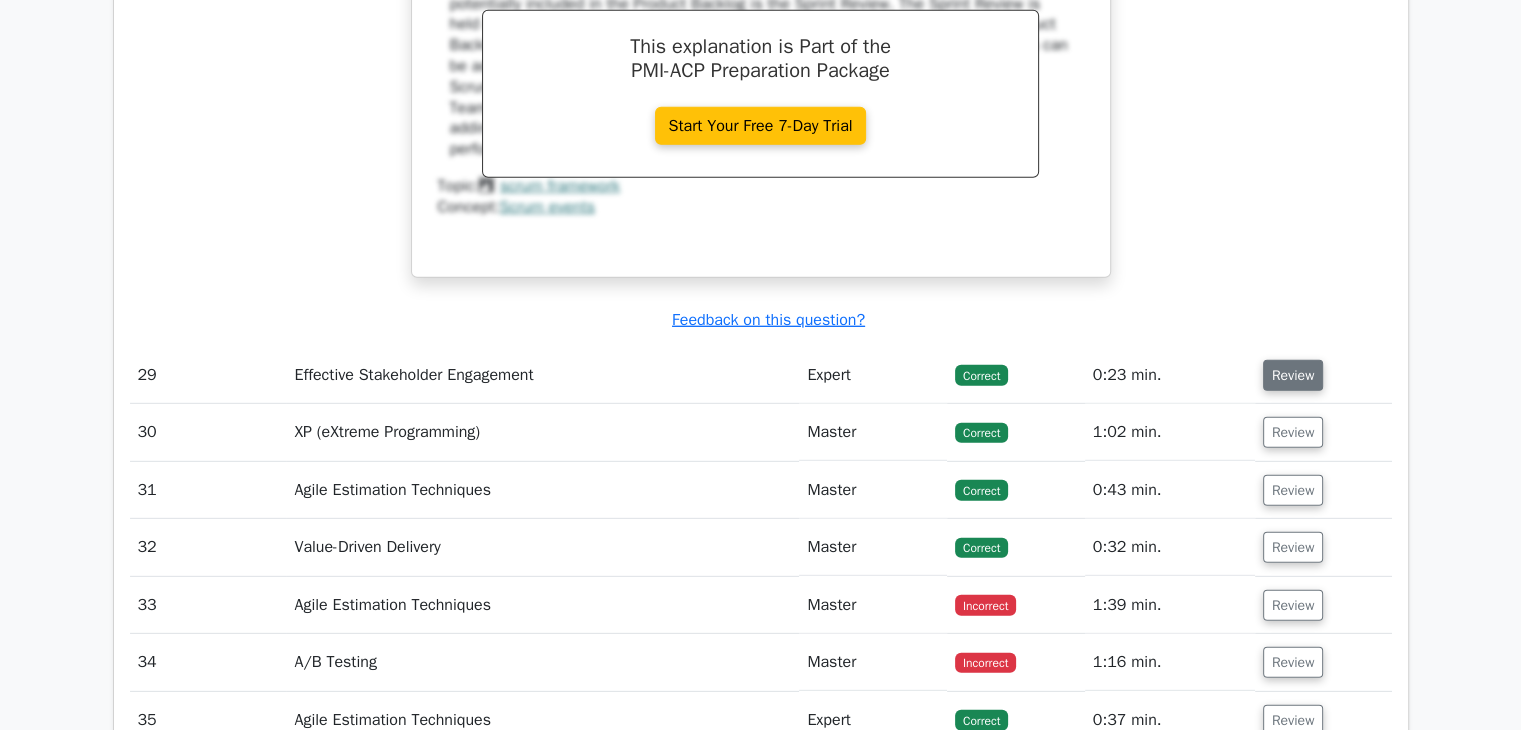 click on "Review" at bounding box center (1293, 375) 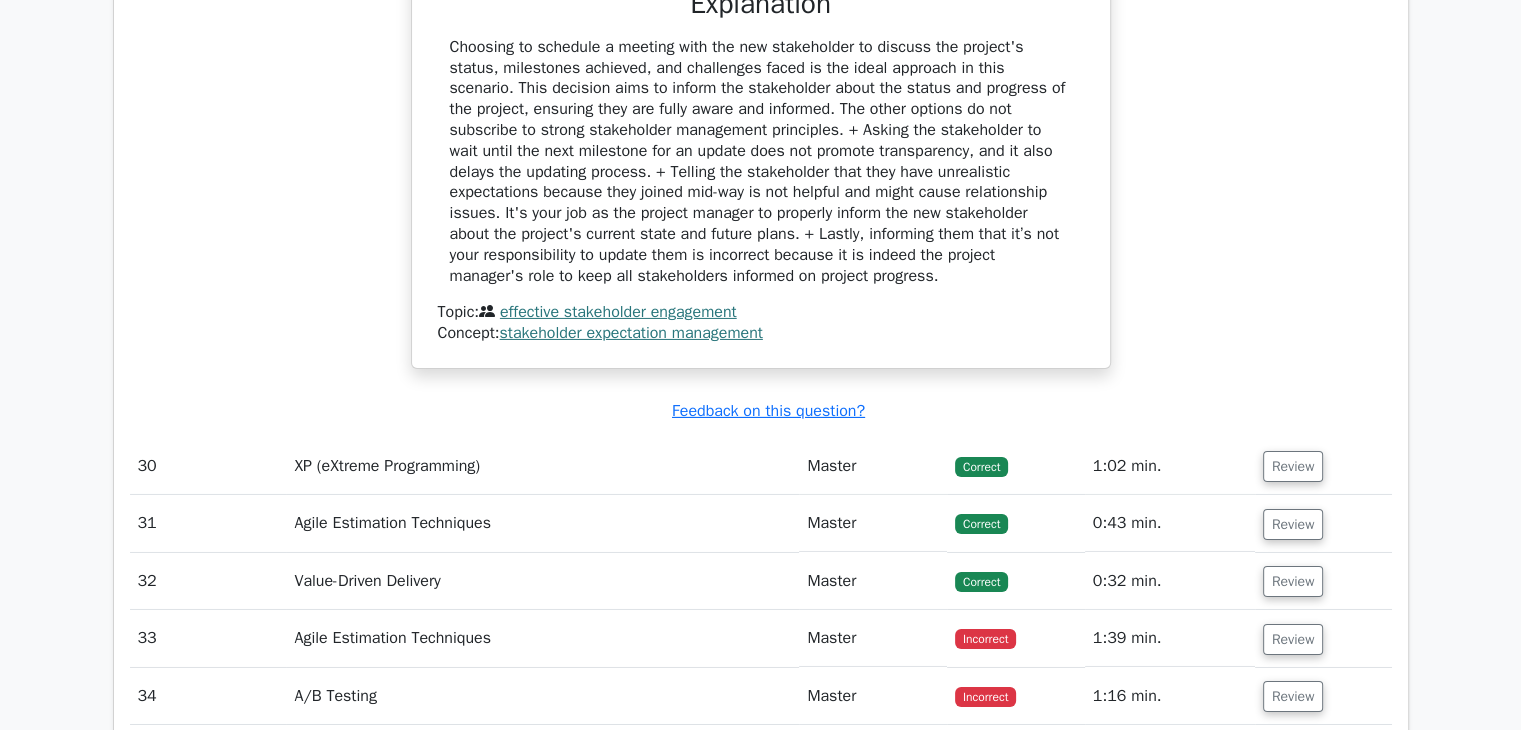 scroll, scrollTop: 29500, scrollLeft: 0, axis: vertical 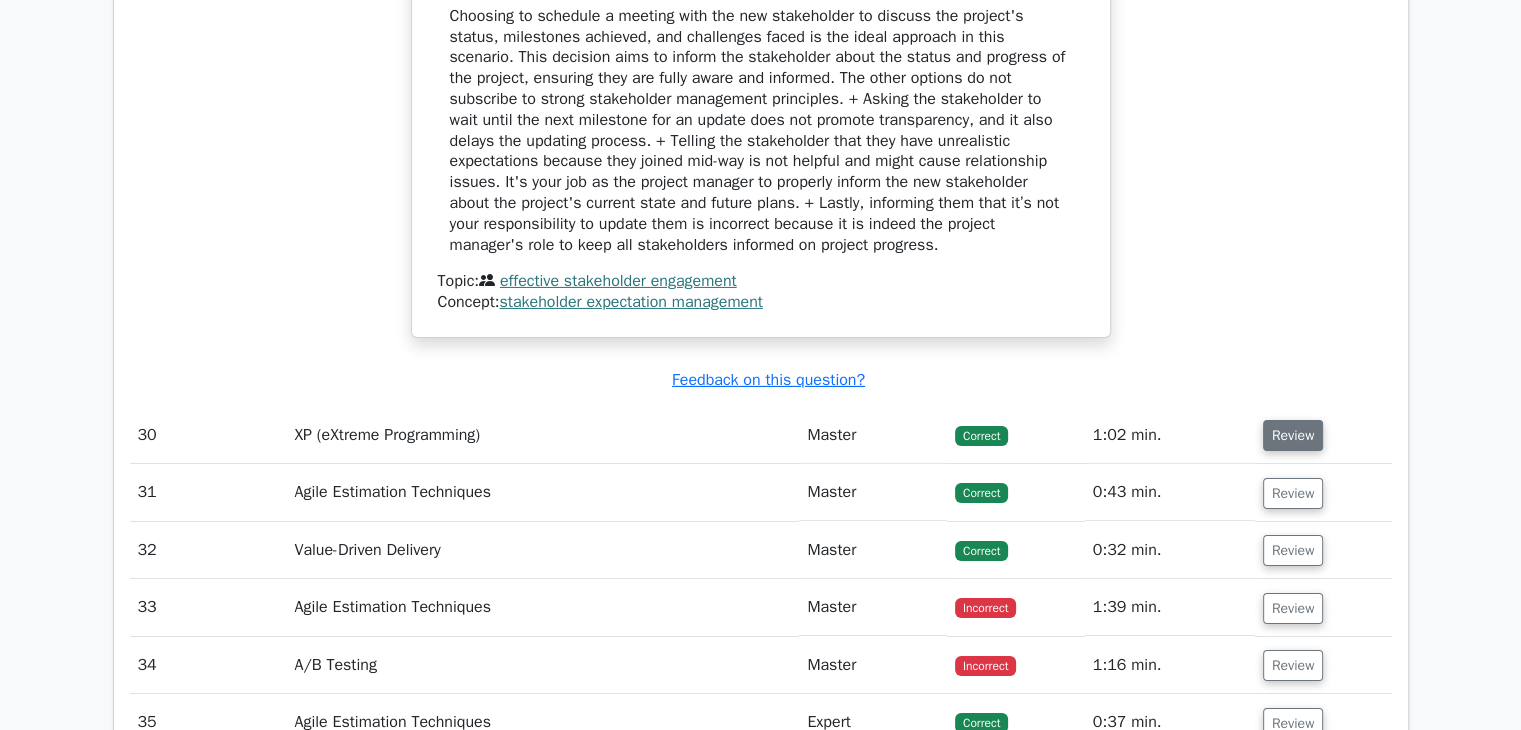 click on "Review" at bounding box center (1293, 435) 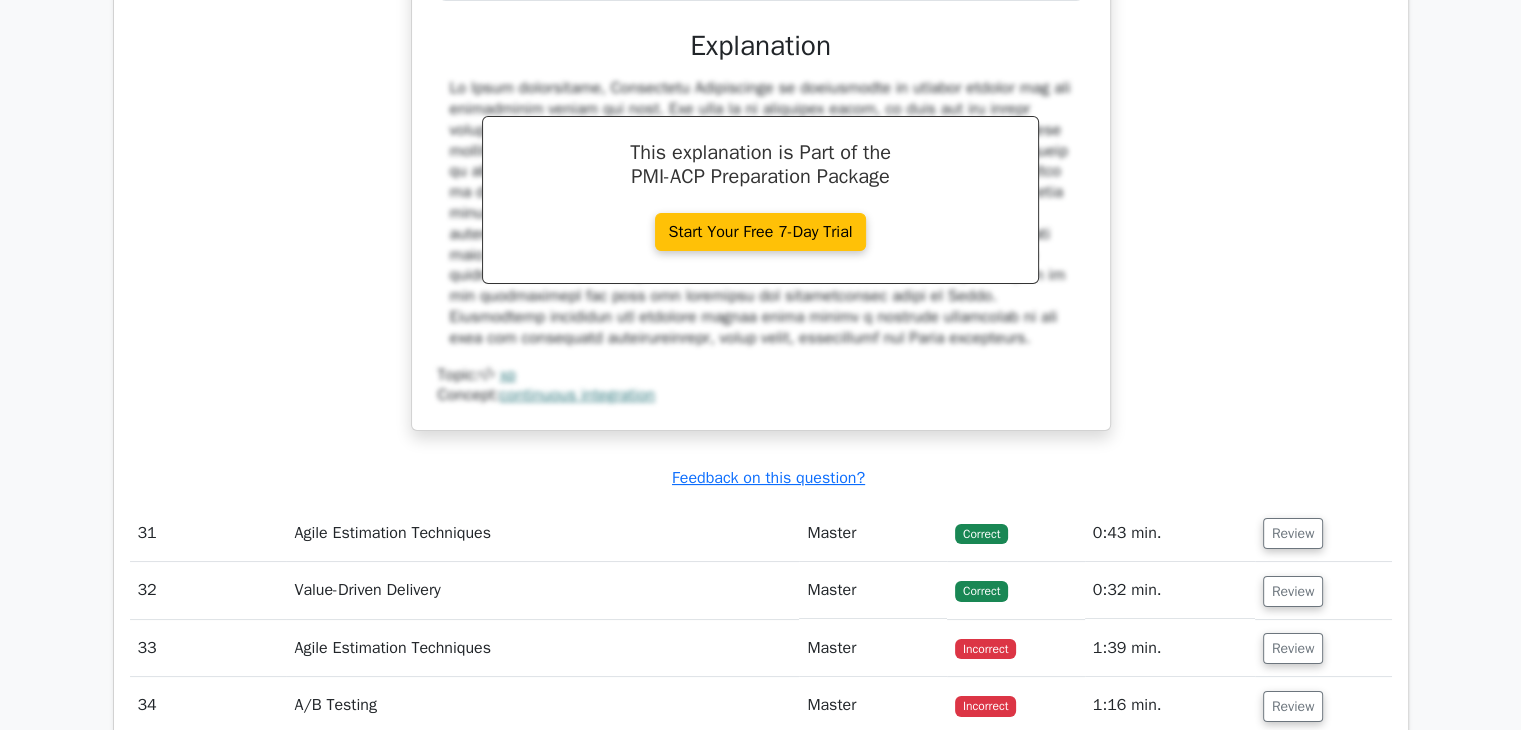 scroll, scrollTop: 30500, scrollLeft: 0, axis: vertical 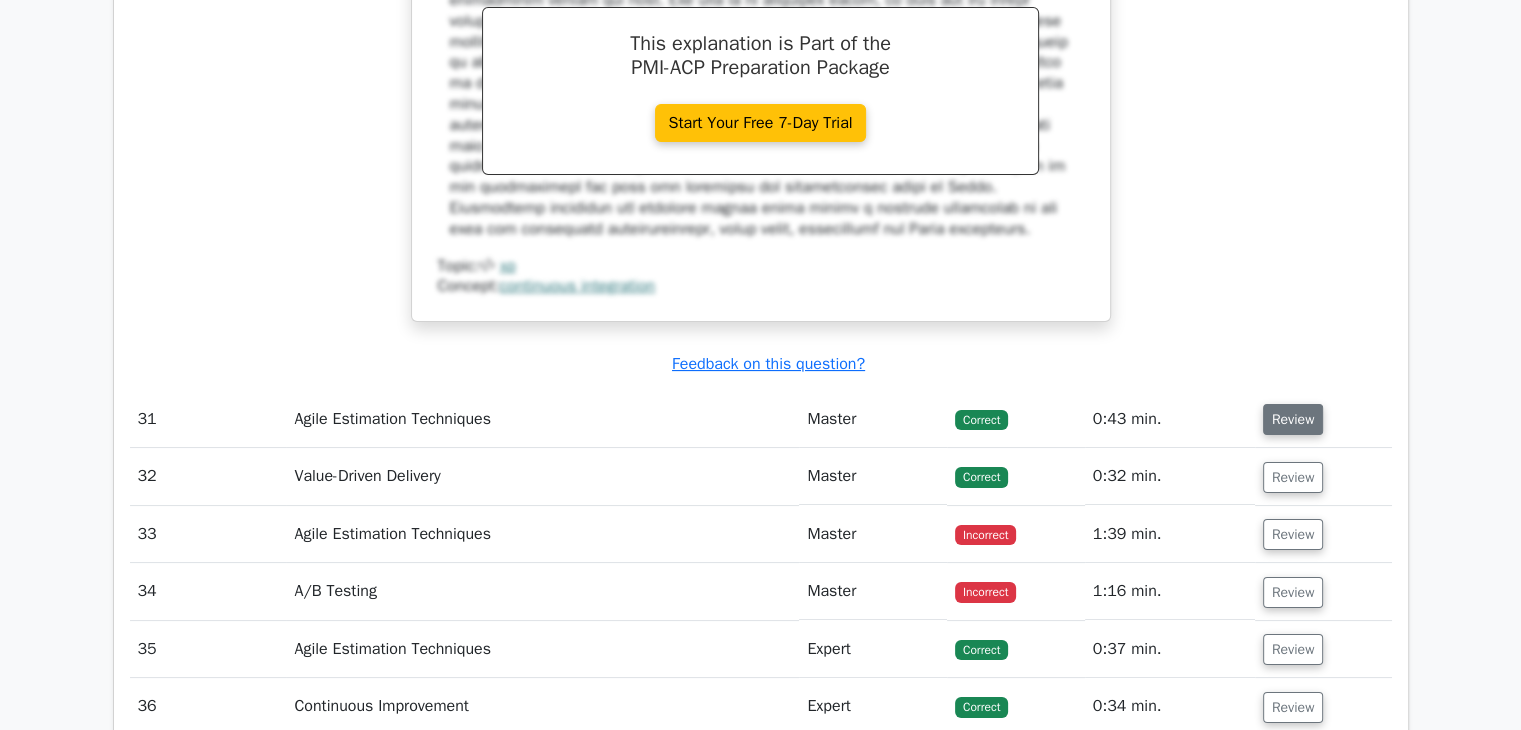click on "Review" at bounding box center [1293, 419] 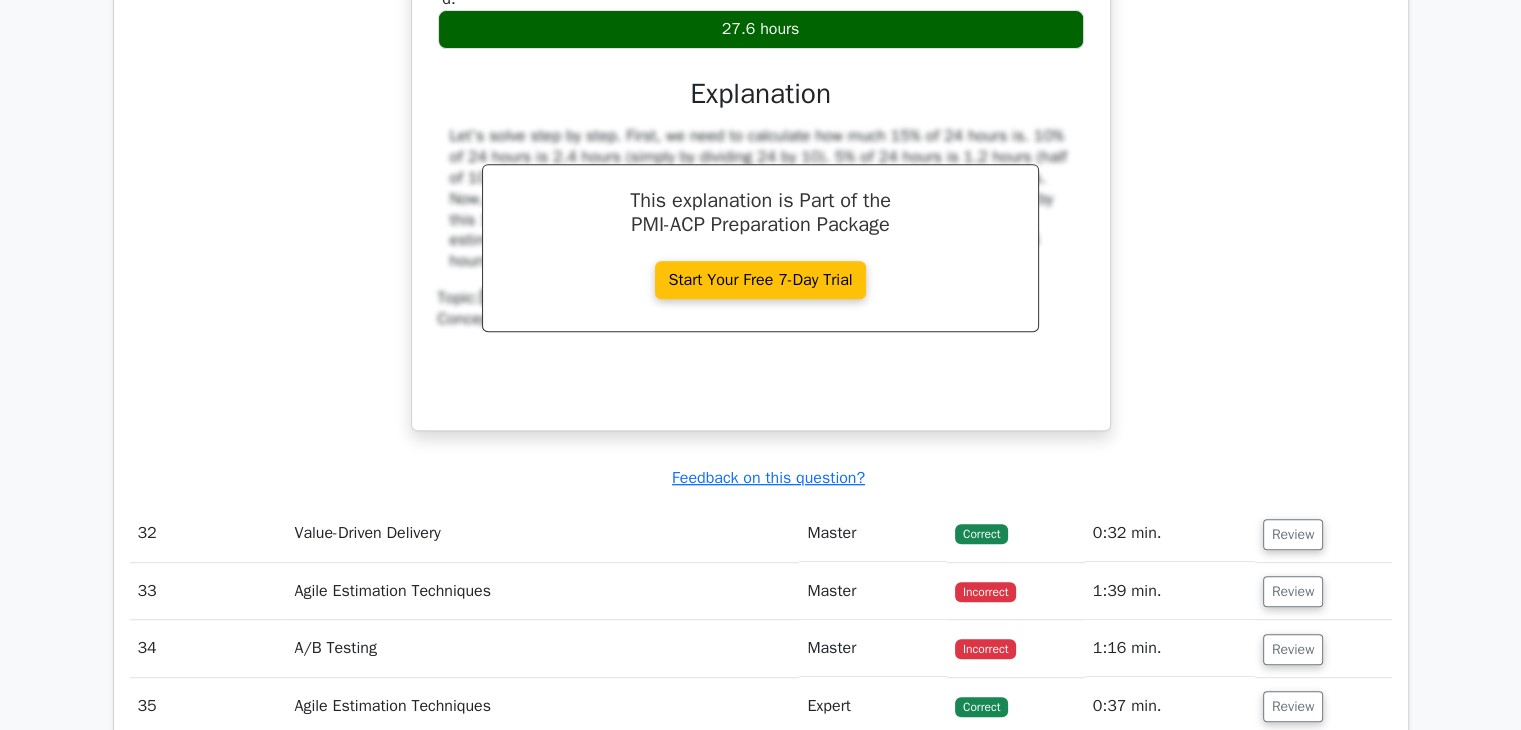 scroll, scrollTop: 31300, scrollLeft: 0, axis: vertical 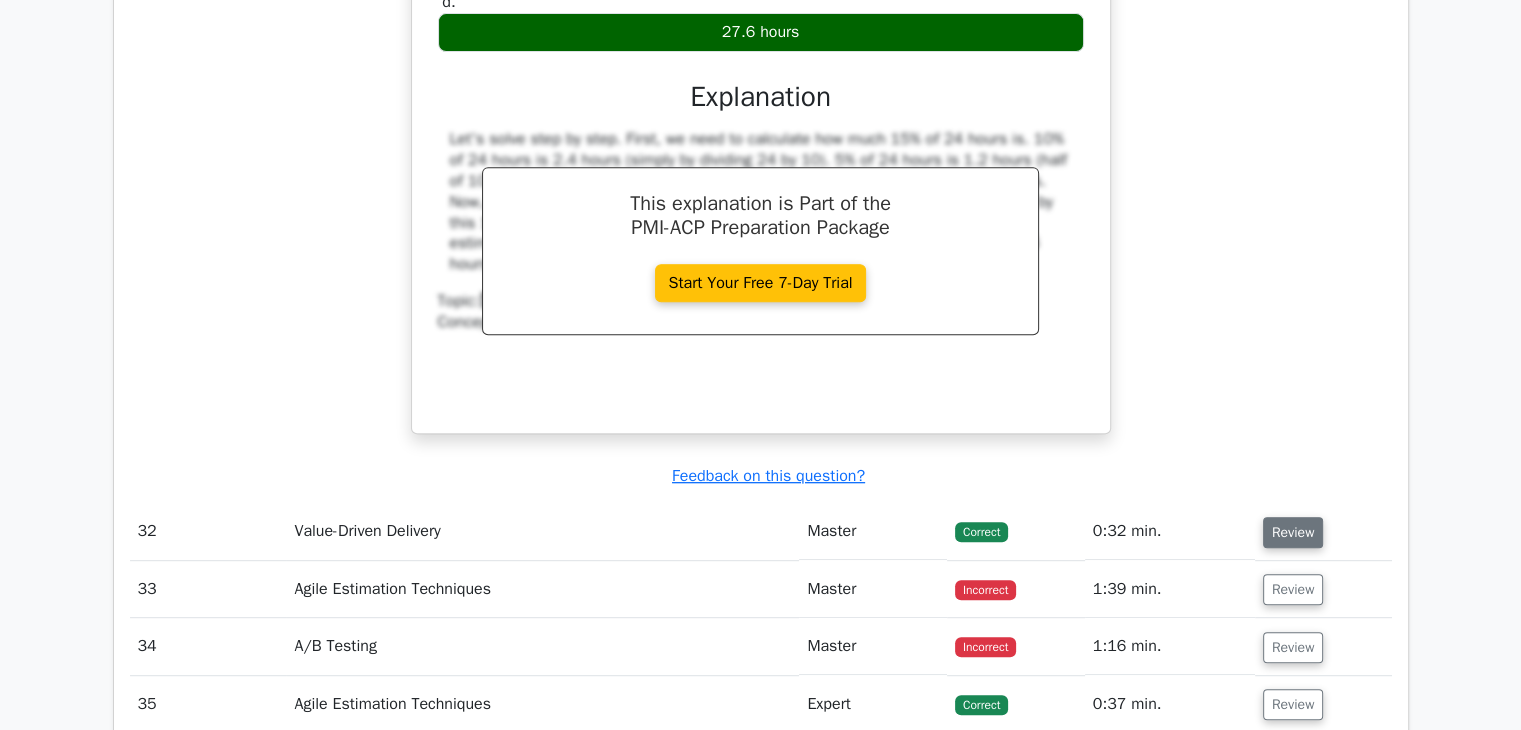 click on "Review" at bounding box center [1293, 532] 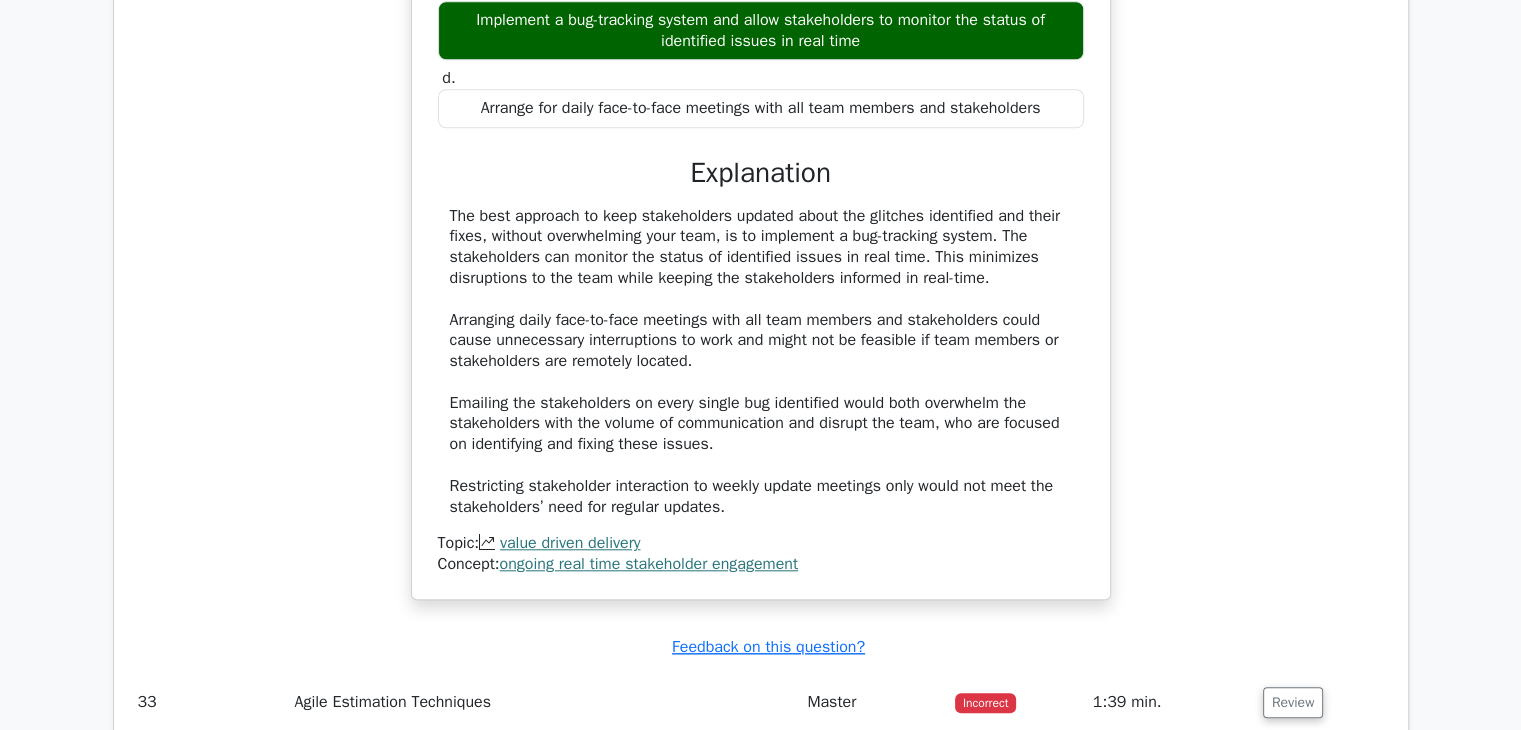 scroll, scrollTop: 32400, scrollLeft: 0, axis: vertical 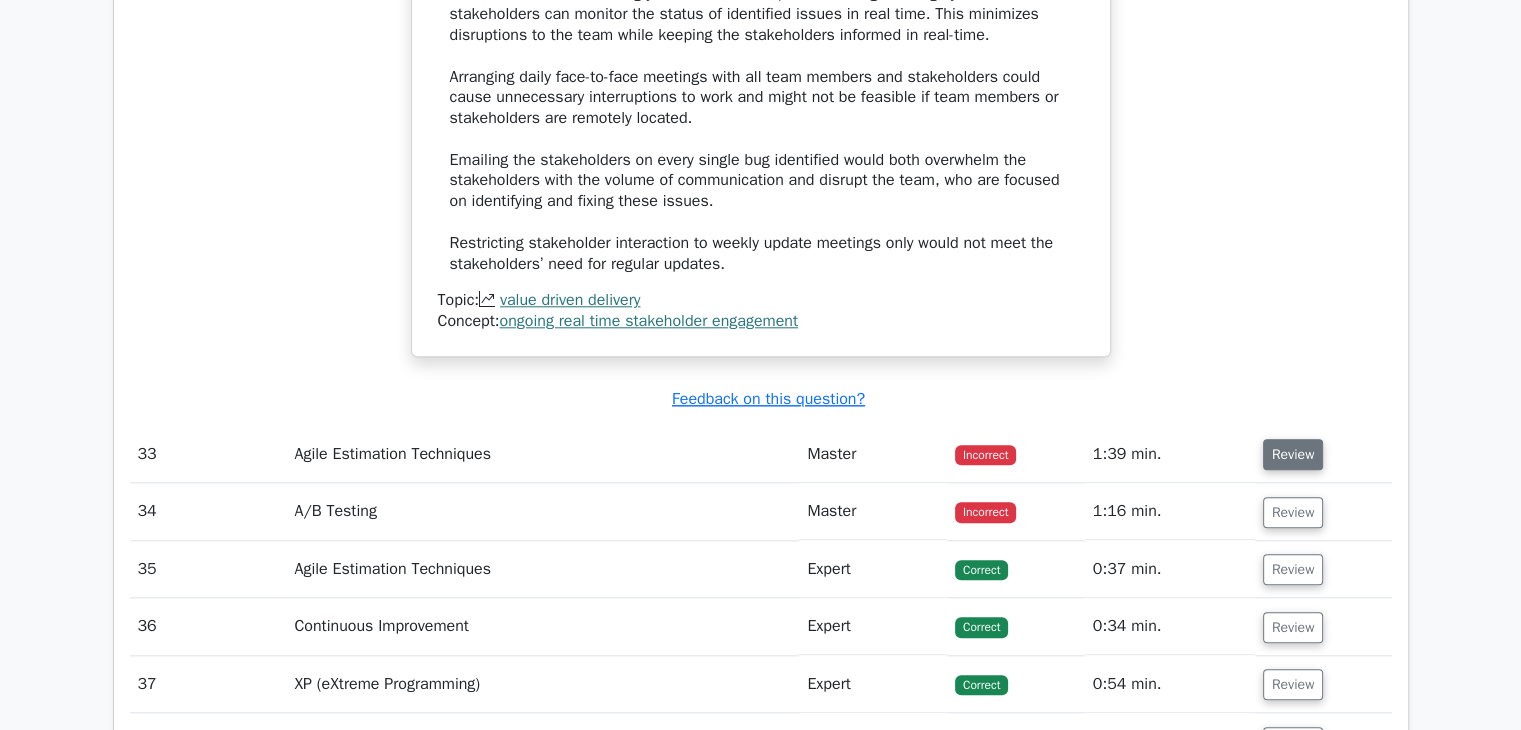 click on "Review" at bounding box center [1293, 454] 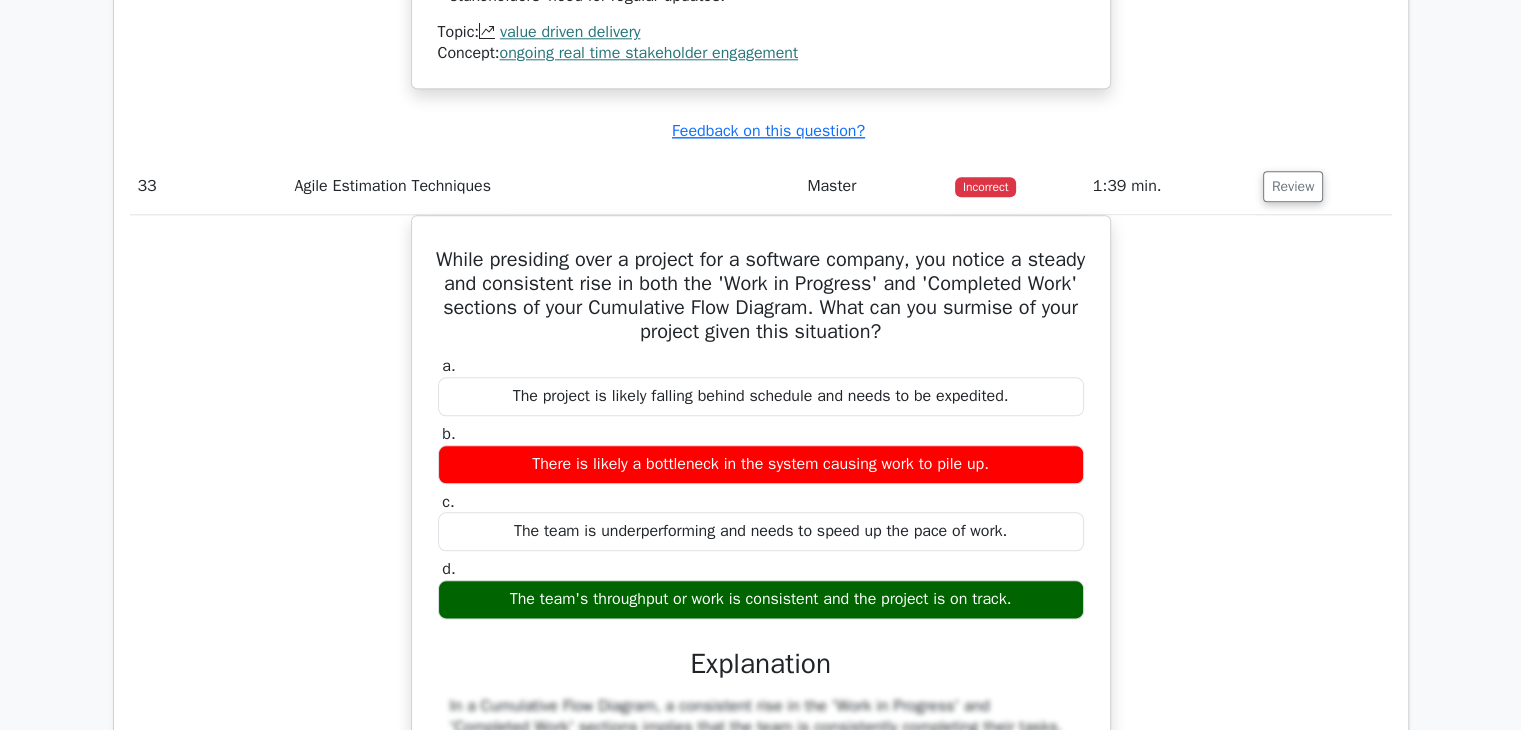 scroll, scrollTop: 32700, scrollLeft: 0, axis: vertical 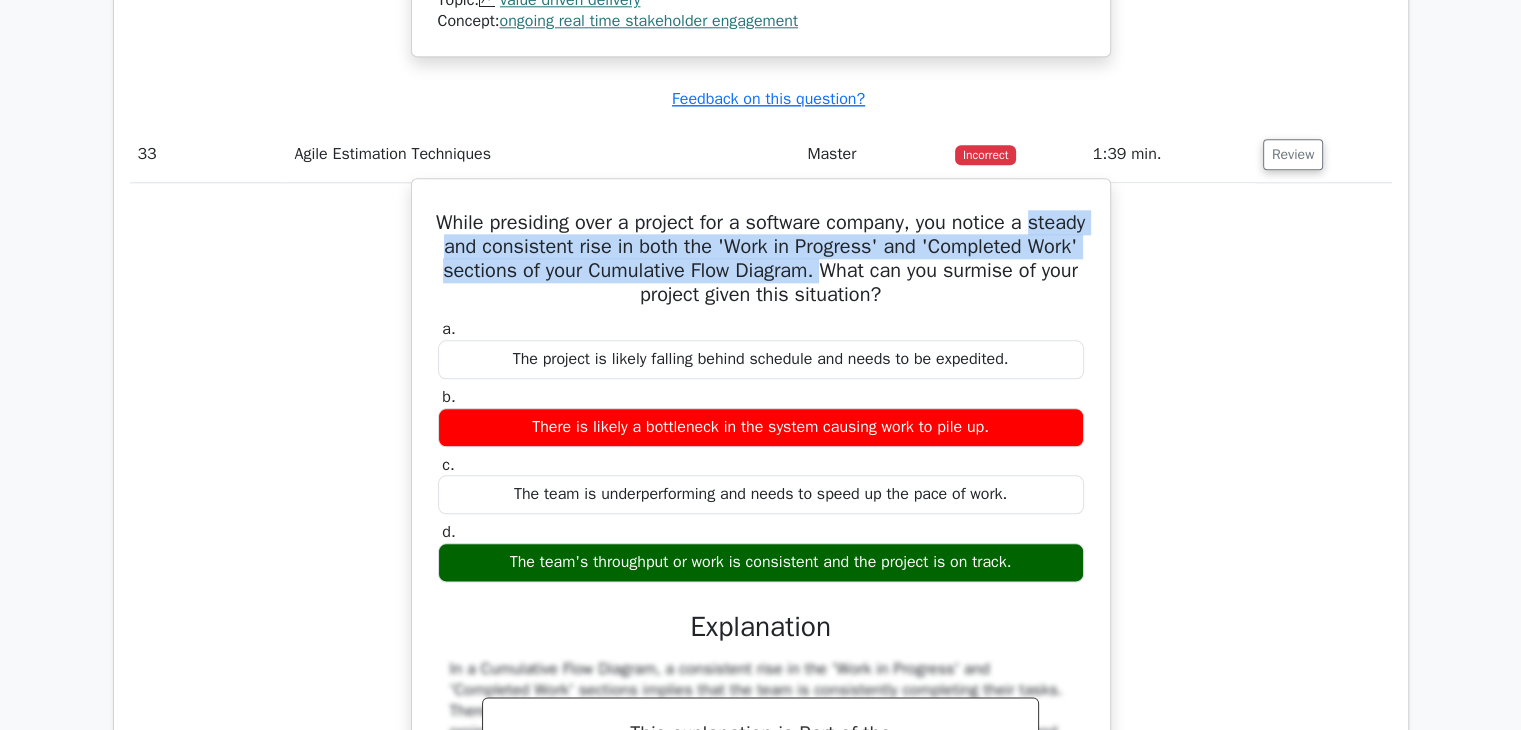 drag, startPoint x: 488, startPoint y: 253, endPoint x: 1002, endPoint y: 277, distance: 514.56 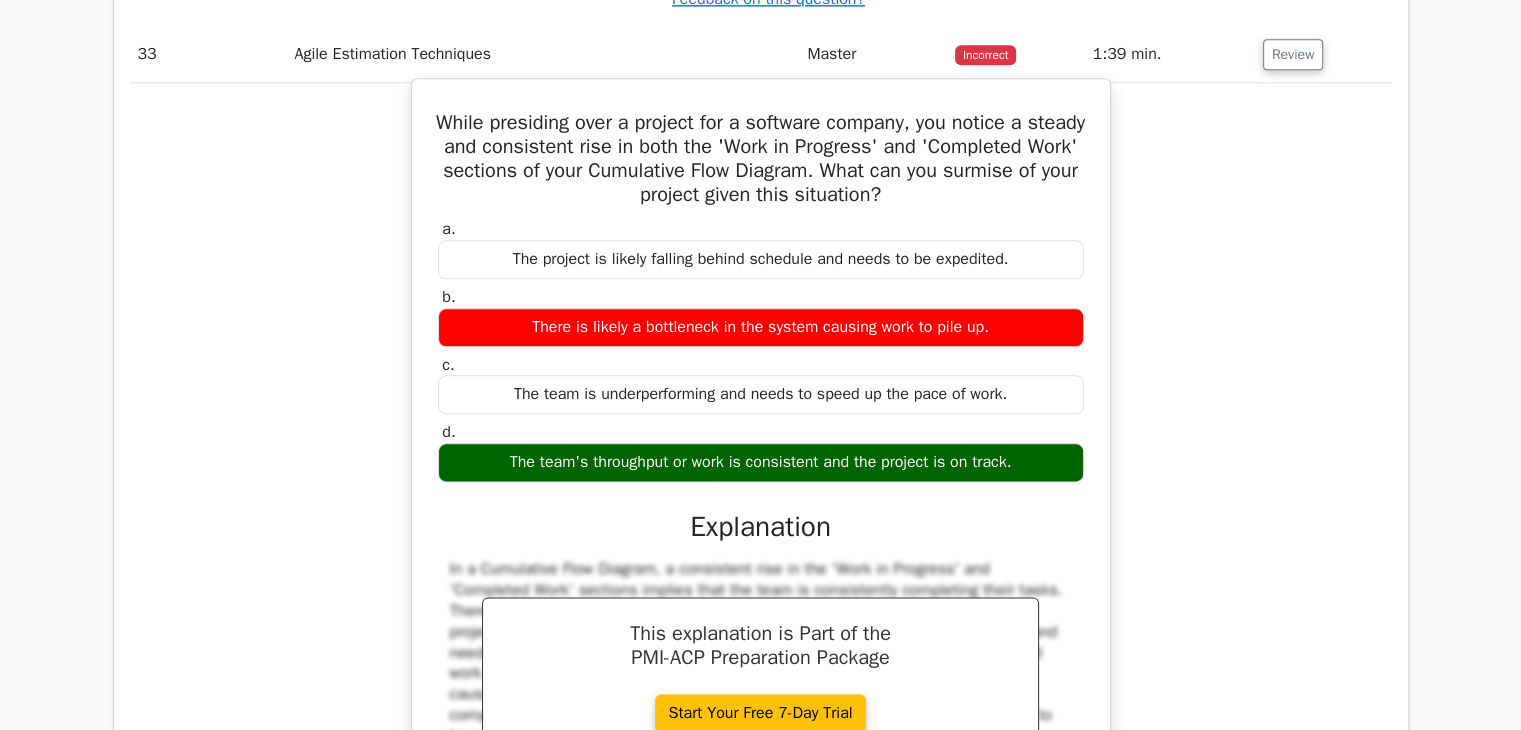 click on "The team's throughput or work is consistent and the project is on track." at bounding box center [761, 462] 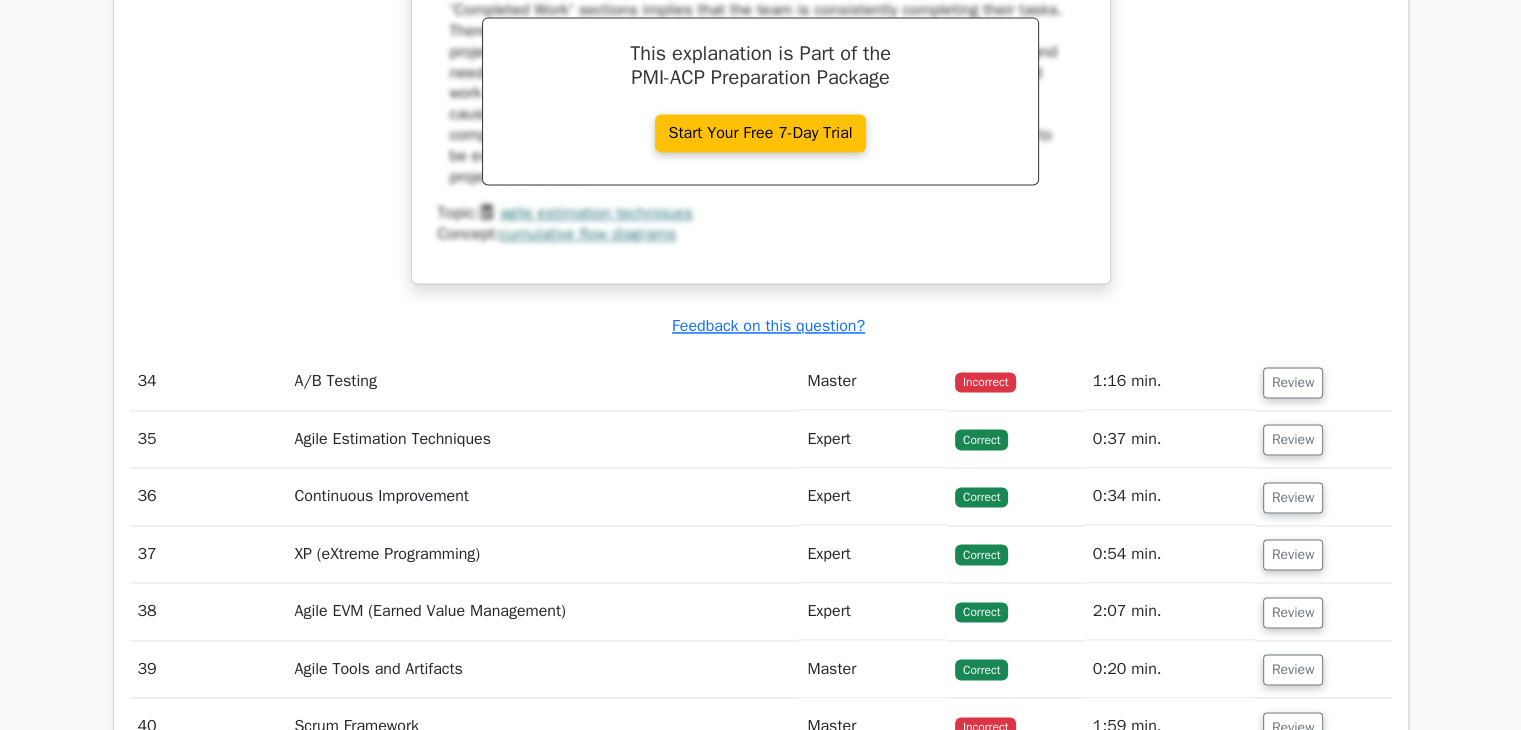 scroll, scrollTop: 33400, scrollLeft: 0, axis: vertical 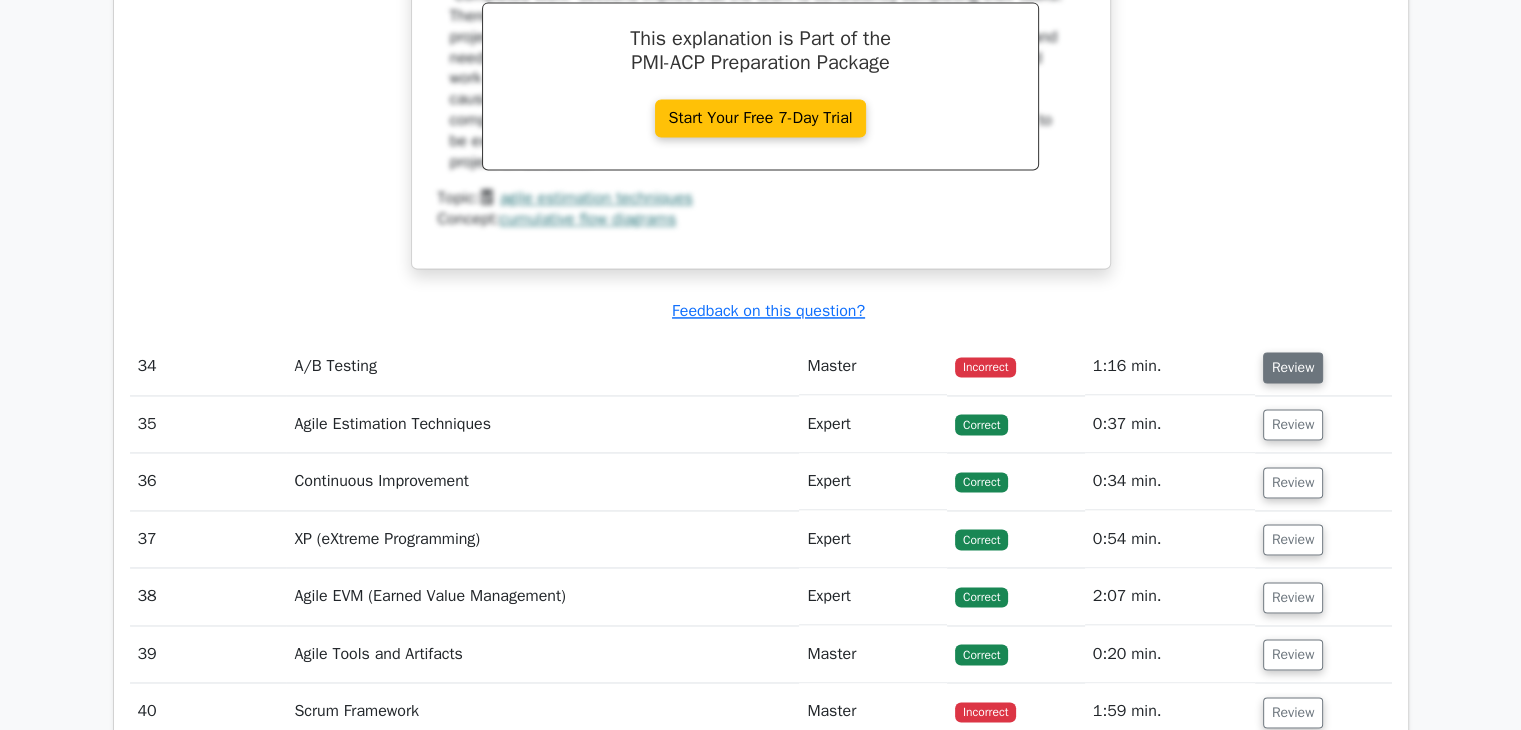click on "Review" at bounding box center (1293, 367) 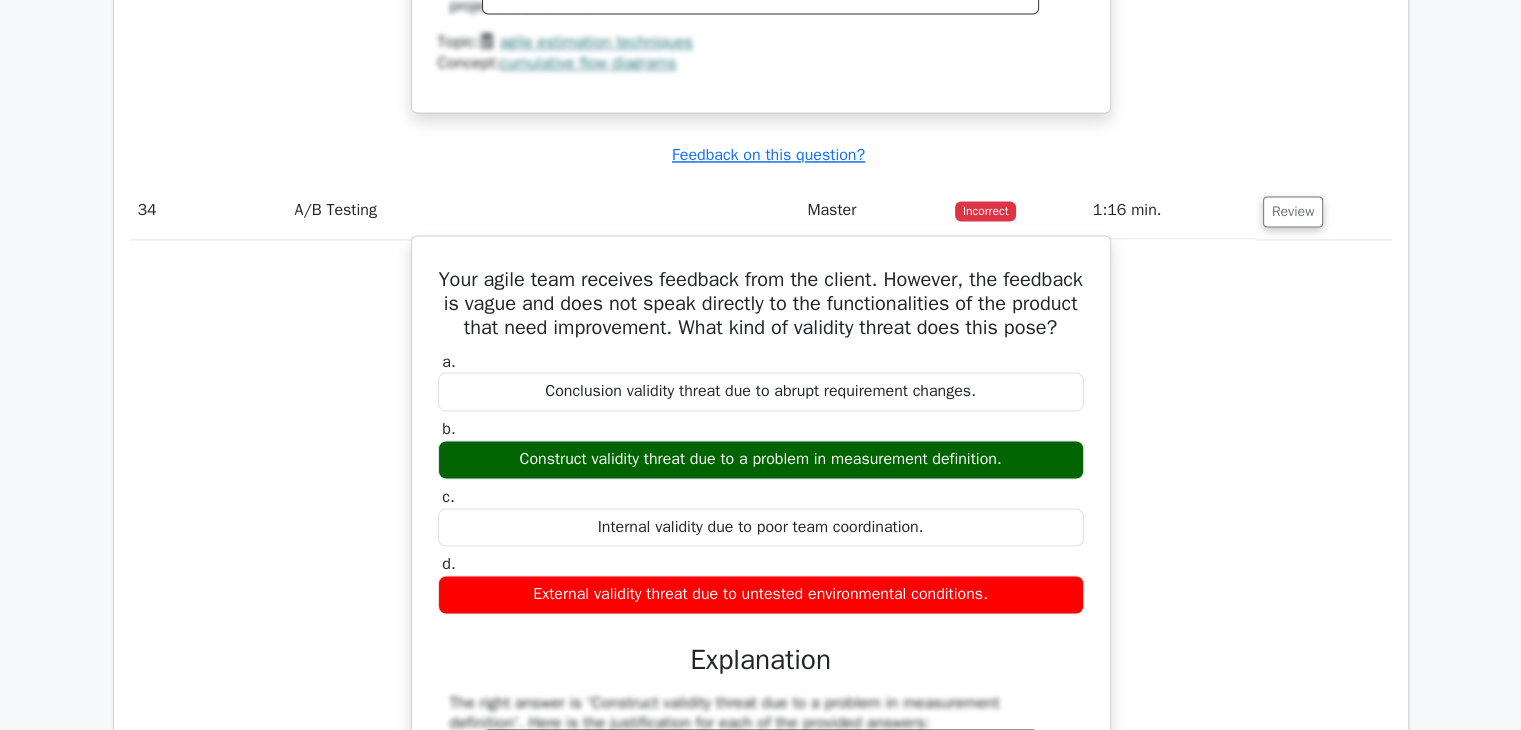 scroll, scrollTop: 33600, scrollLeft: 0, axis: vertical 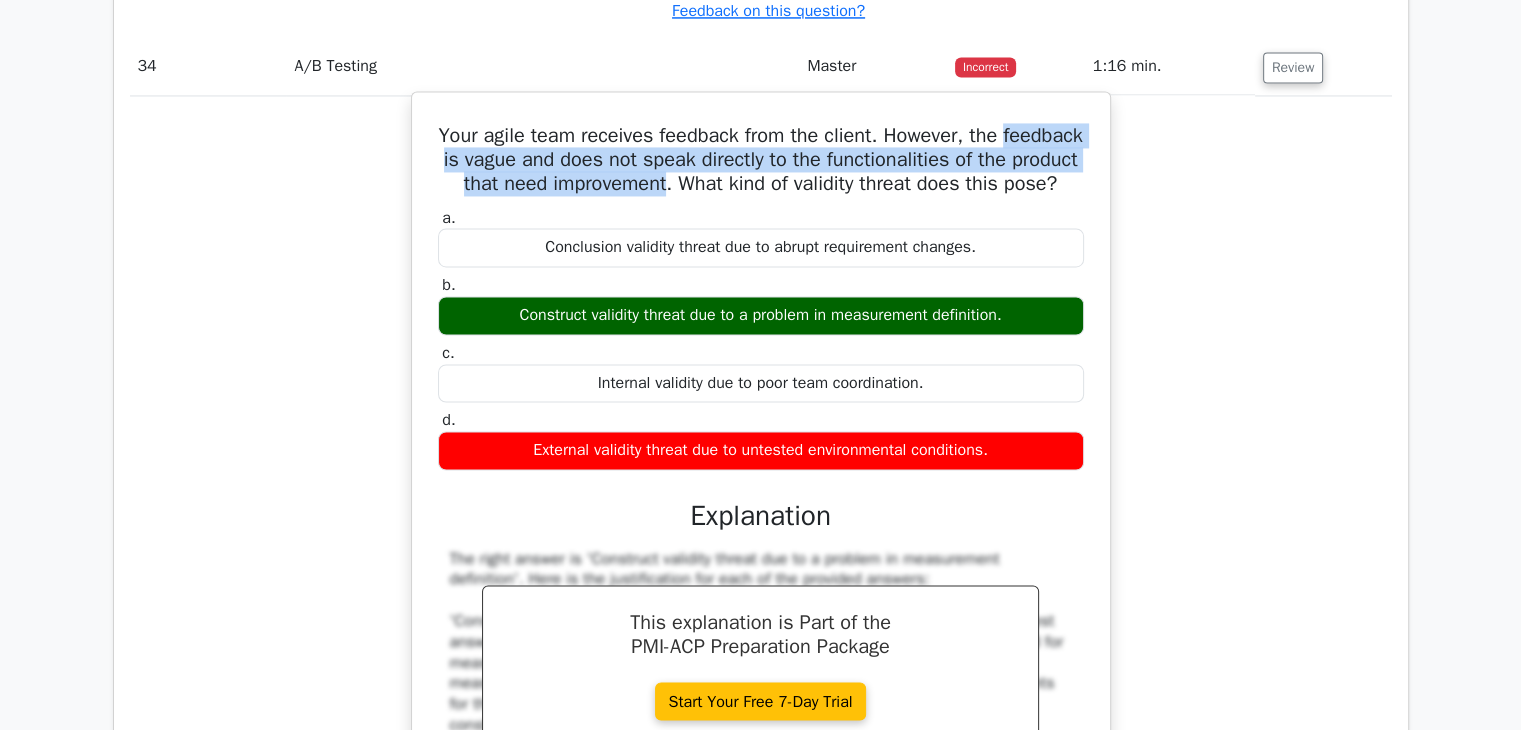 drag, startPoint x: 444, startPoint y: 158, endPoint x: 768, endPoint y: 180, distance: 324.74606 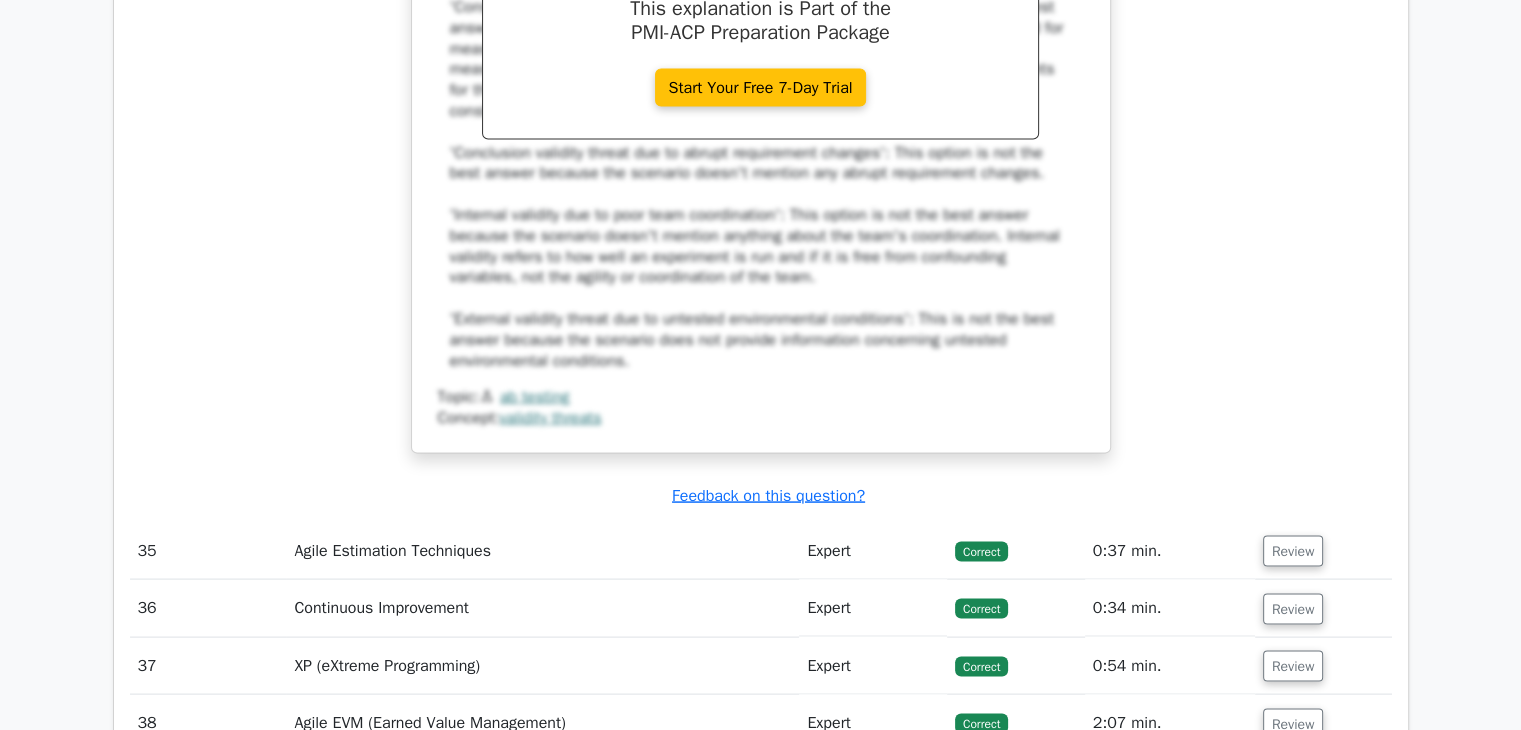 scroll, scrollTop: 34500, scrollLeft: 0, axis: vertical 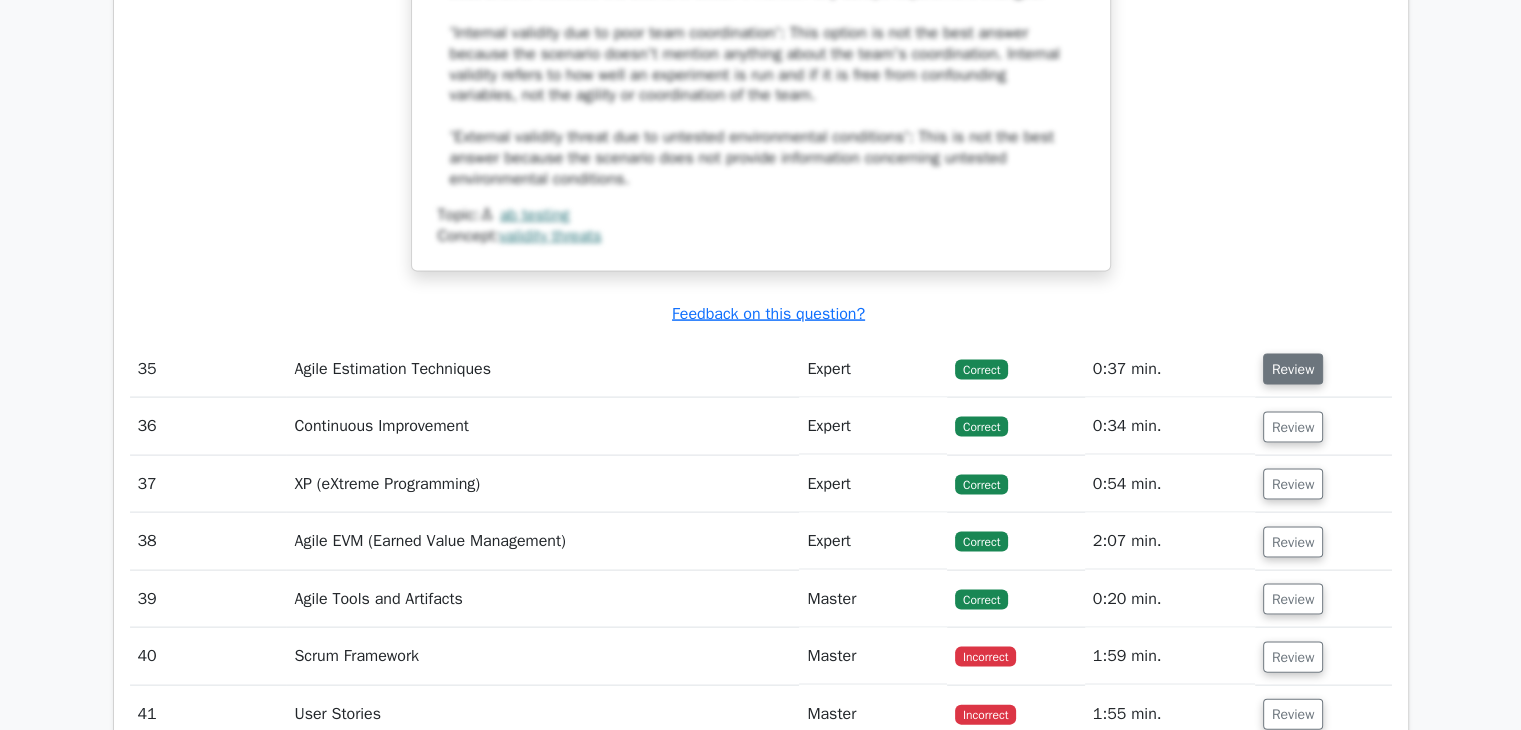 click on "Review" at bounding box center [1293, 369] 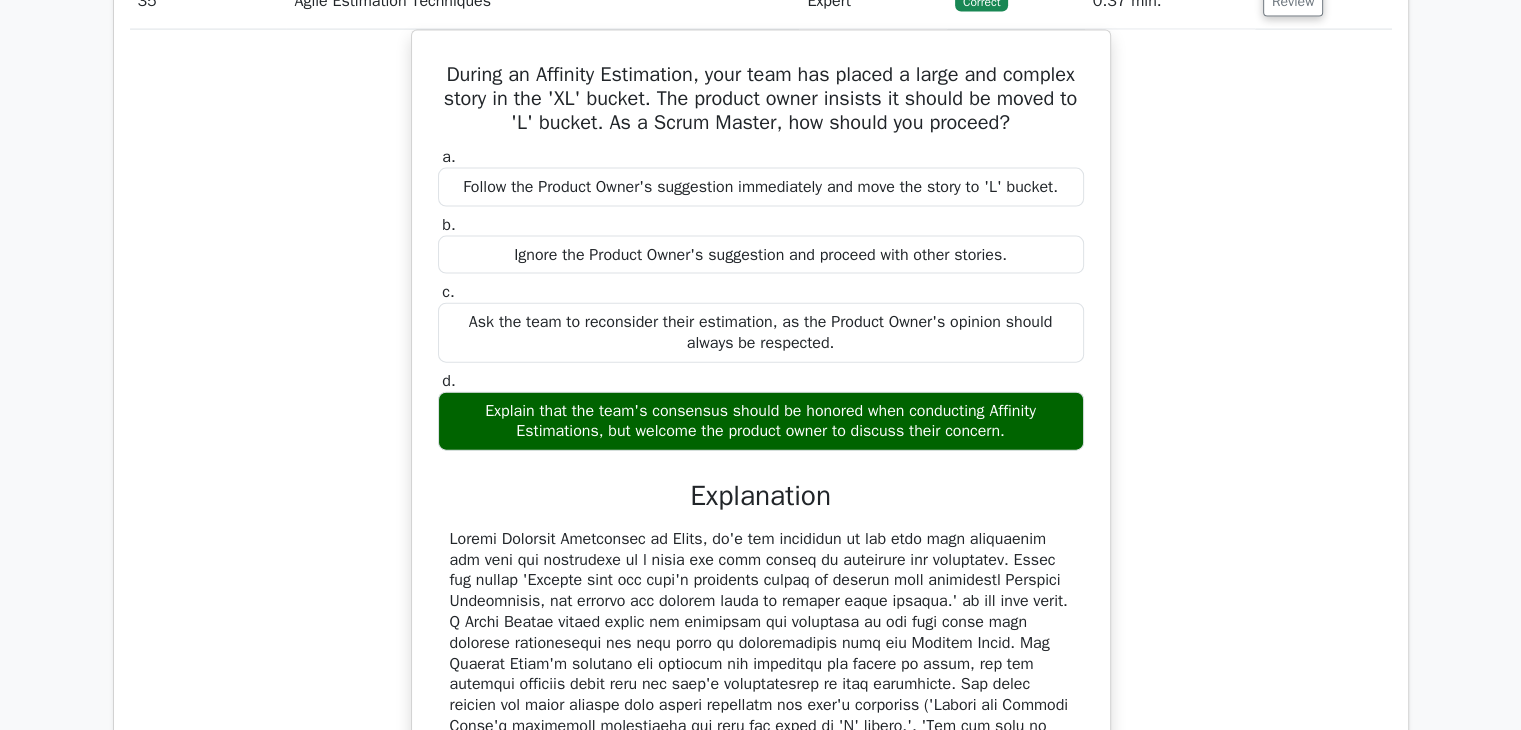 scroll, scrollTop: 34900, scrollLeft: 0, axis: vertical 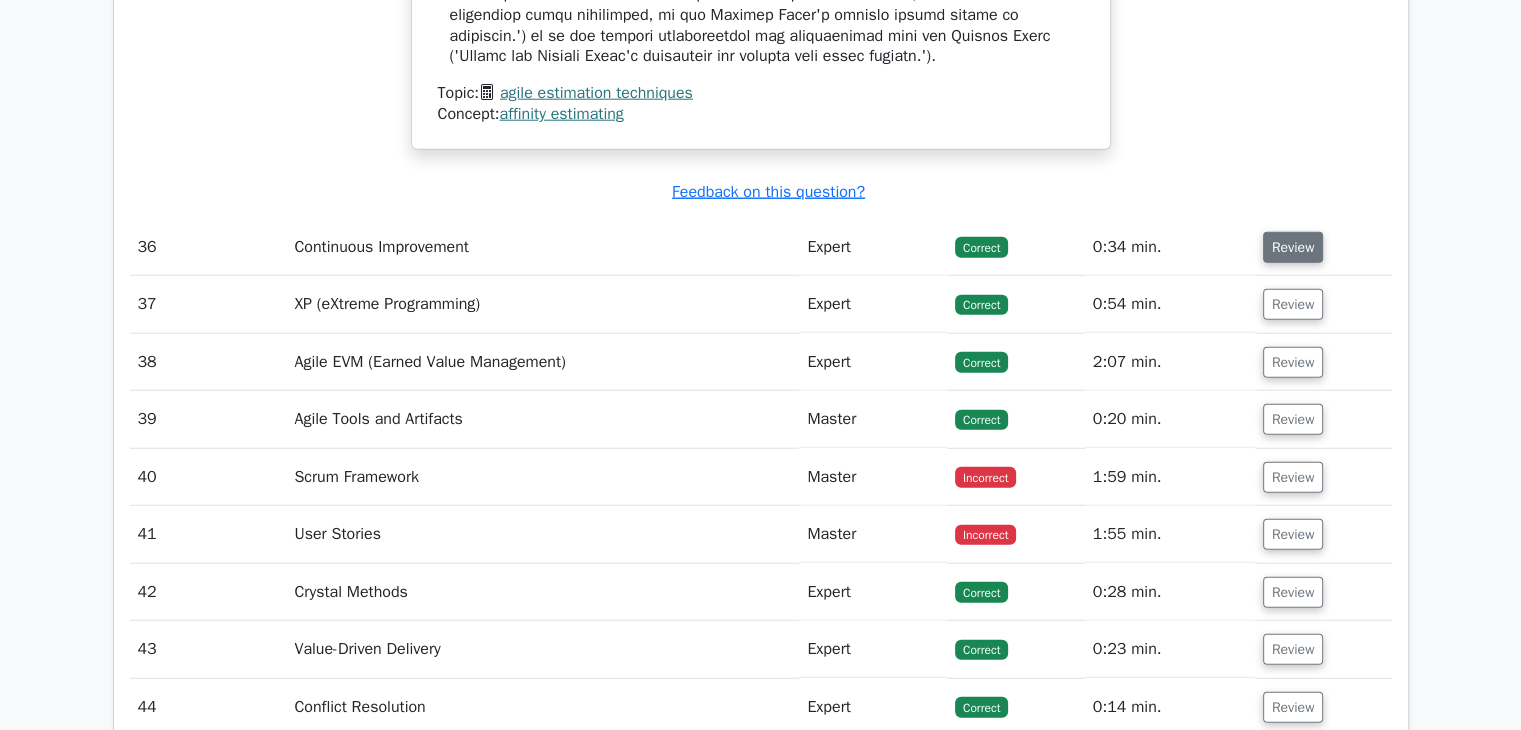 click on "Review" at bounding box center (1293, 247) 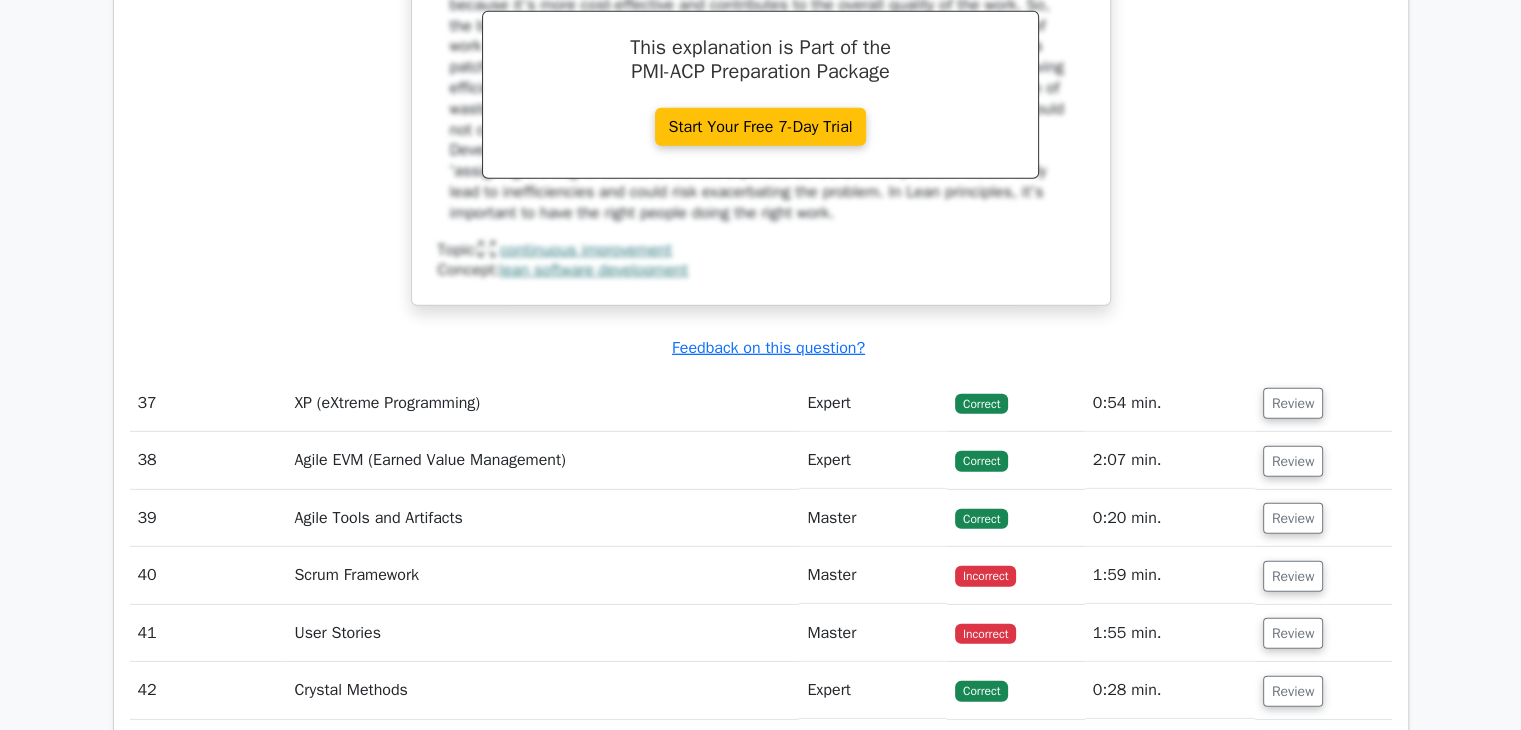 scroll, scrollTop: 36400, scrollLeft: 0, axis: vertical 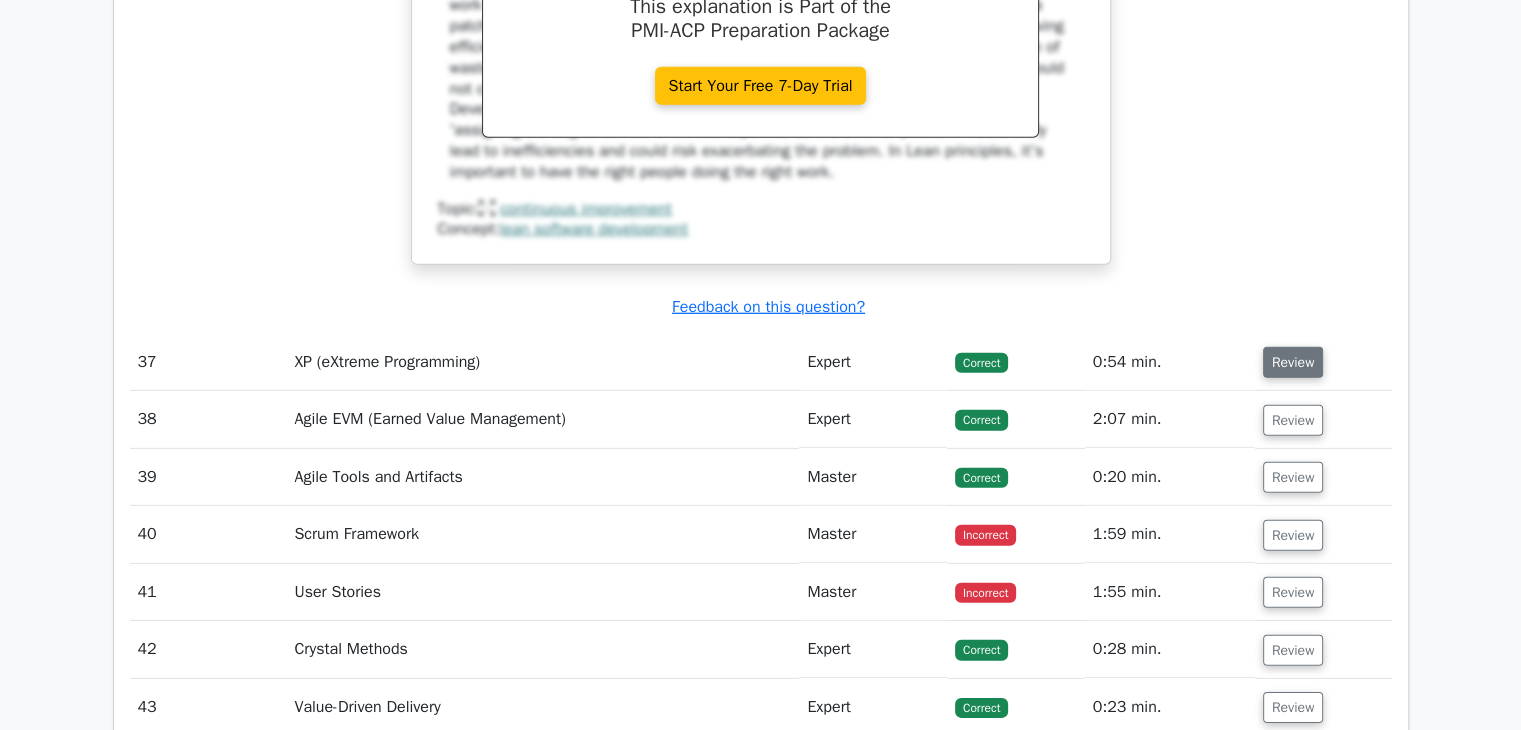 click on "Review" at bounding box center [1293, 362] 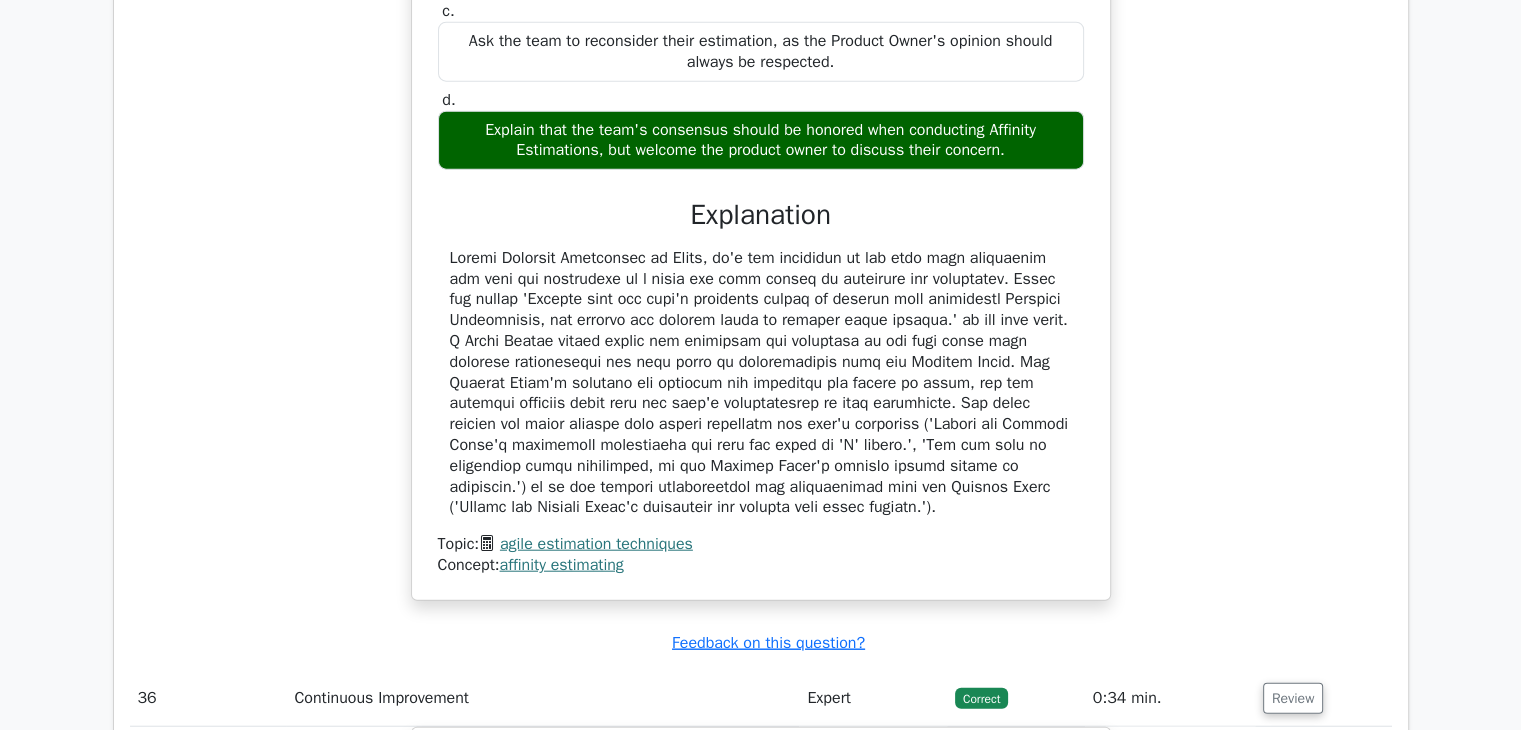 scroll, scrollTop: 34900, scrollLeft: 0, axis: vertical 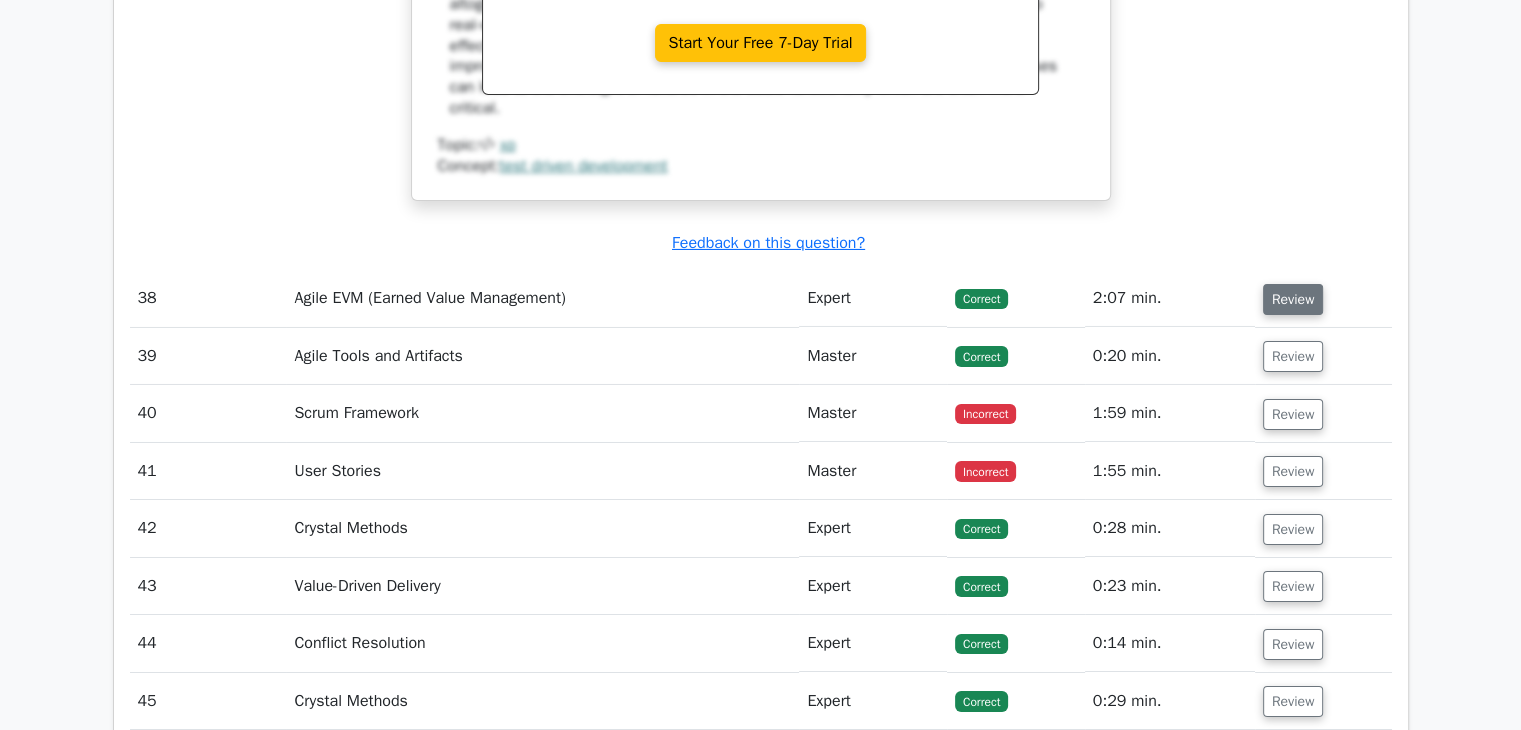 click on "Review" at bounding box center [1293, 299] 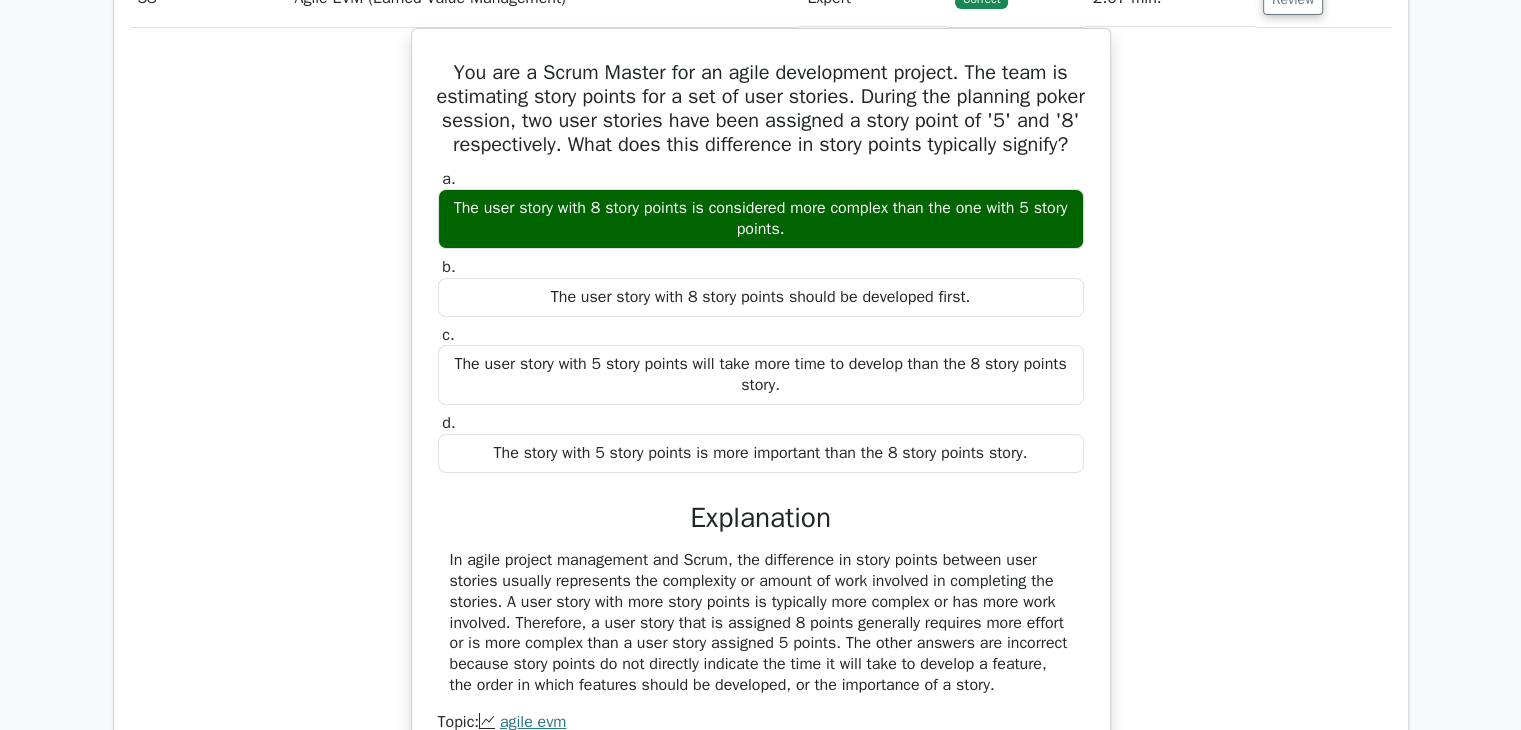 scroll, scrollTop: 37600, scrollLeft: 0, axis: vertical 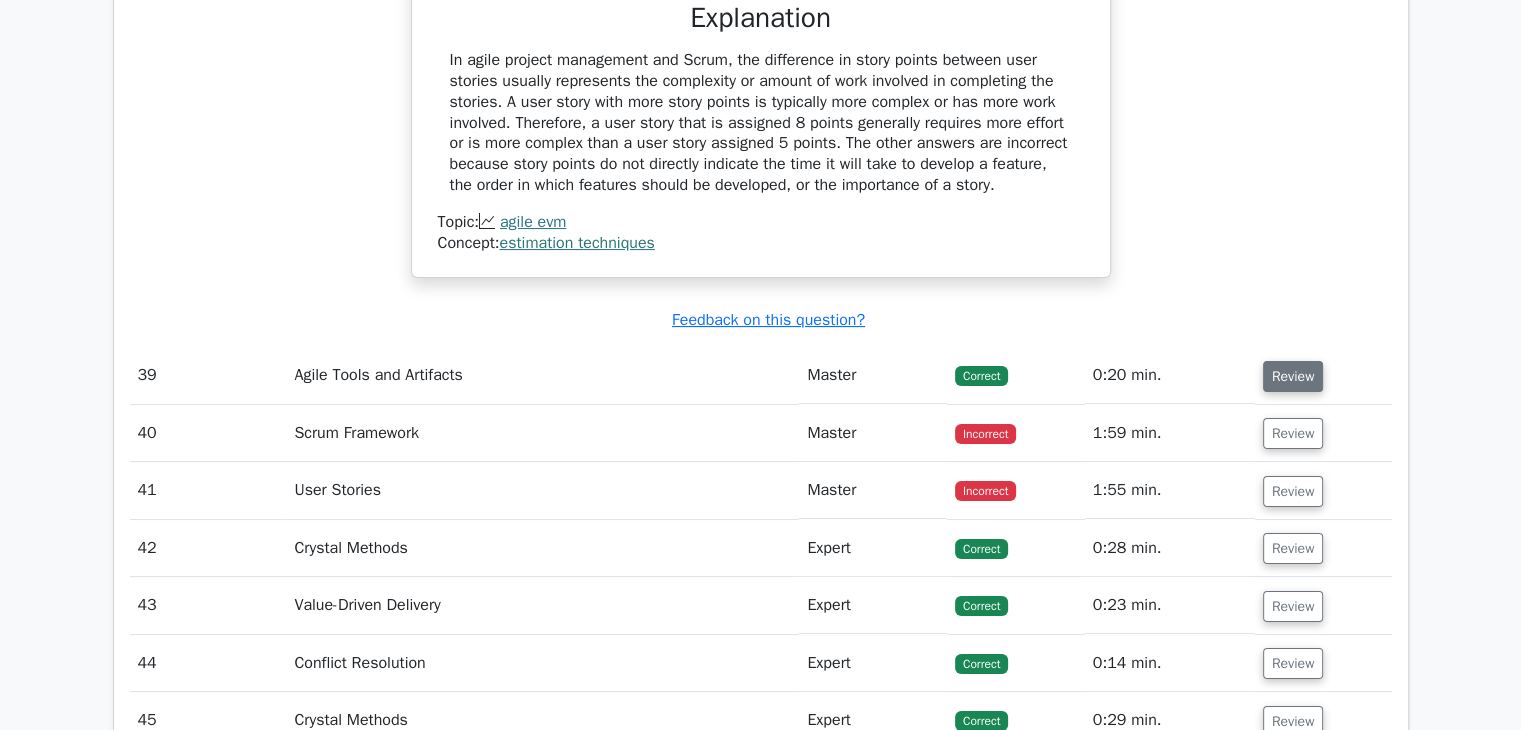 click on "Review" at bounding box center [1293, 376] 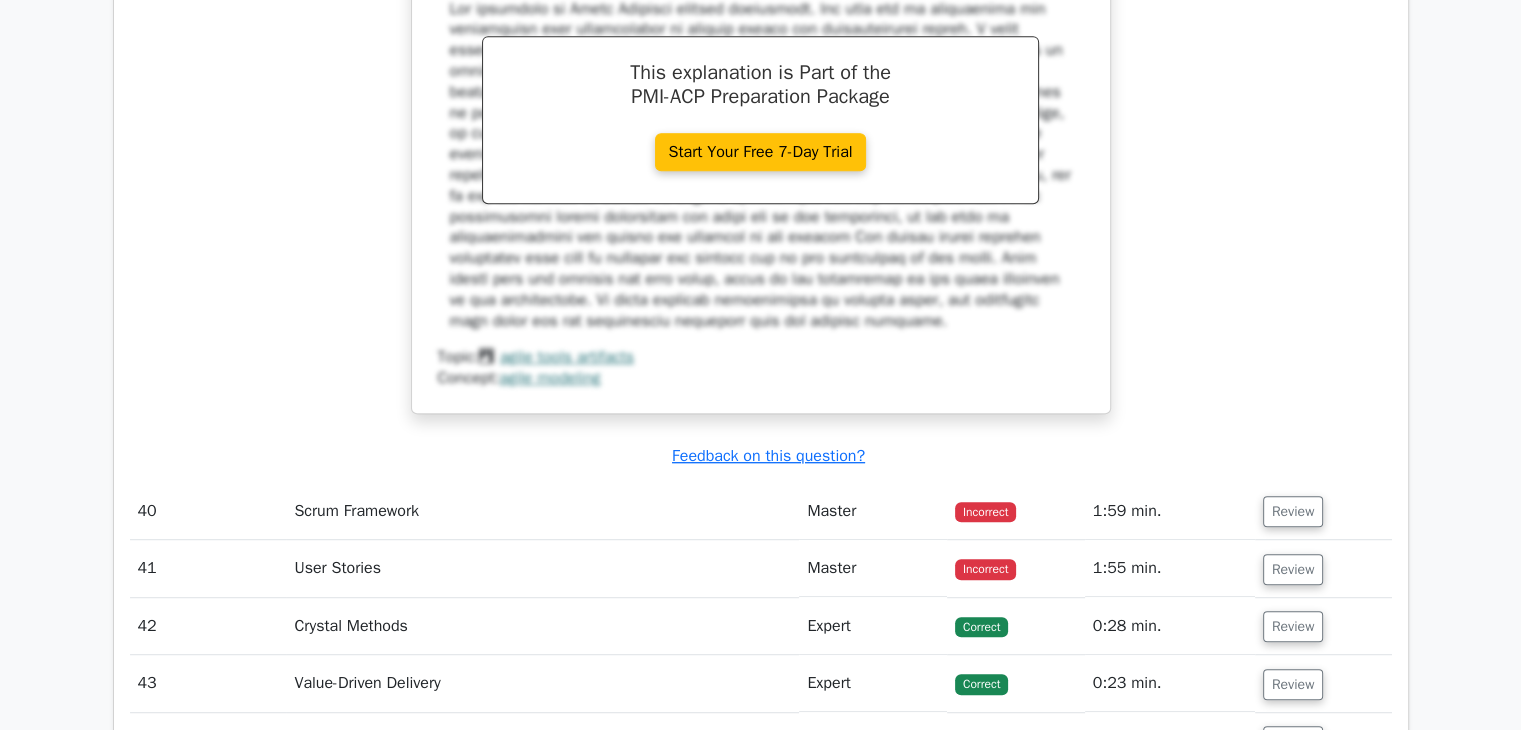 scroll, scrollTop: 39300, scrollLeft: 0, axis: vertical 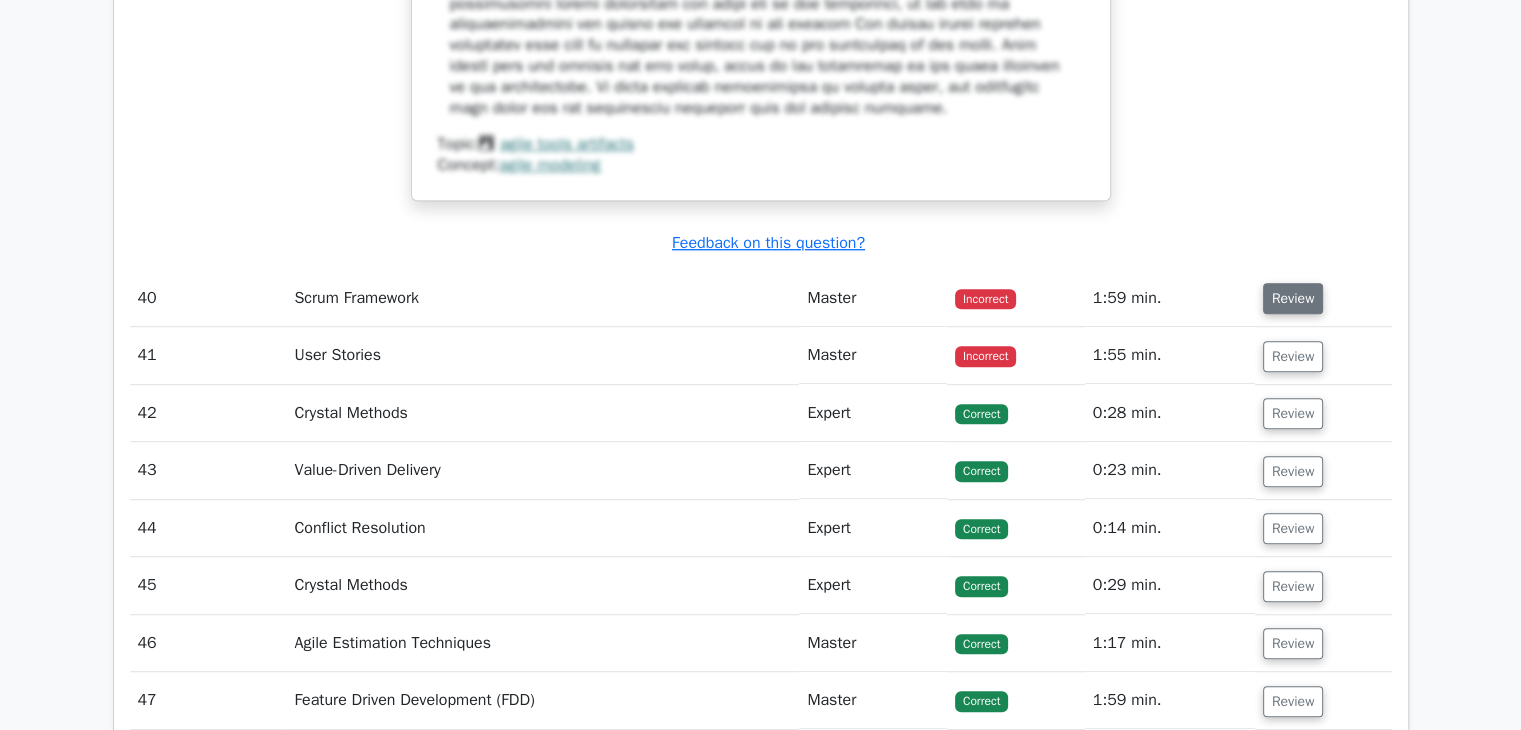 click on "Review" at bounding box center [1293, 298] 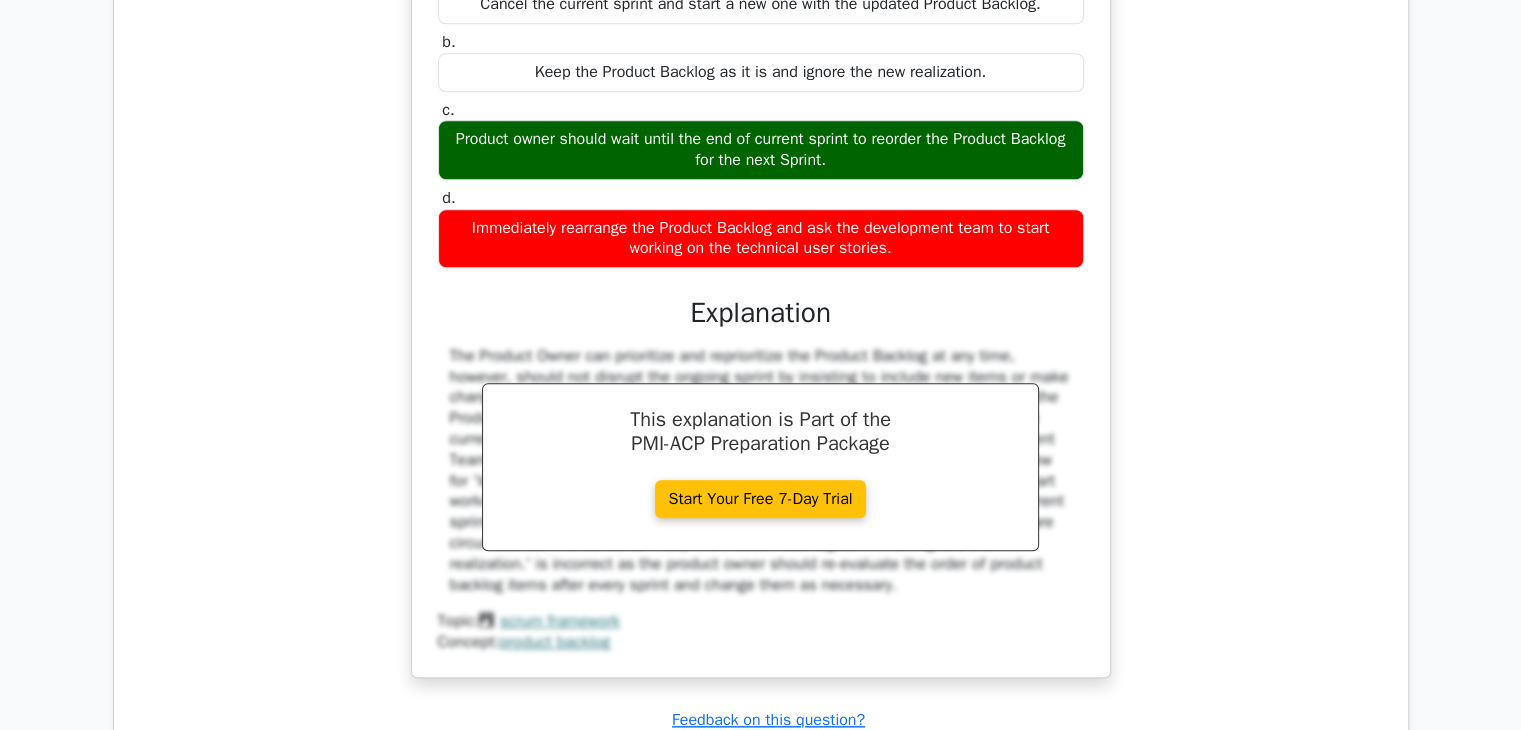 scroll, scrollTop: 39700, scrollLeft: 0, axis: vertical 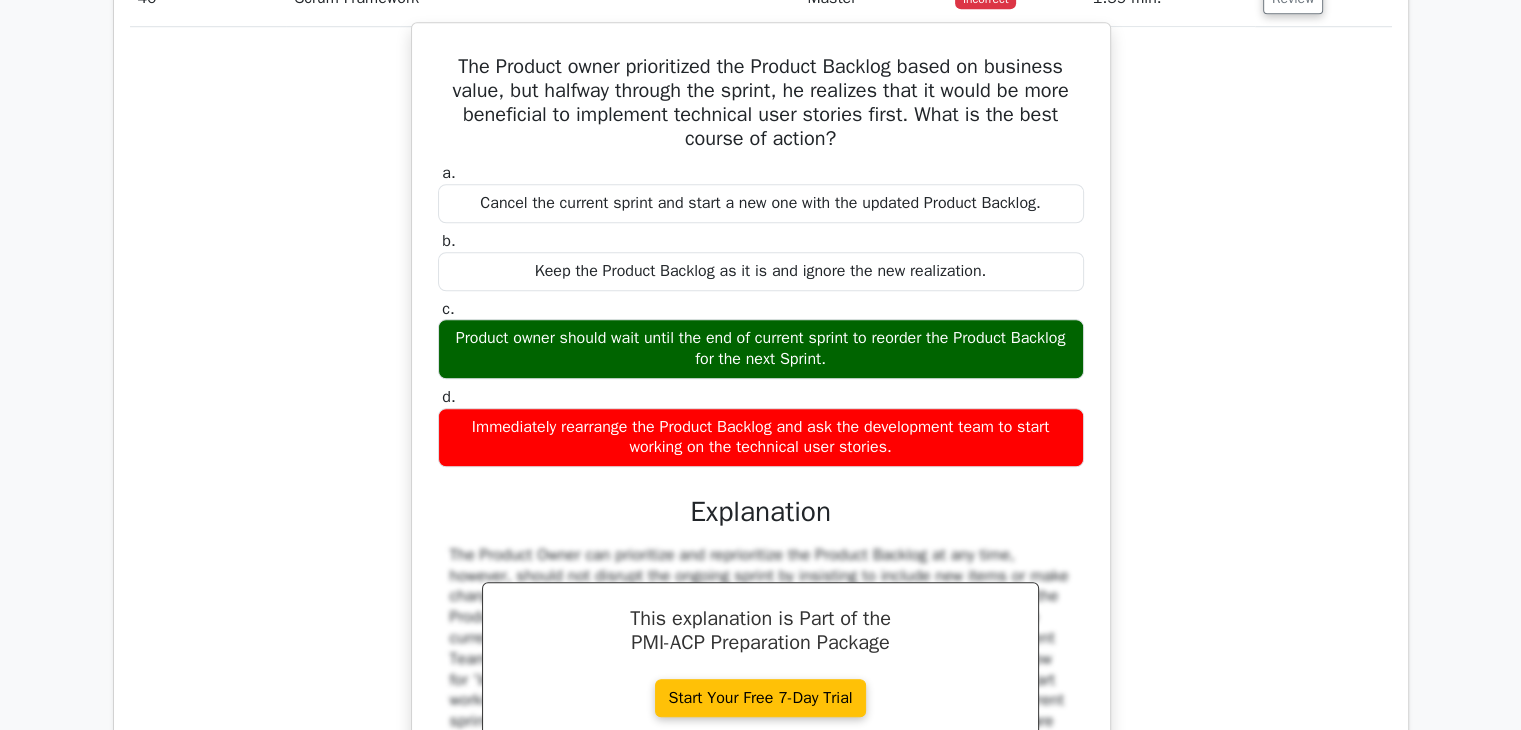 drag, startPoint x: 478, startPoint y: 387, endPoint x: 892, endPoint y: 417, distance: 415.08554 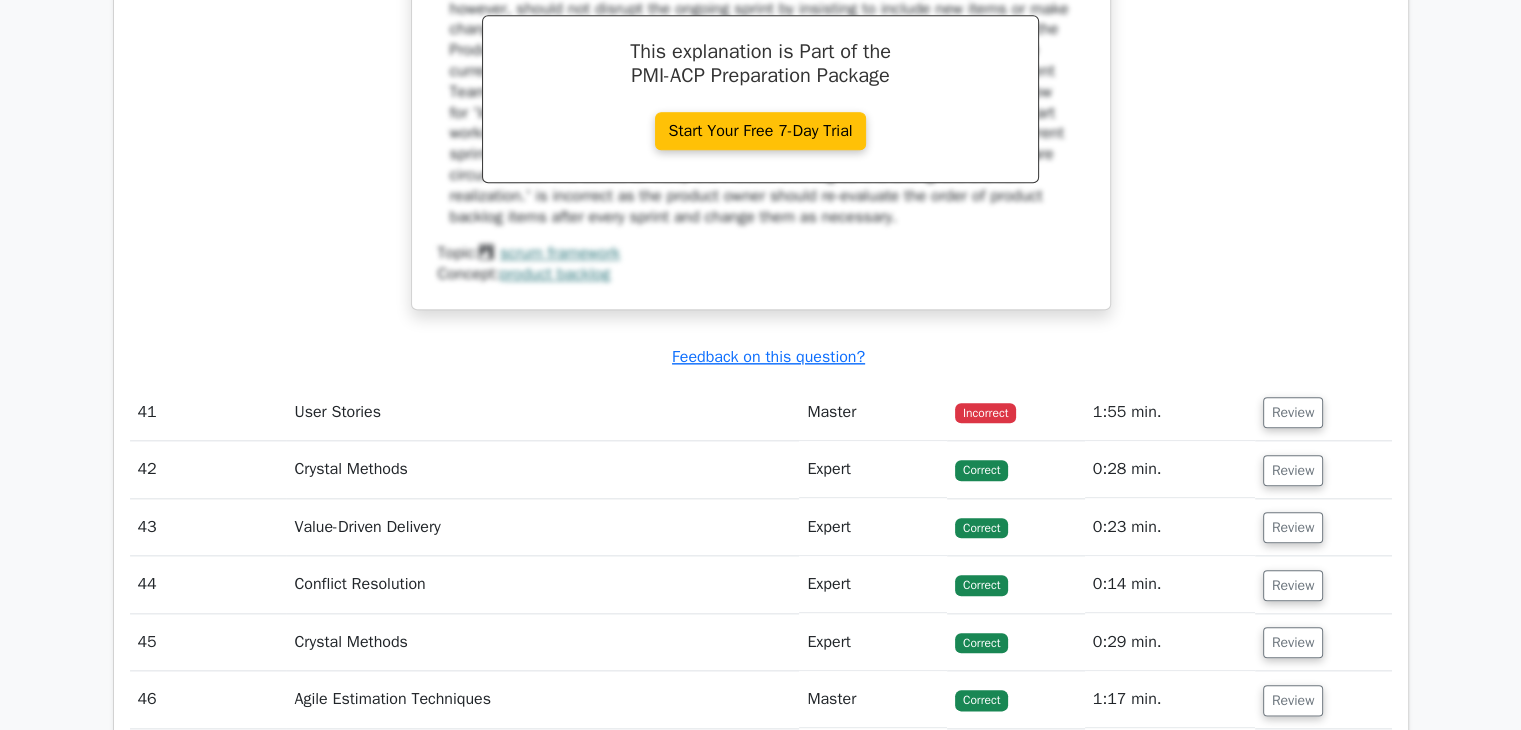 scroll, scrollTop: 40200, scrollLeft: 0, axis: vertical 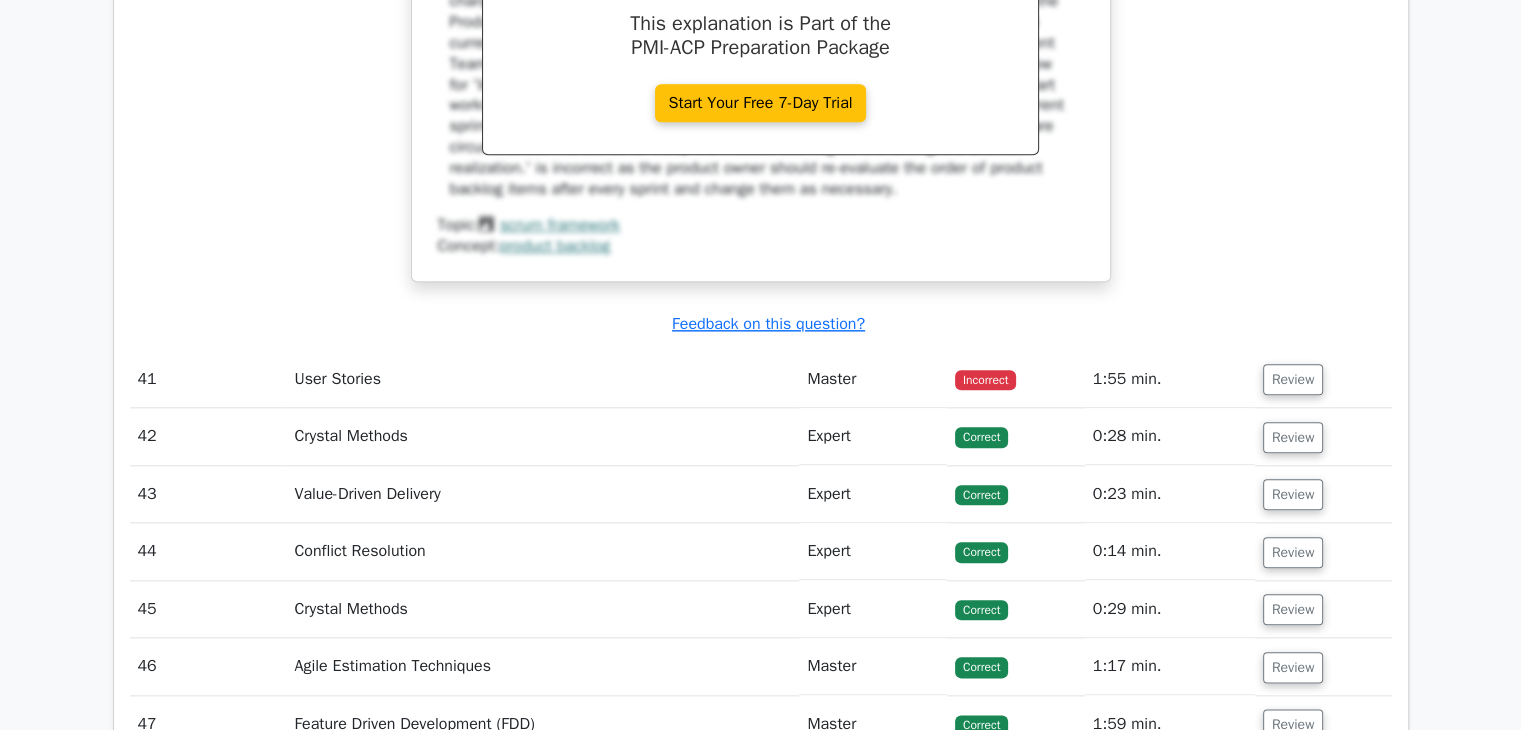 drag, startPoint x: 1292, startPoint y: 451, endPoint x: 1262, endPoint y: 469, distance: 34.98571 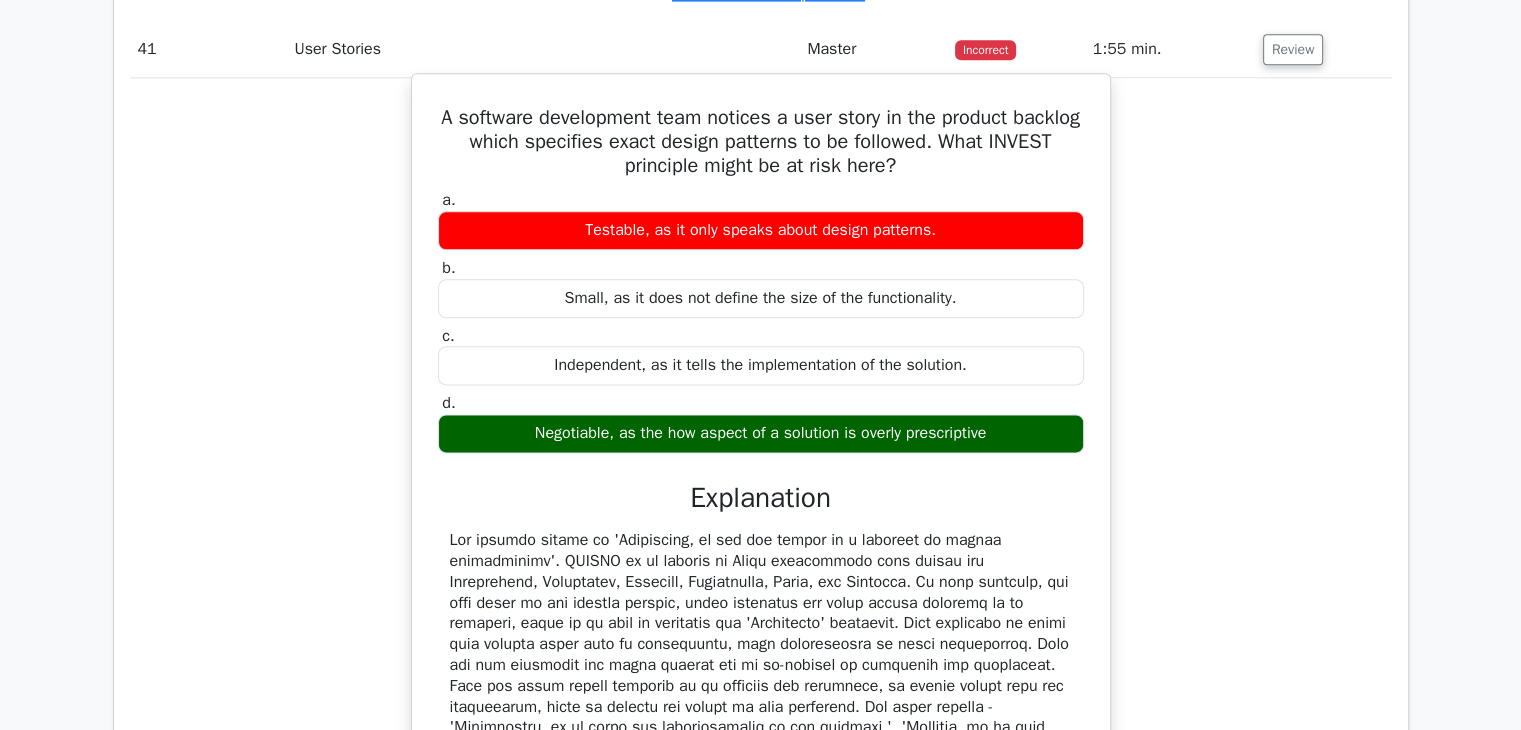 scroll, scrollTop: 40500, scrollLeft: 0, axis: vertical 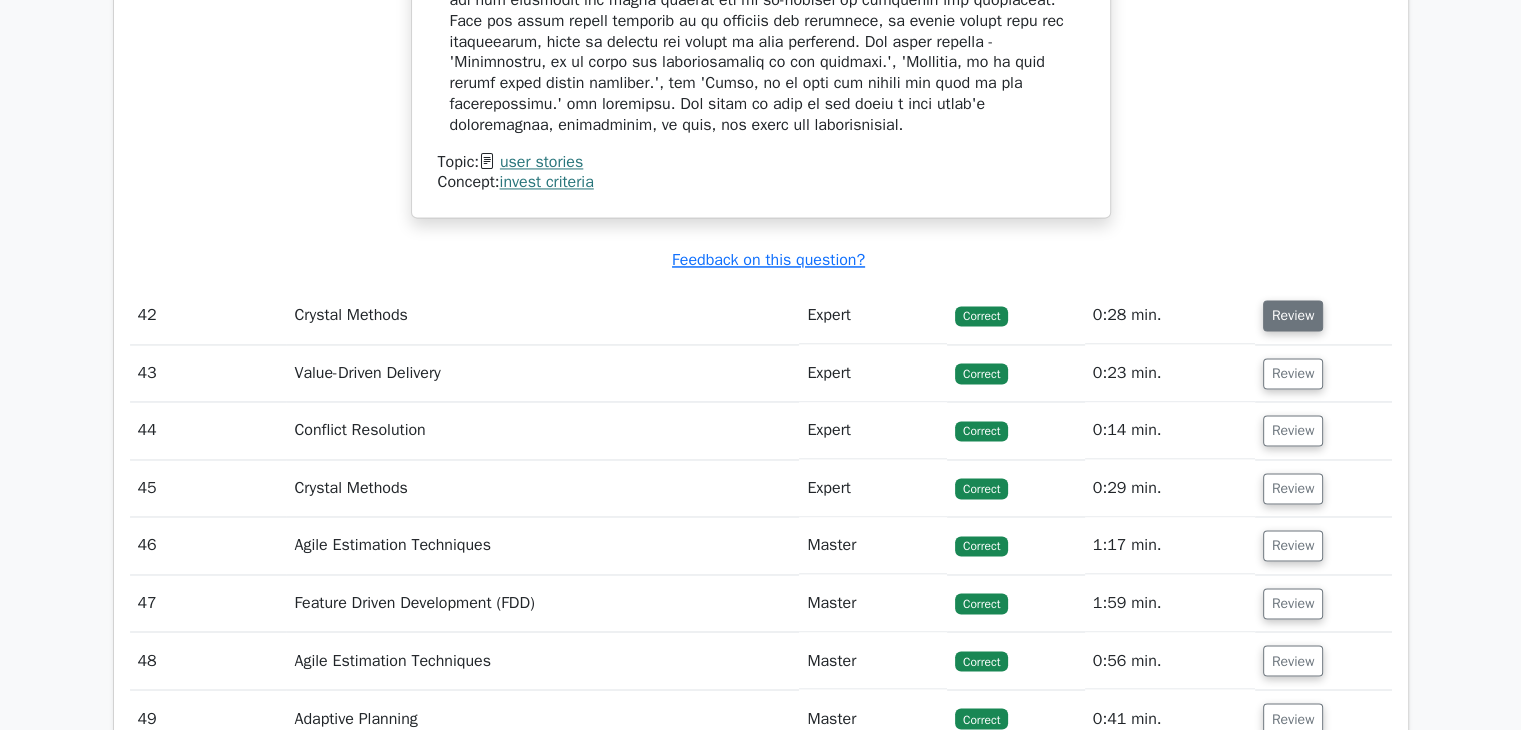 click on "Review" at bounding box center (1293, 315) 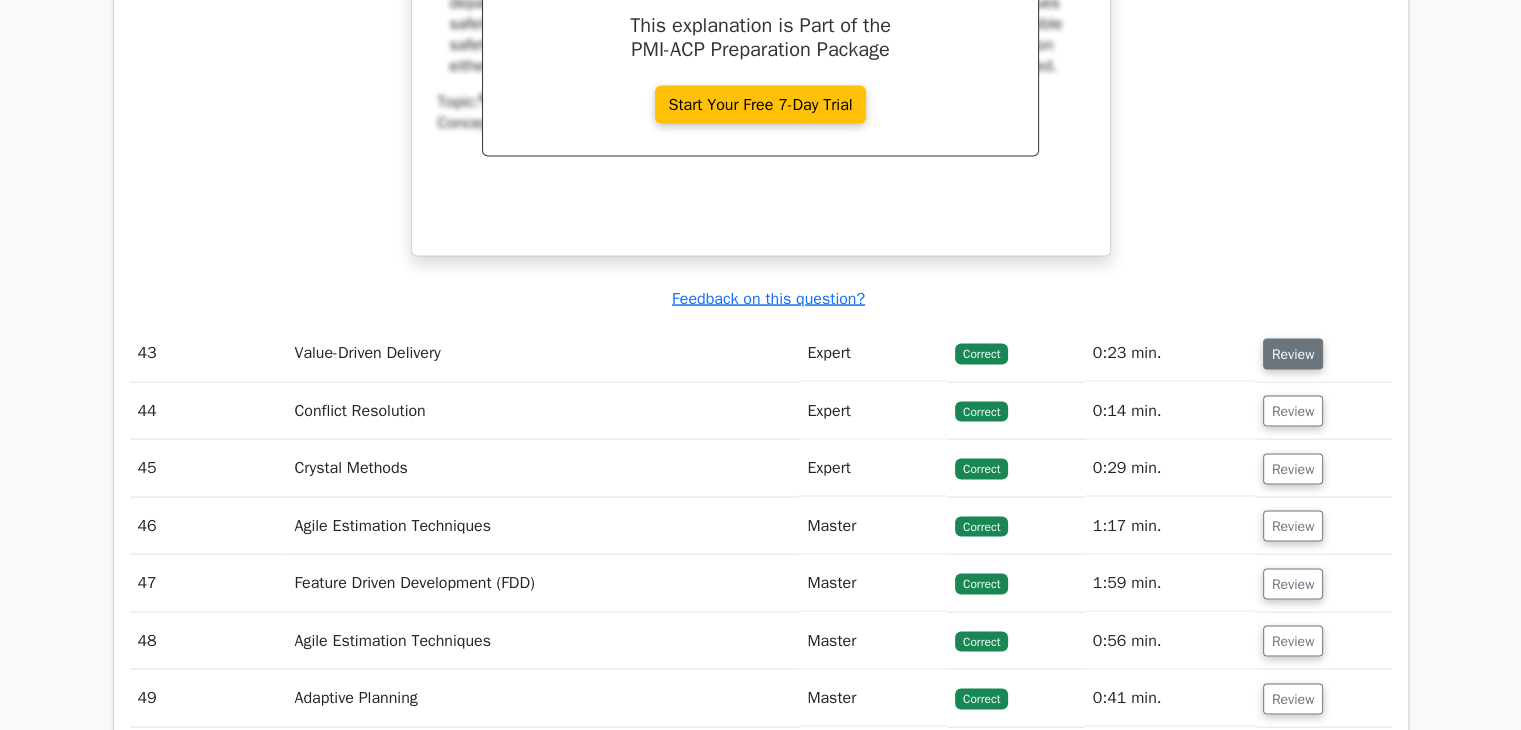 scroll, scrollTop: 42100, scrollLeft: 0, axis: vertical 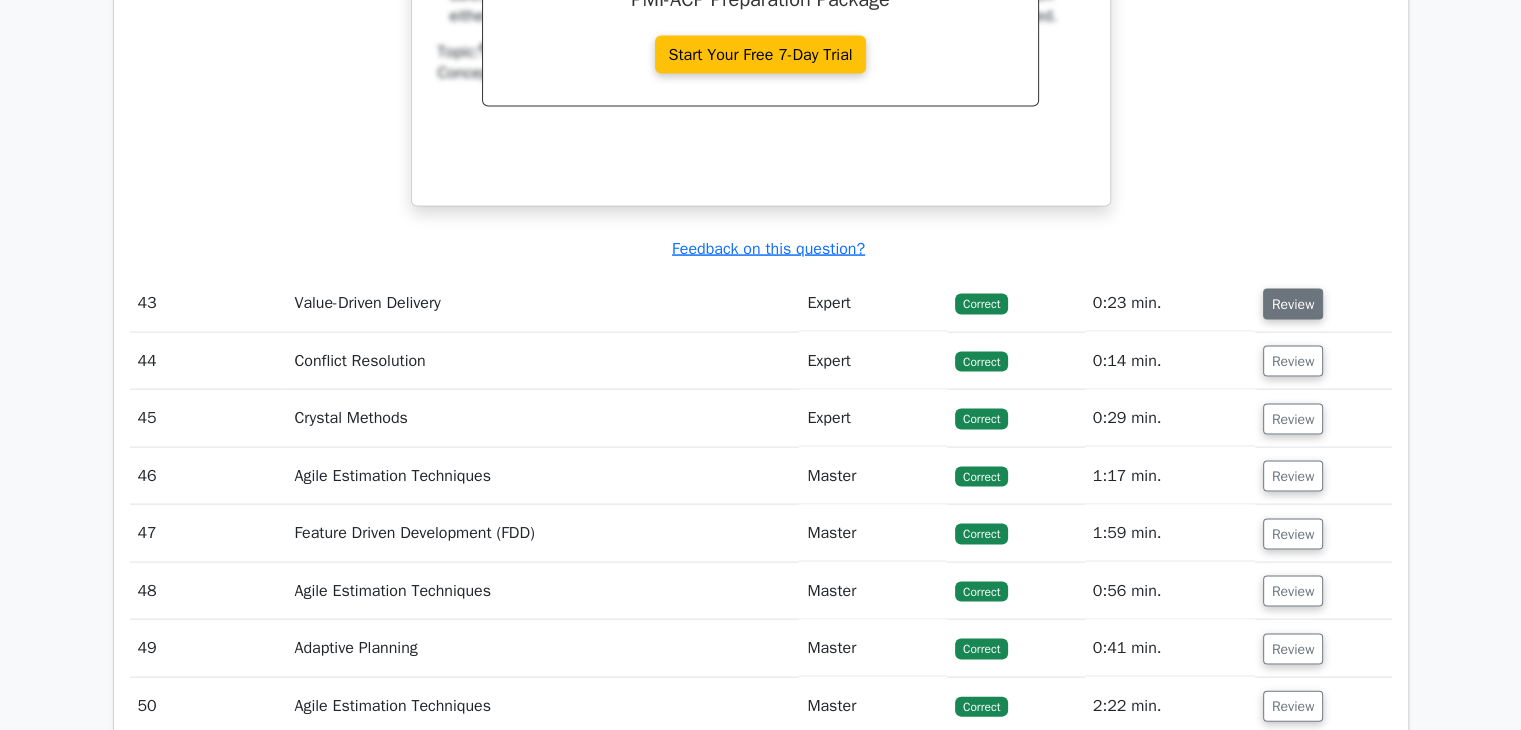 click on "Review" at bounding box center [1293, 304] 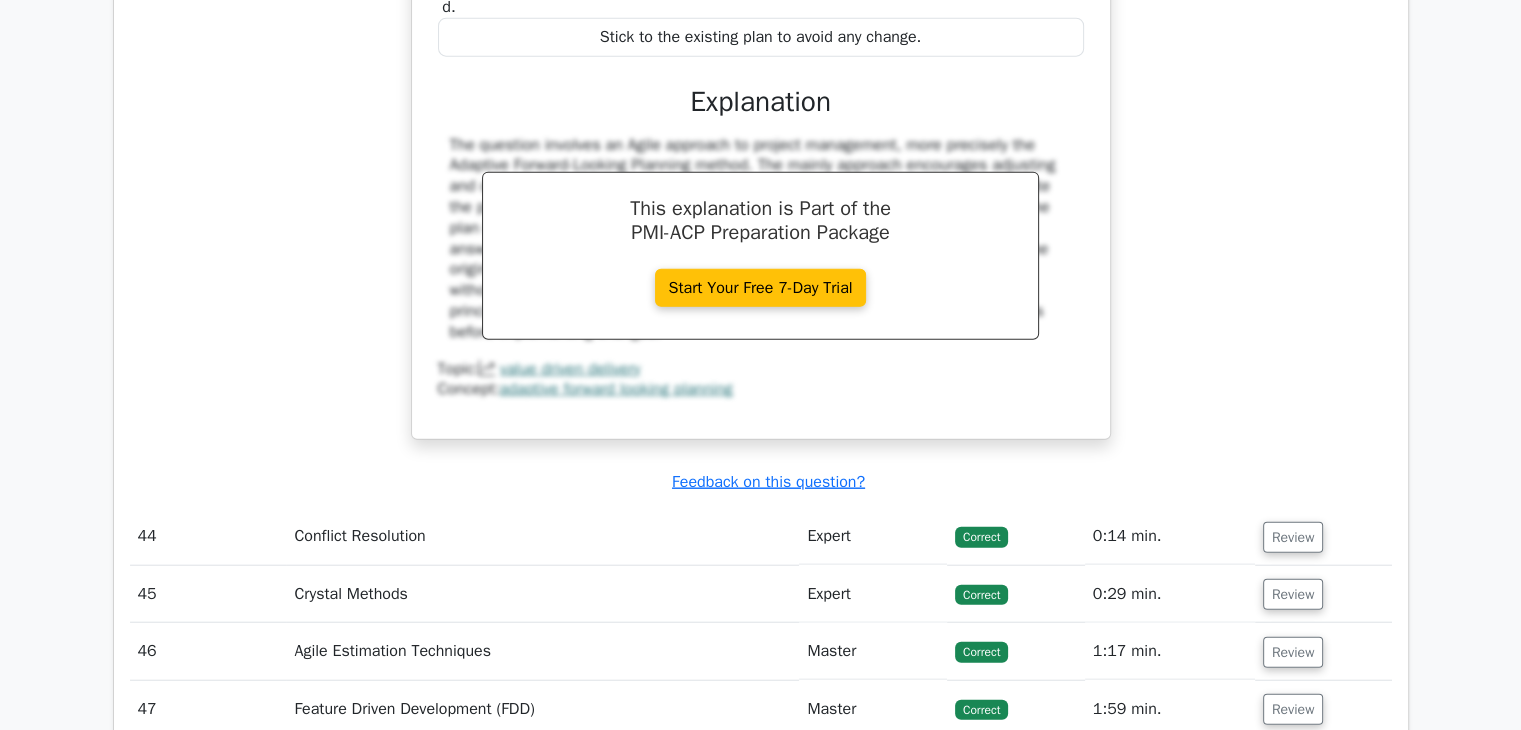 scroll, scrollTop: 43100, scrollLeft: 0, axis: vertical 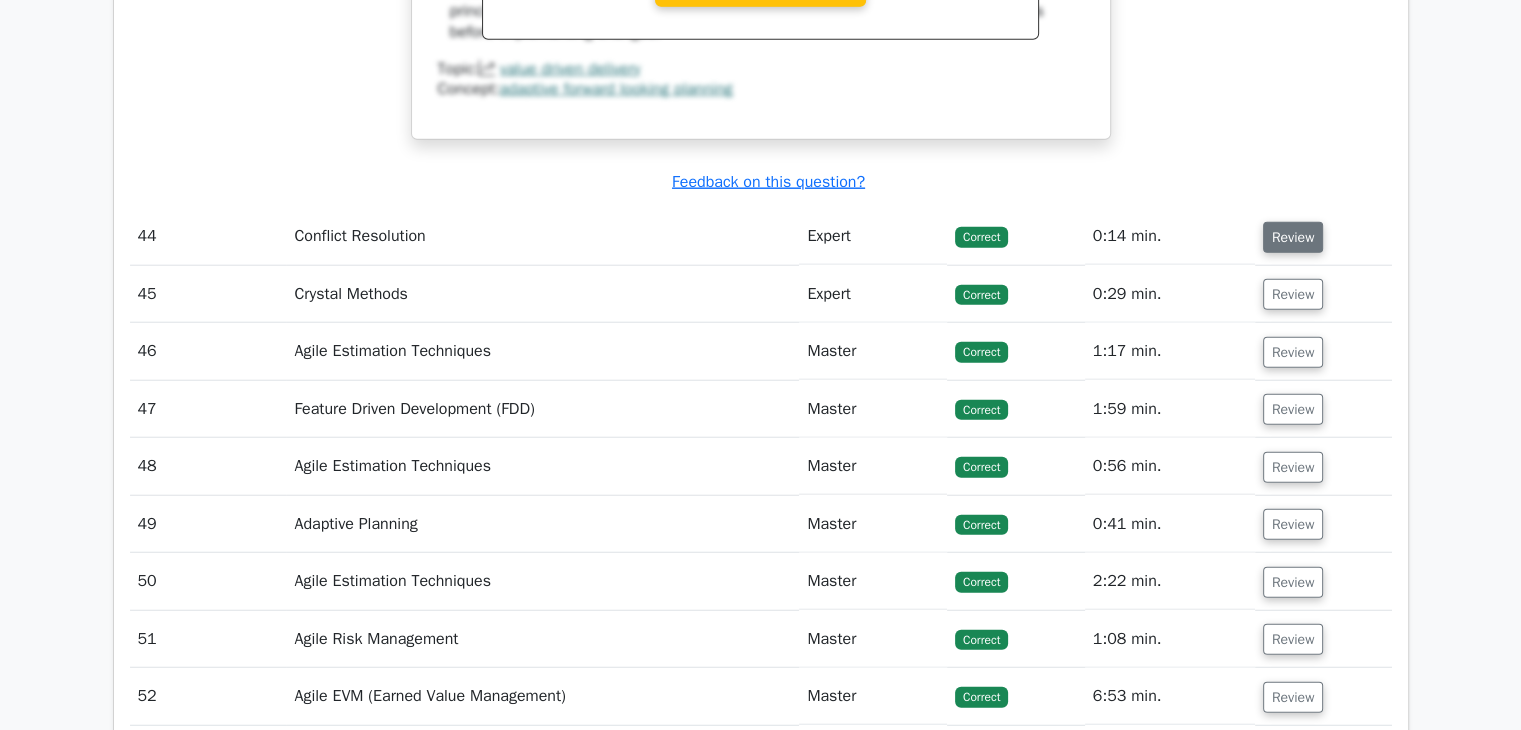 click on "Review" at bounding box center (1293, 237) 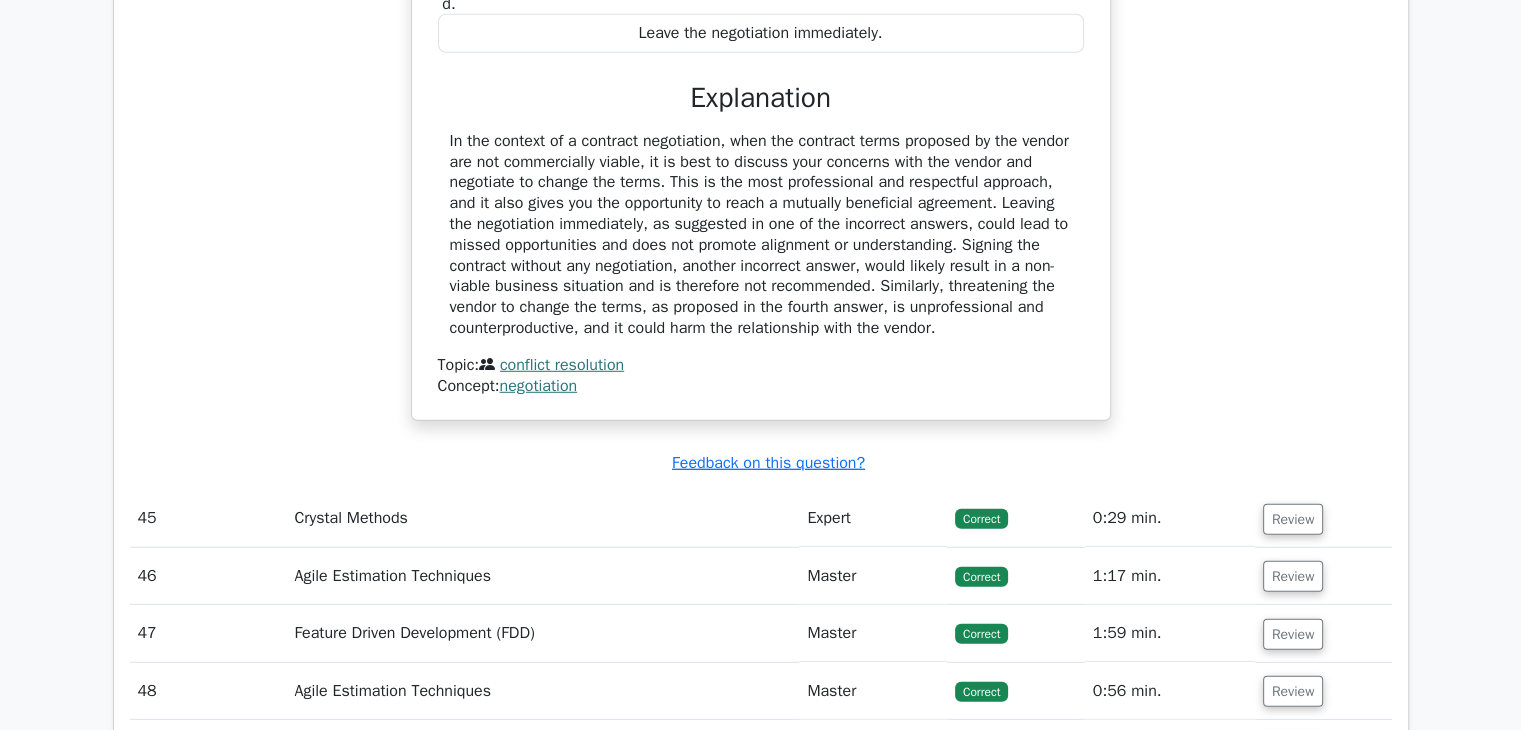 scroll, scrollTop: 43800, scrollLeft: 0, axis: vertical 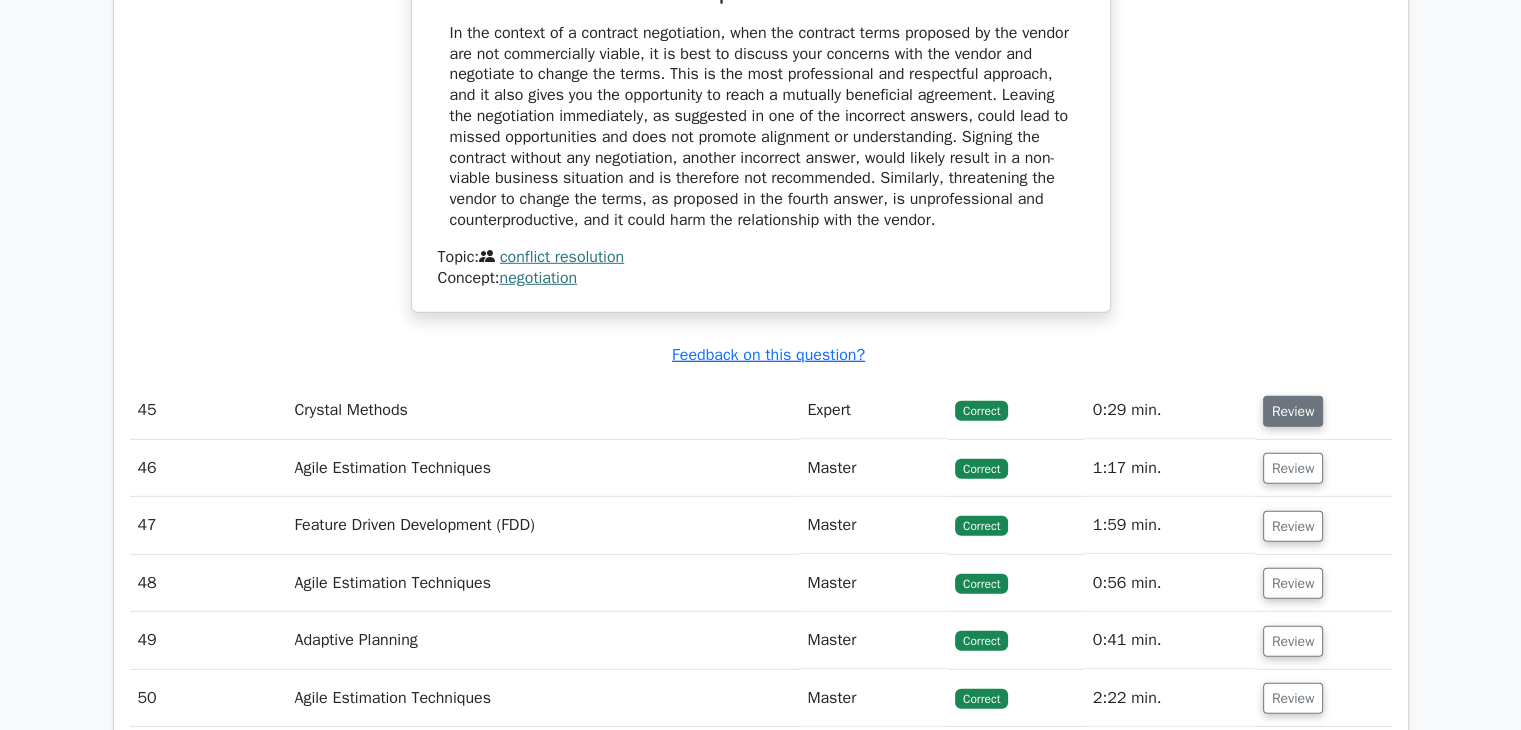 click on "Review" at bounding box center [1293, 411] 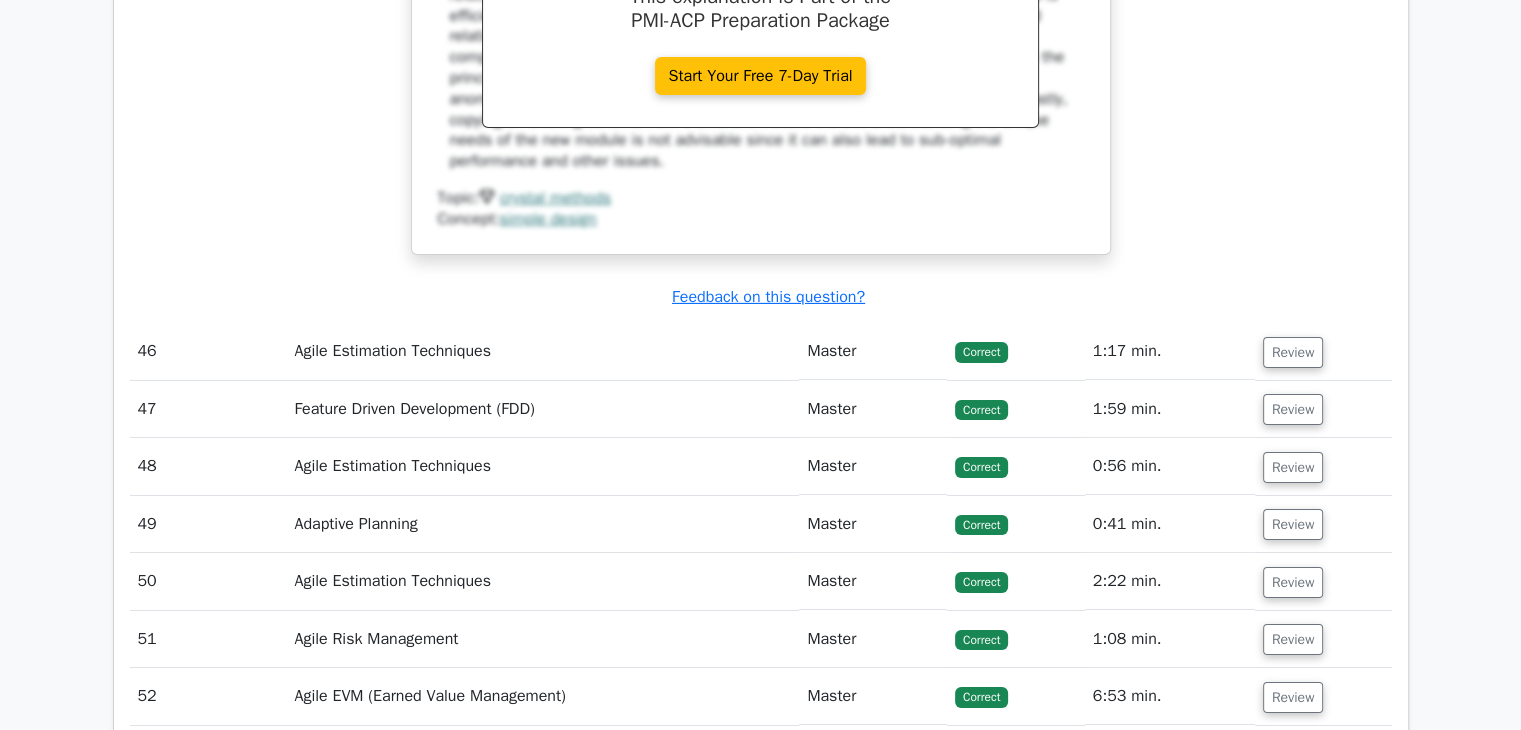 scroll, scrollTop: 44900, scrollLeft: 0, axis: vertical 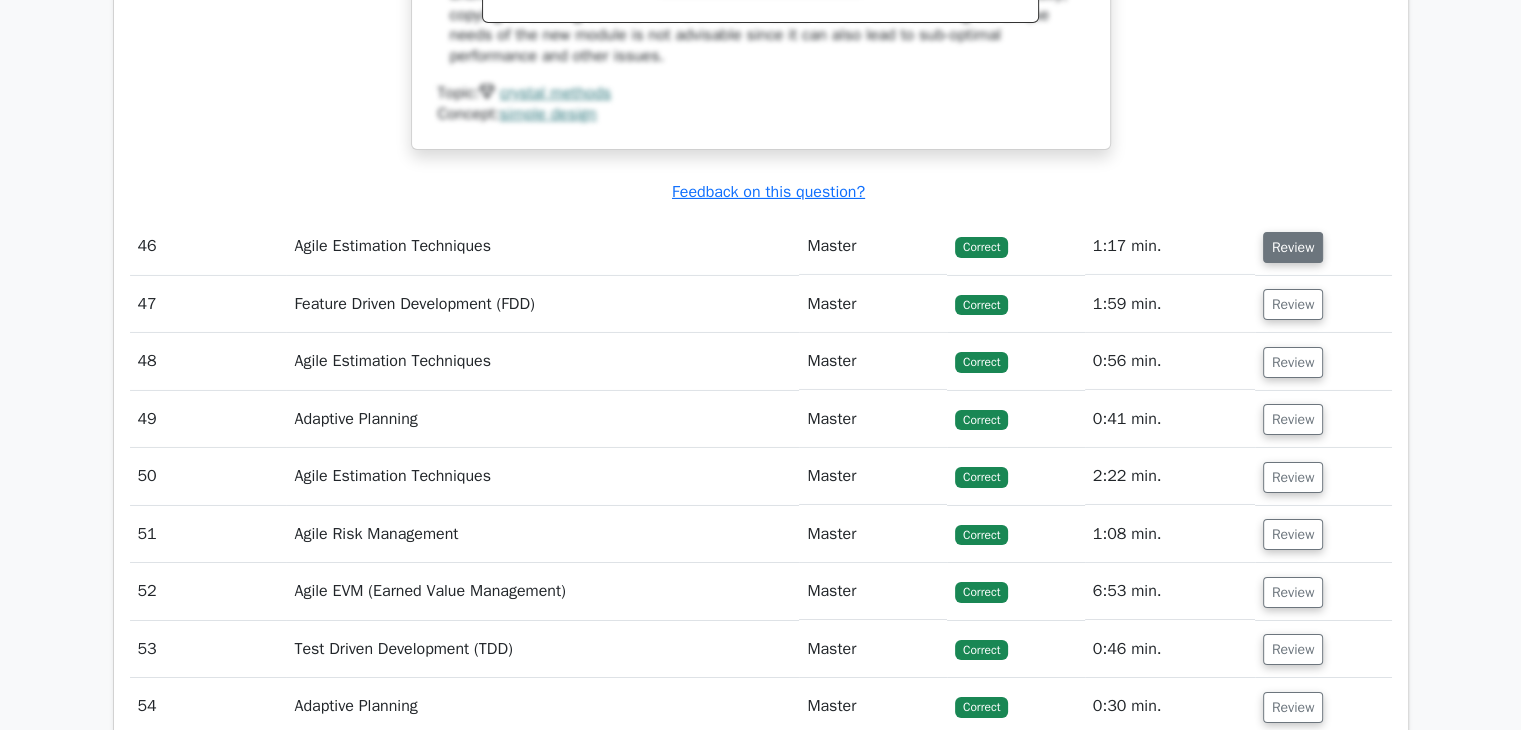 click on "Review" at bounding box center (1293, 247) 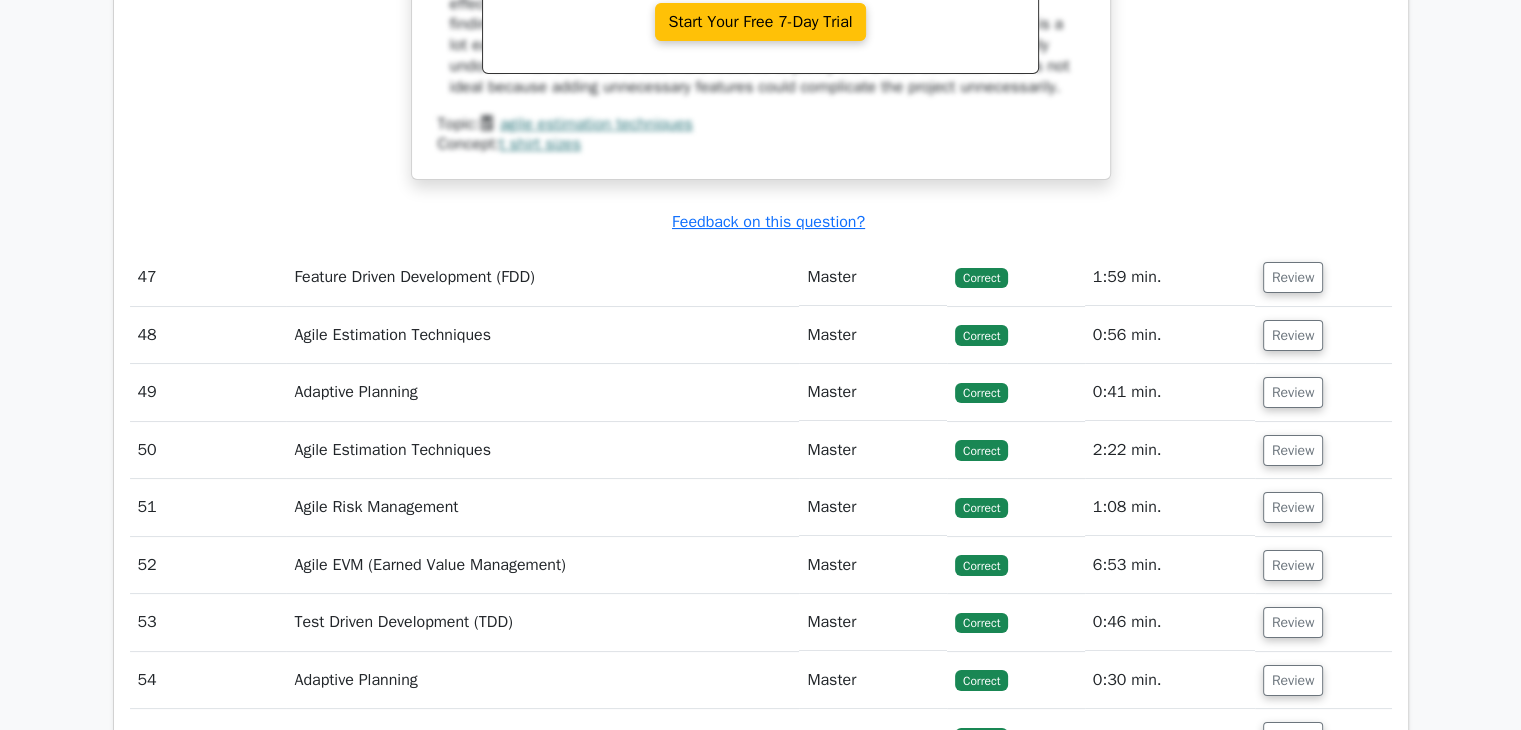 scroll, scrollTop: 45800, scrollLeft: 0, axis: vertical 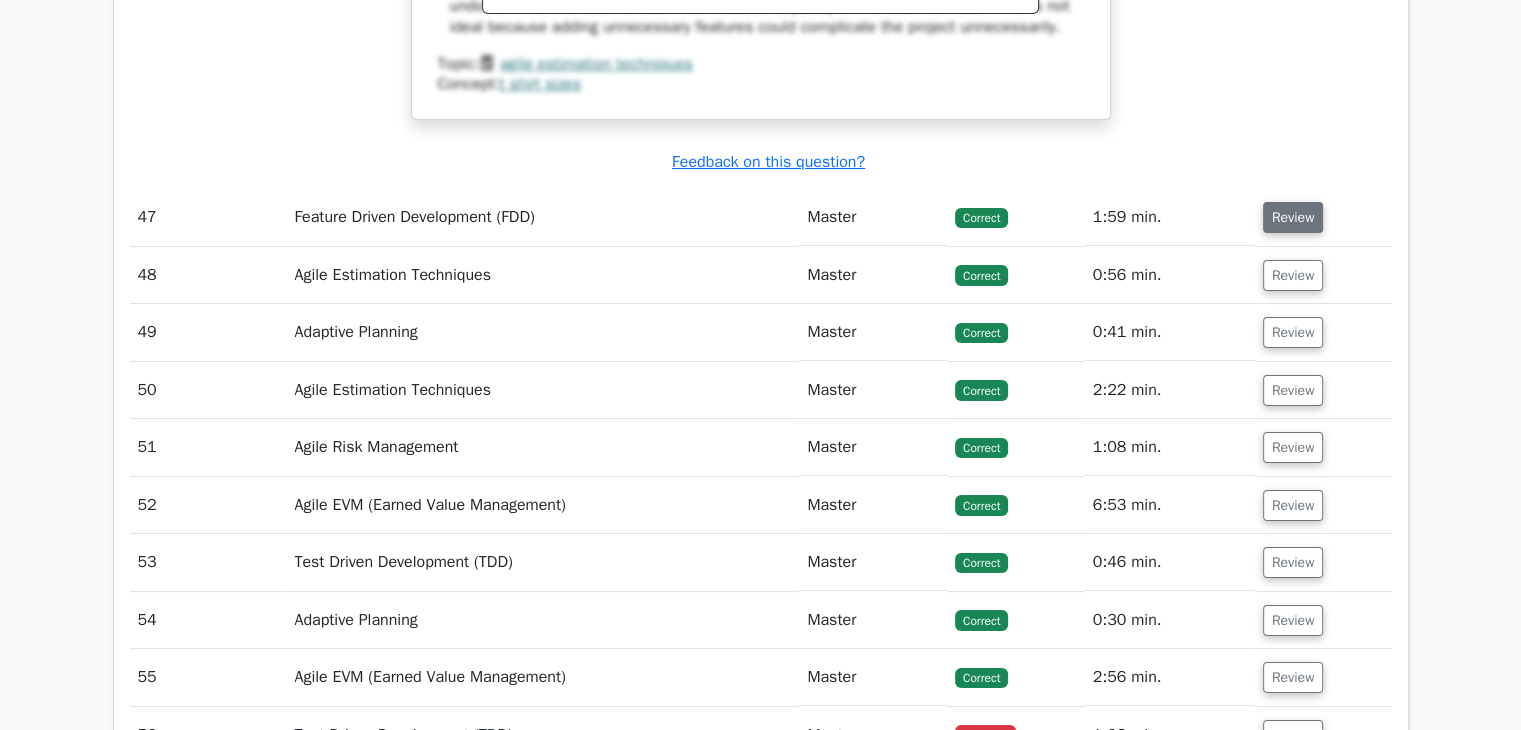 click on "Review" at bounding box center (1293, 217) 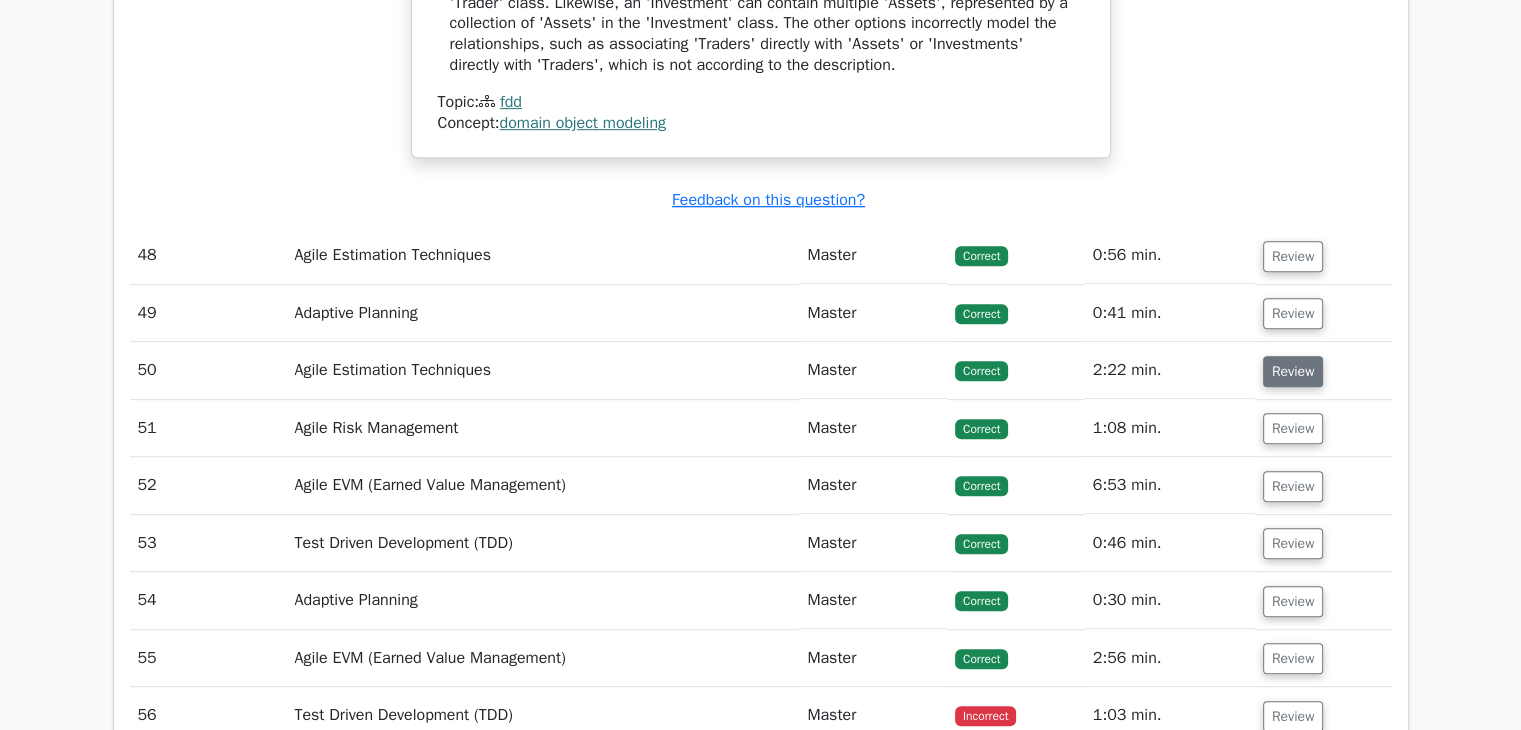 scroll, scrollTop: 46800, scrollLeft: 0, axis: vertical 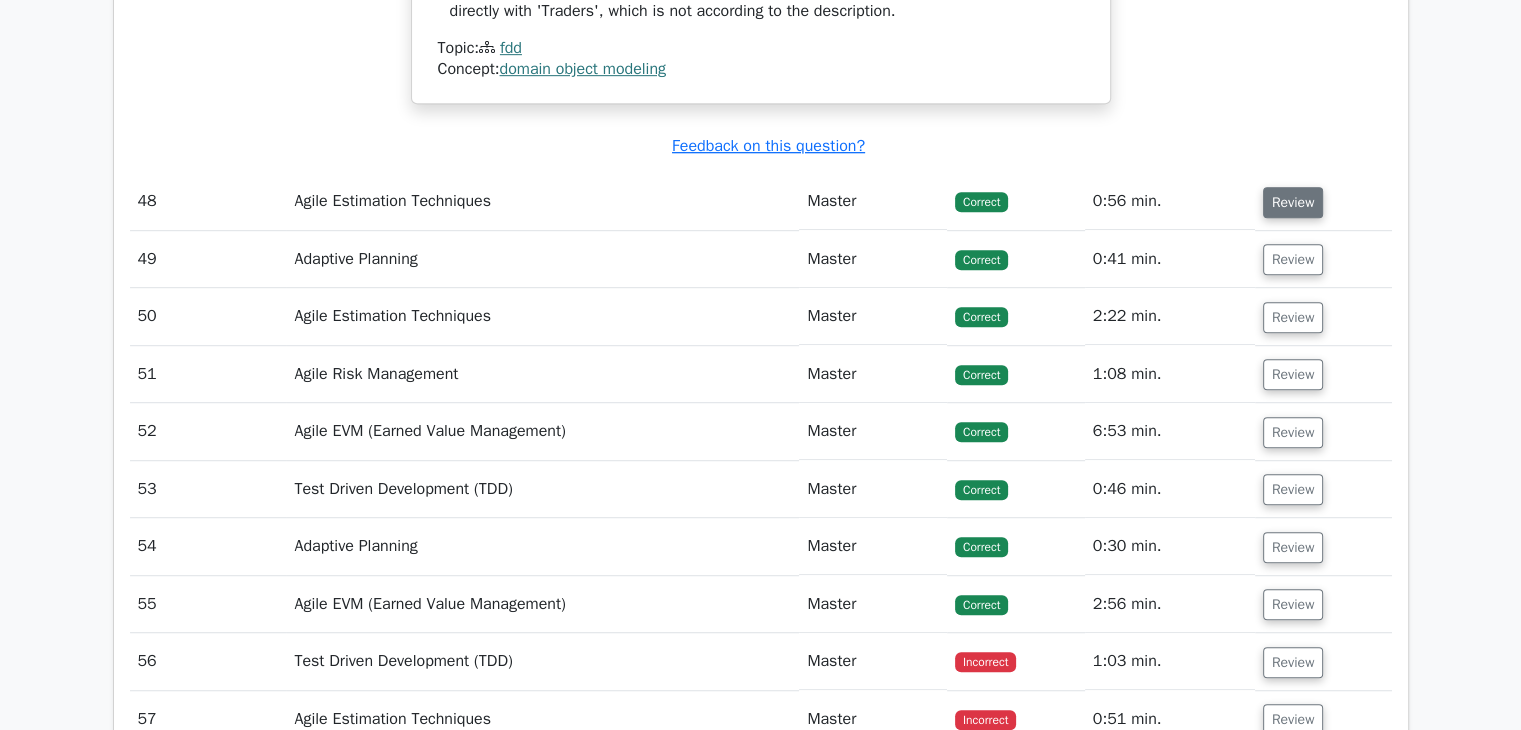 click on "Review" at bounding box center (1293, 202) 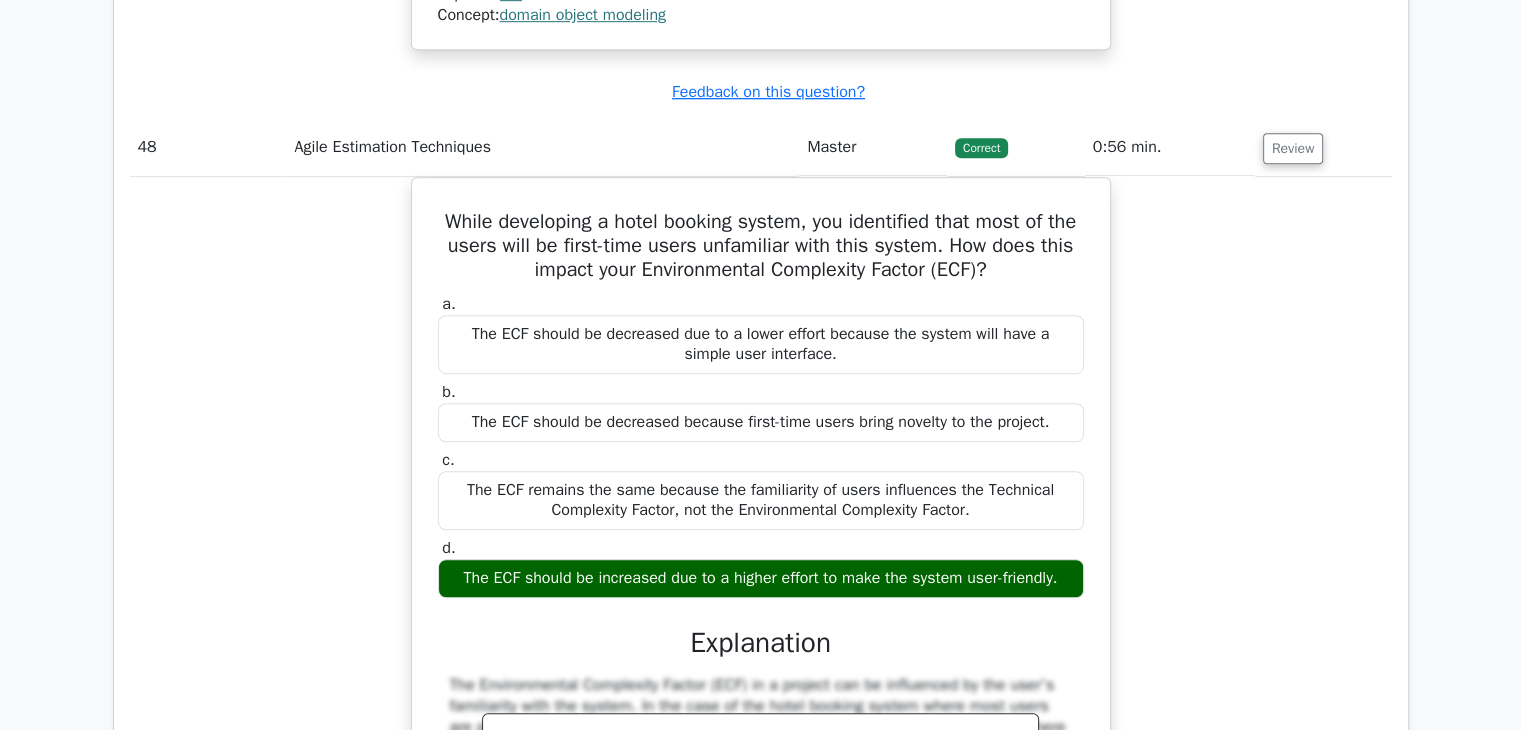 scroll, scrollTop: 46900, scrollLeft: 0, axis: vertical 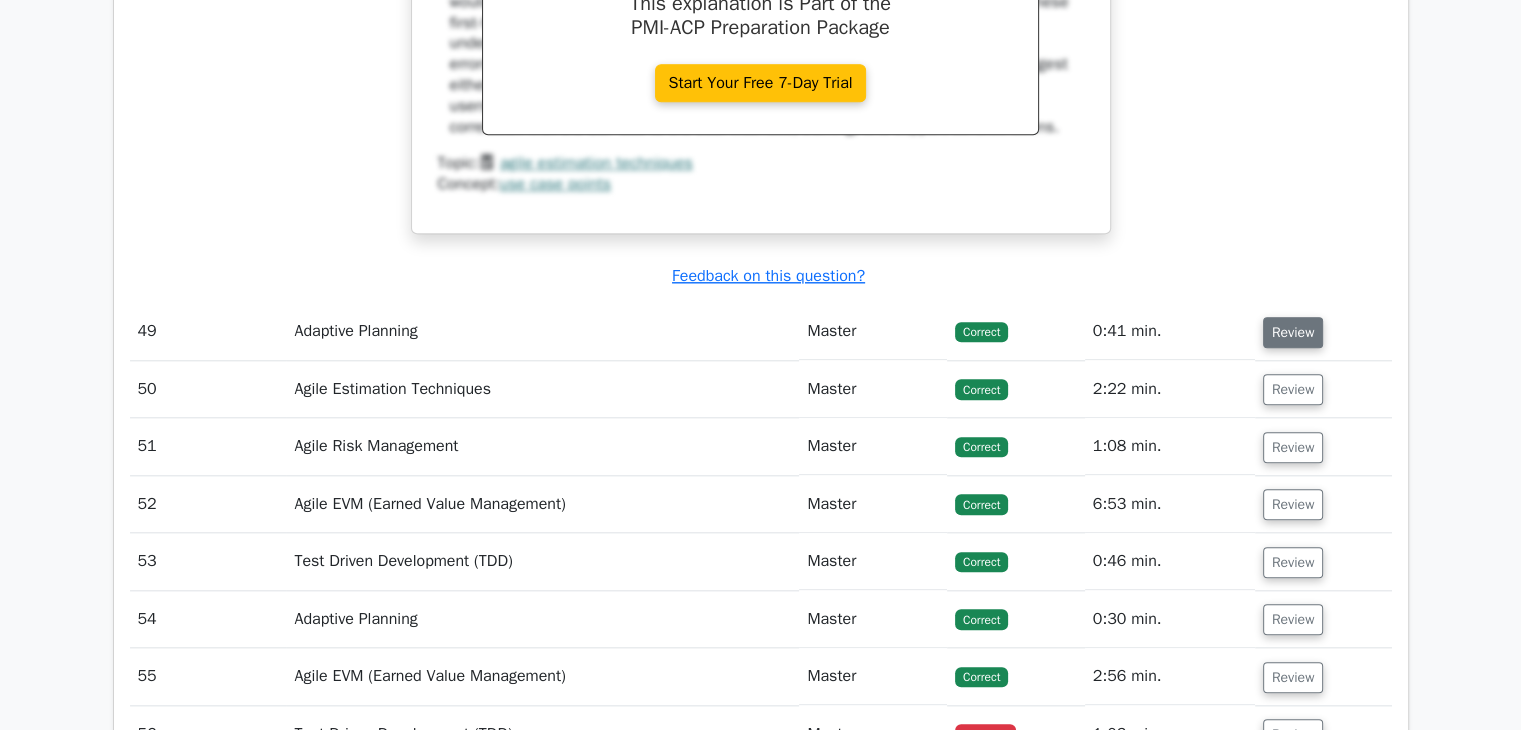 click on "Review" at bounding box center (1293, 332) 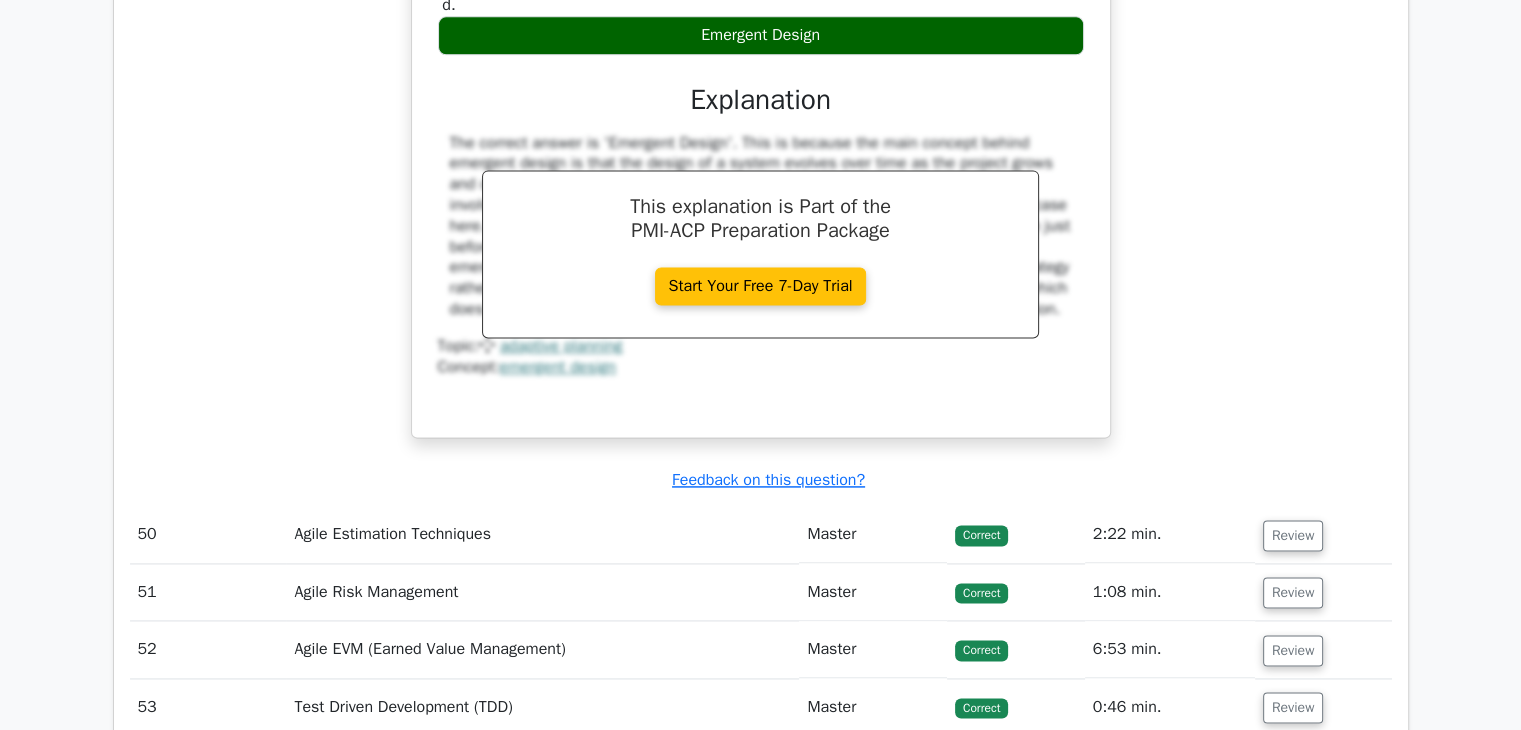 scroll, scrollTop: 48600, scrollLeft: 0, axis: vertical 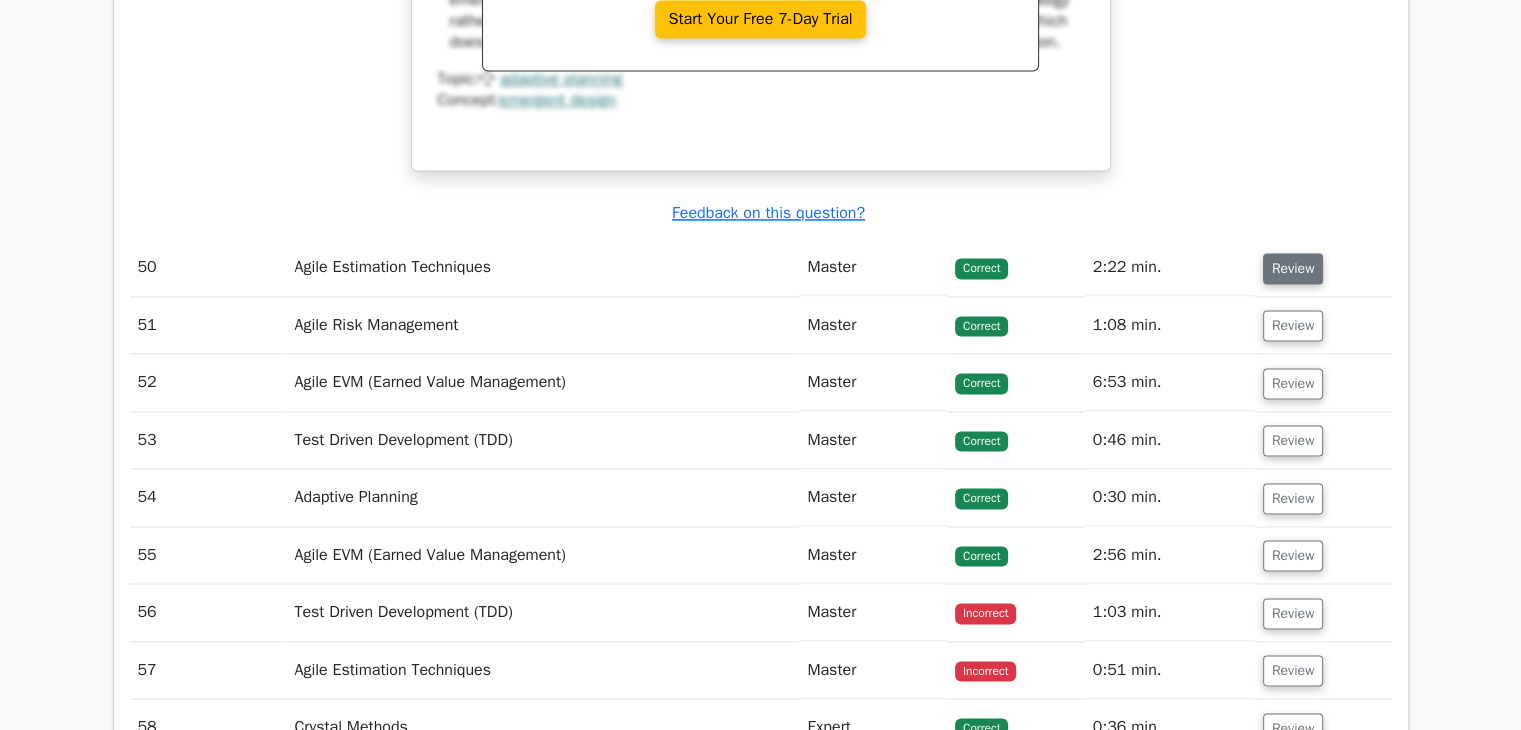 click on "Review" at bounding box center [1293, 268] 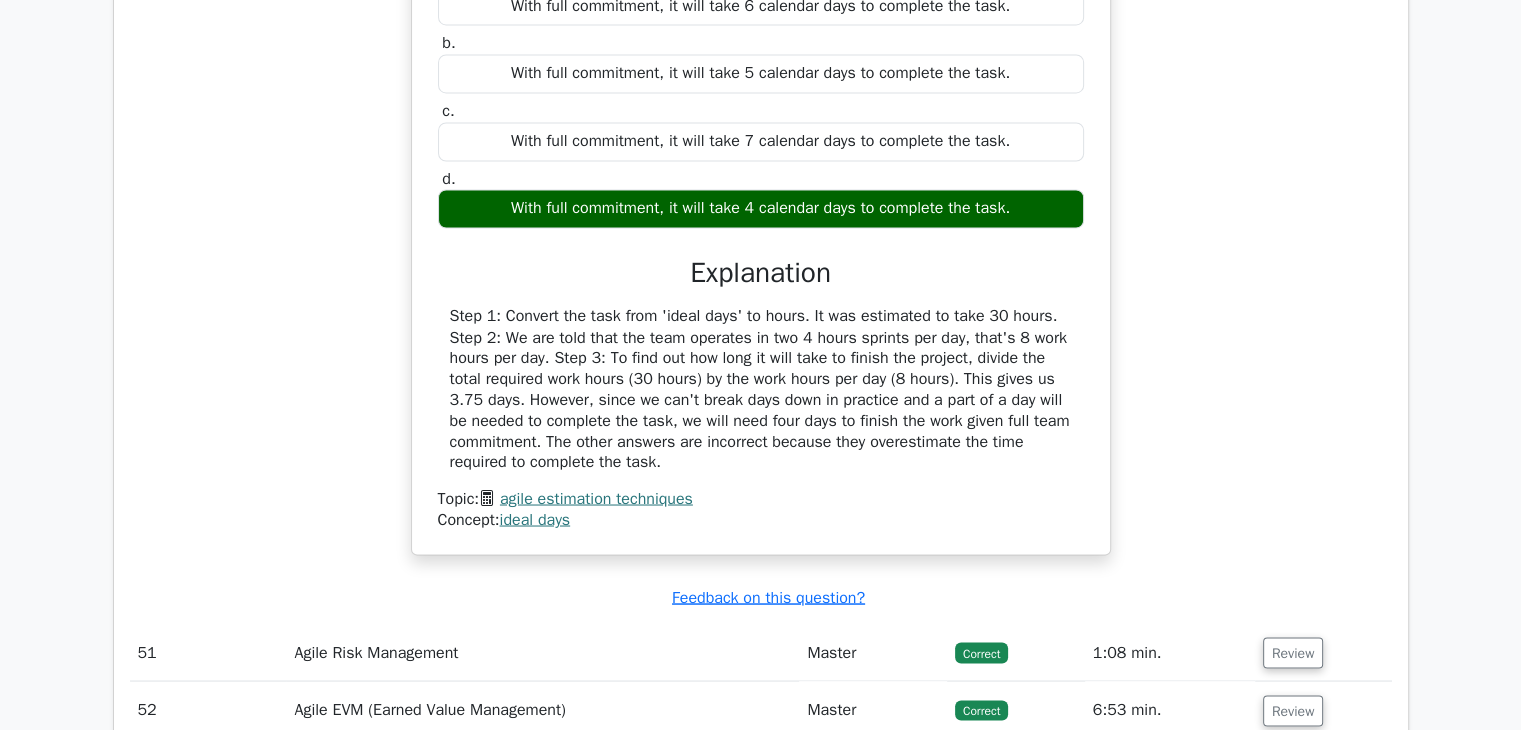 scroll, scrollTop: 49200, scrollLeft: 0, axis: vertical 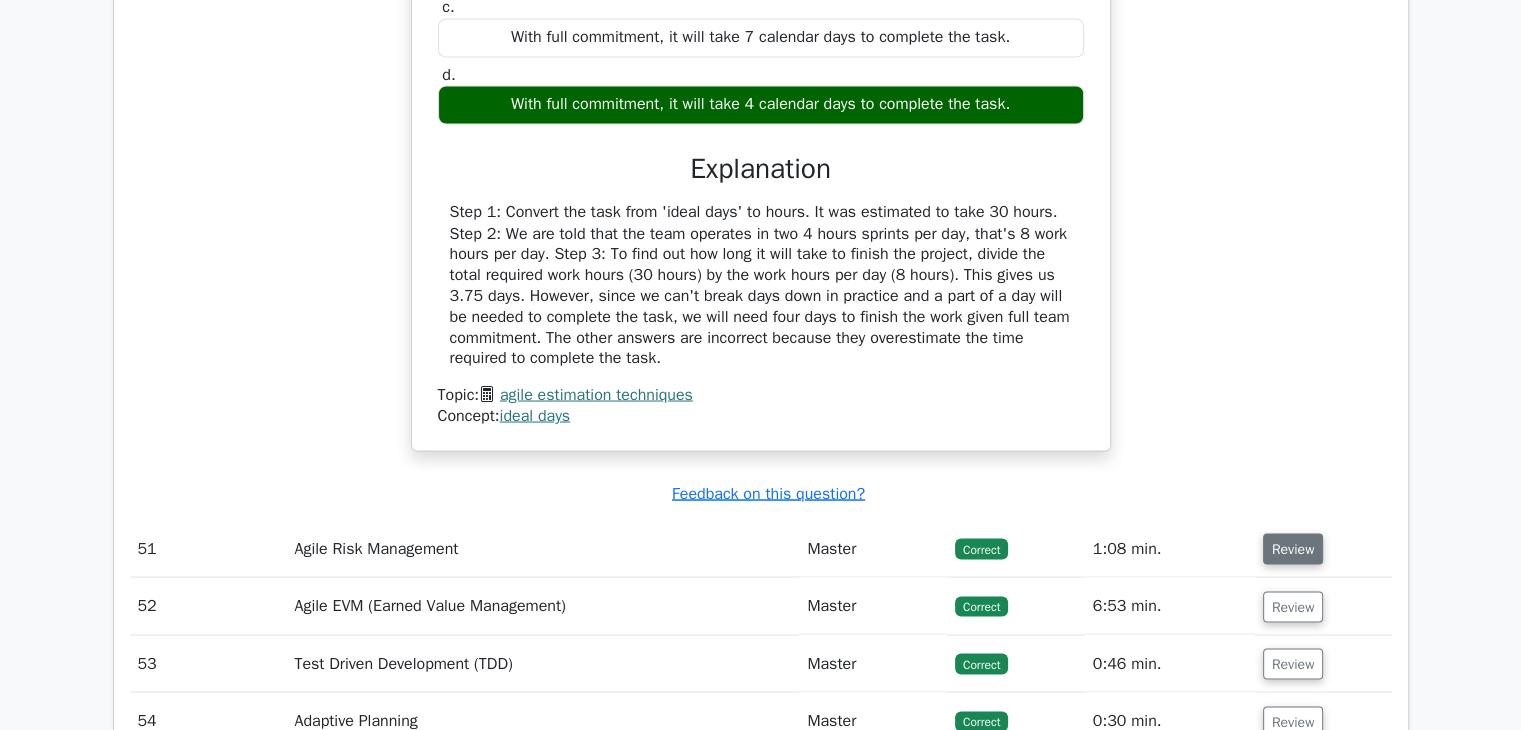 click on "Review" at bounding box center (1293, 548) 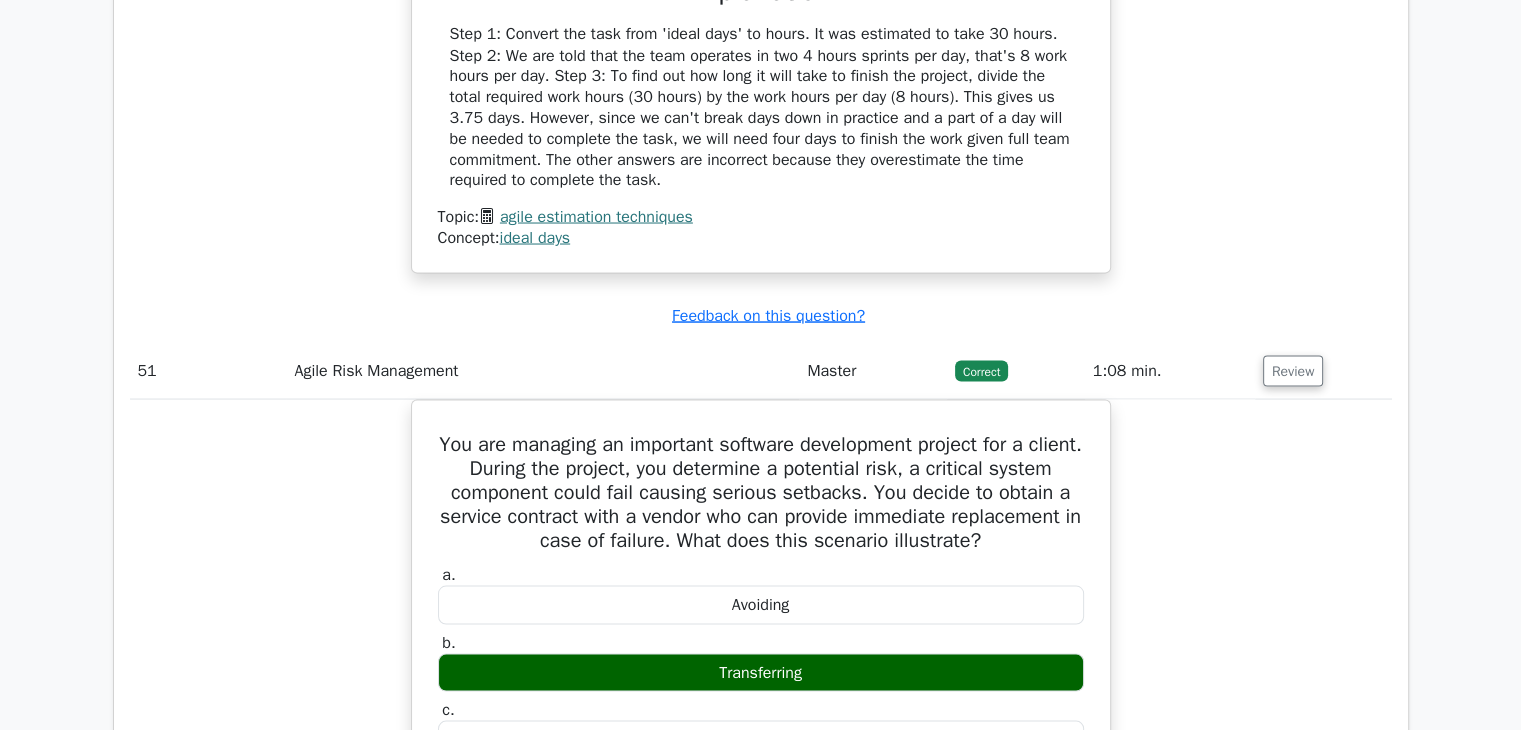 scroll, scrollTop: 49400, scrollLeft: 0, axis: vertical 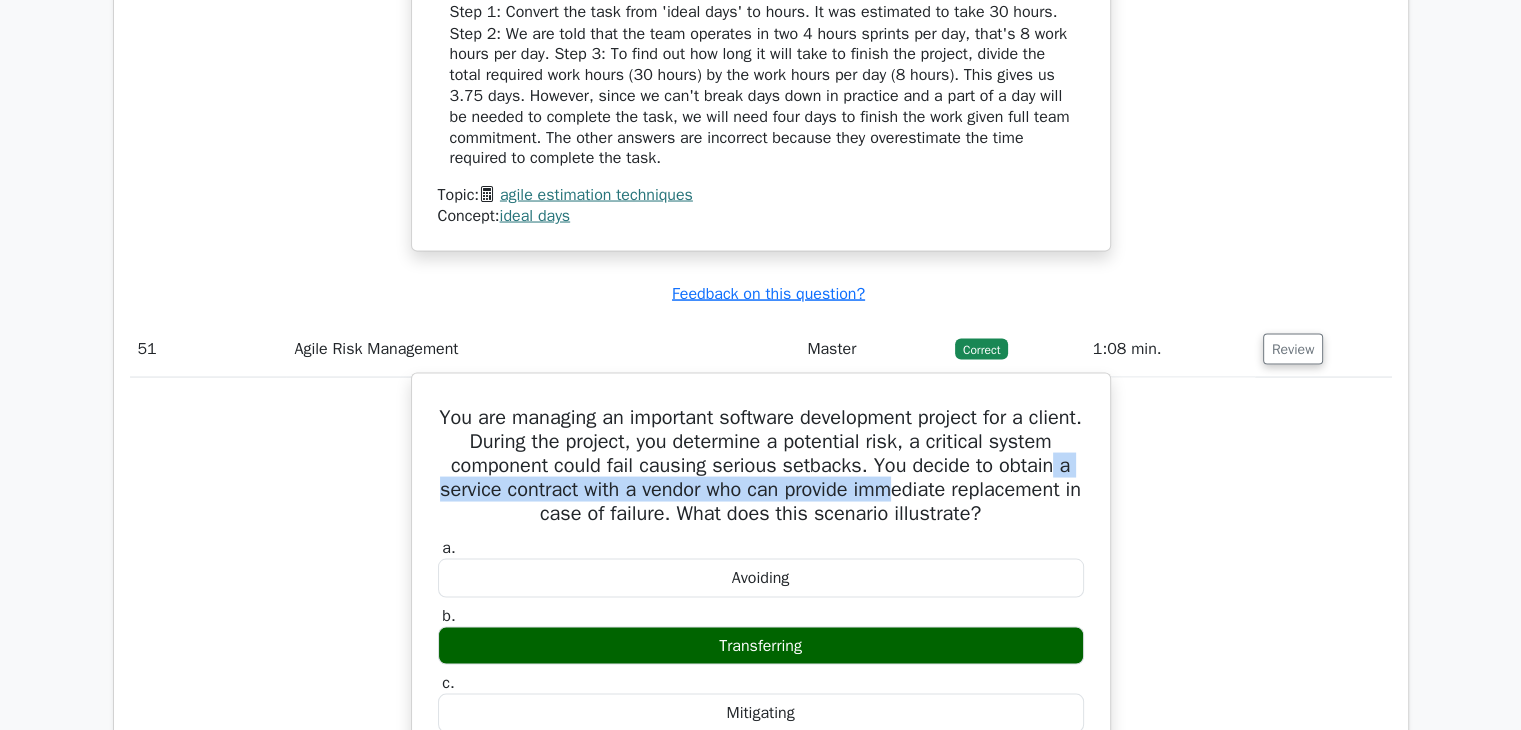 drag, startPoint x: 510, startPoint y: 541, endPoint x: 1006, endPoint y: 543, distance: 496.00403 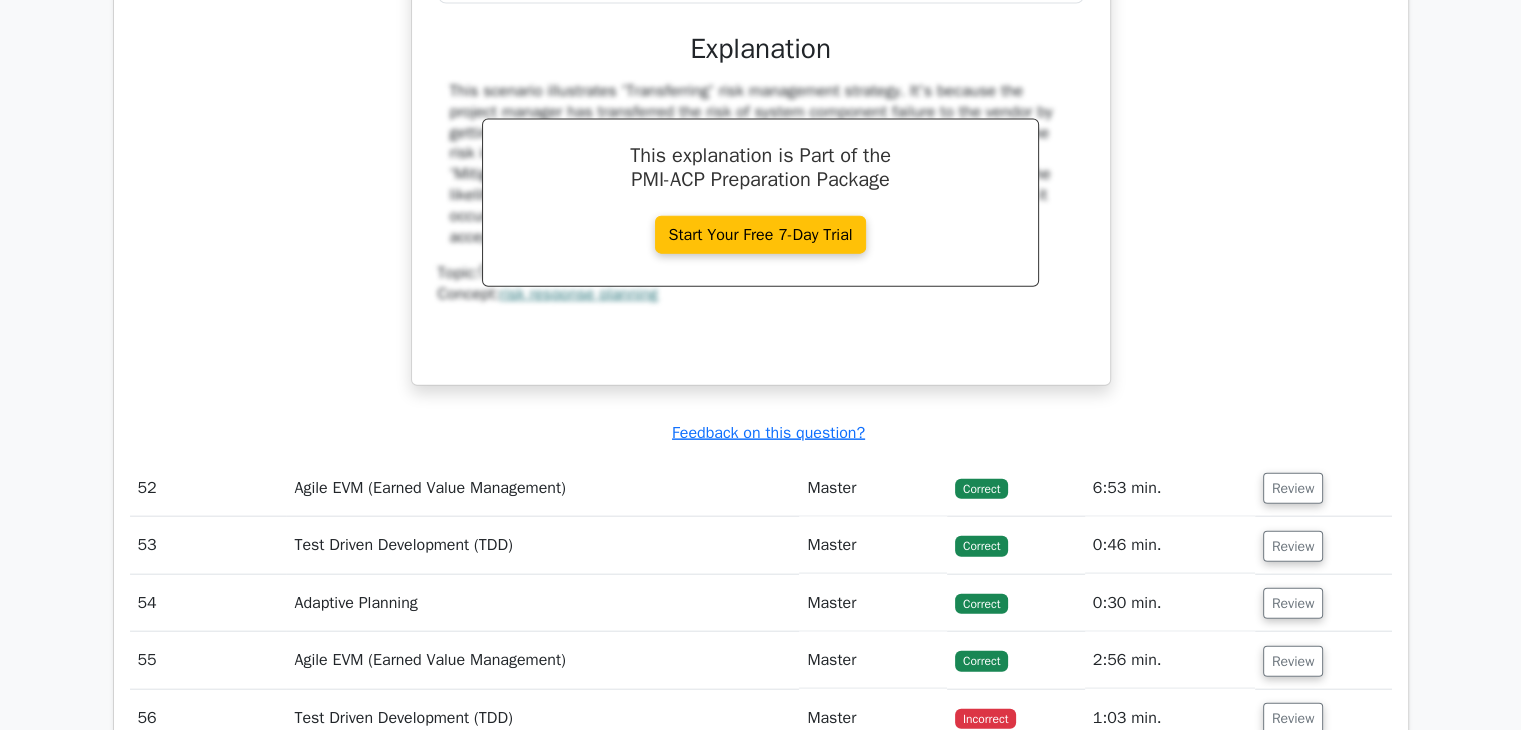 scroll, scrollTop: 50400, scrollLeft: 0, axis: vertical 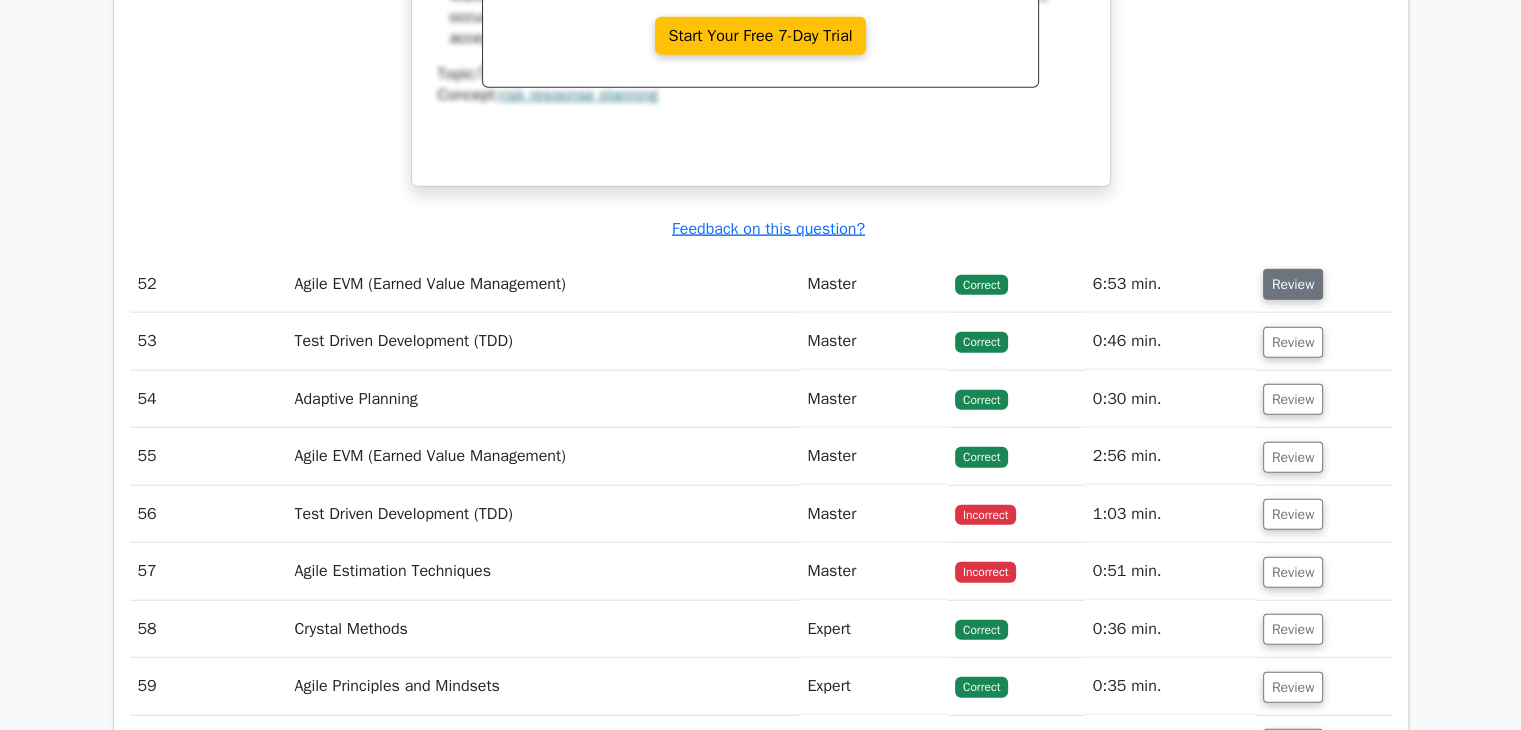 click on "Review" at bounding box center [1293, 284] 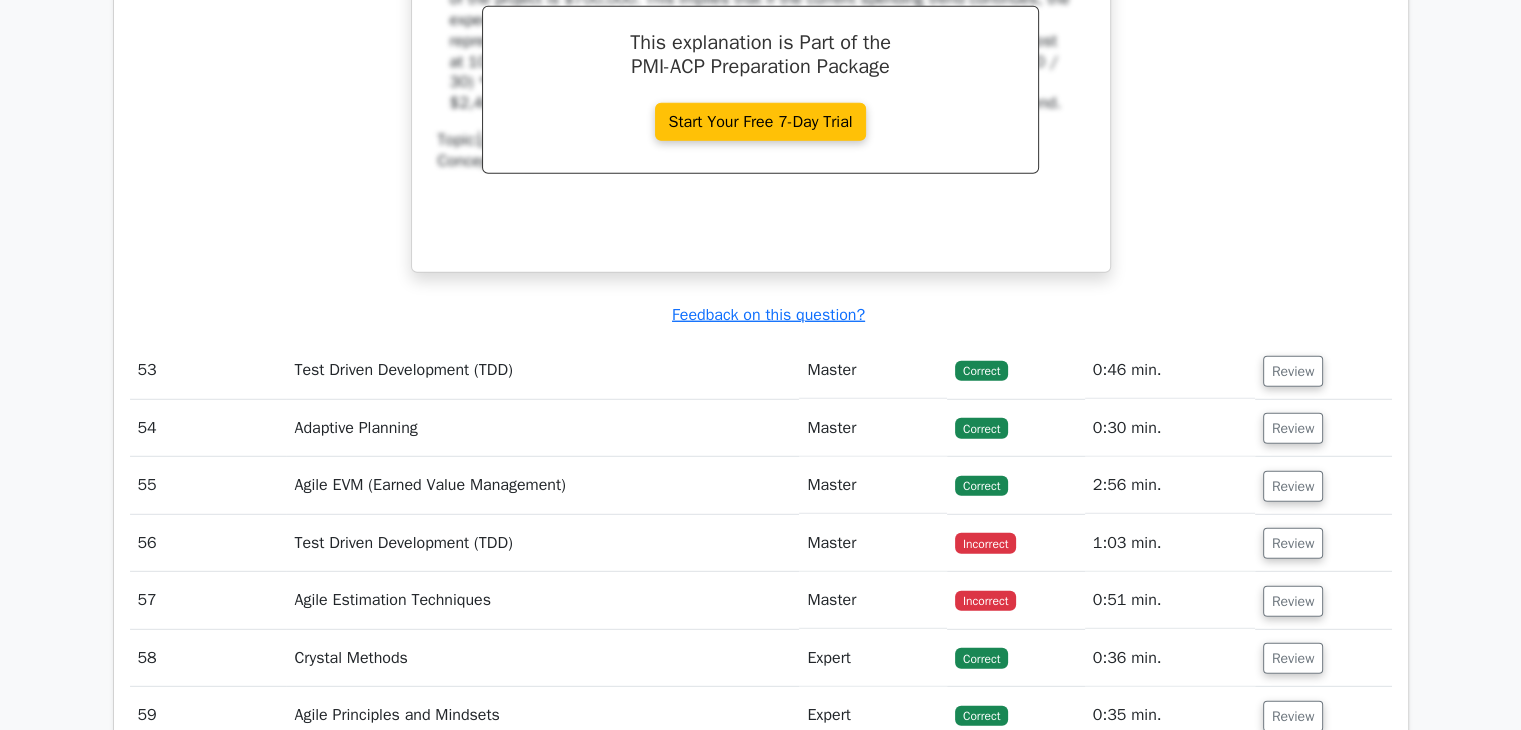 scroll, scrollTop: 51300, scrollLeft: 0, axis: vertical 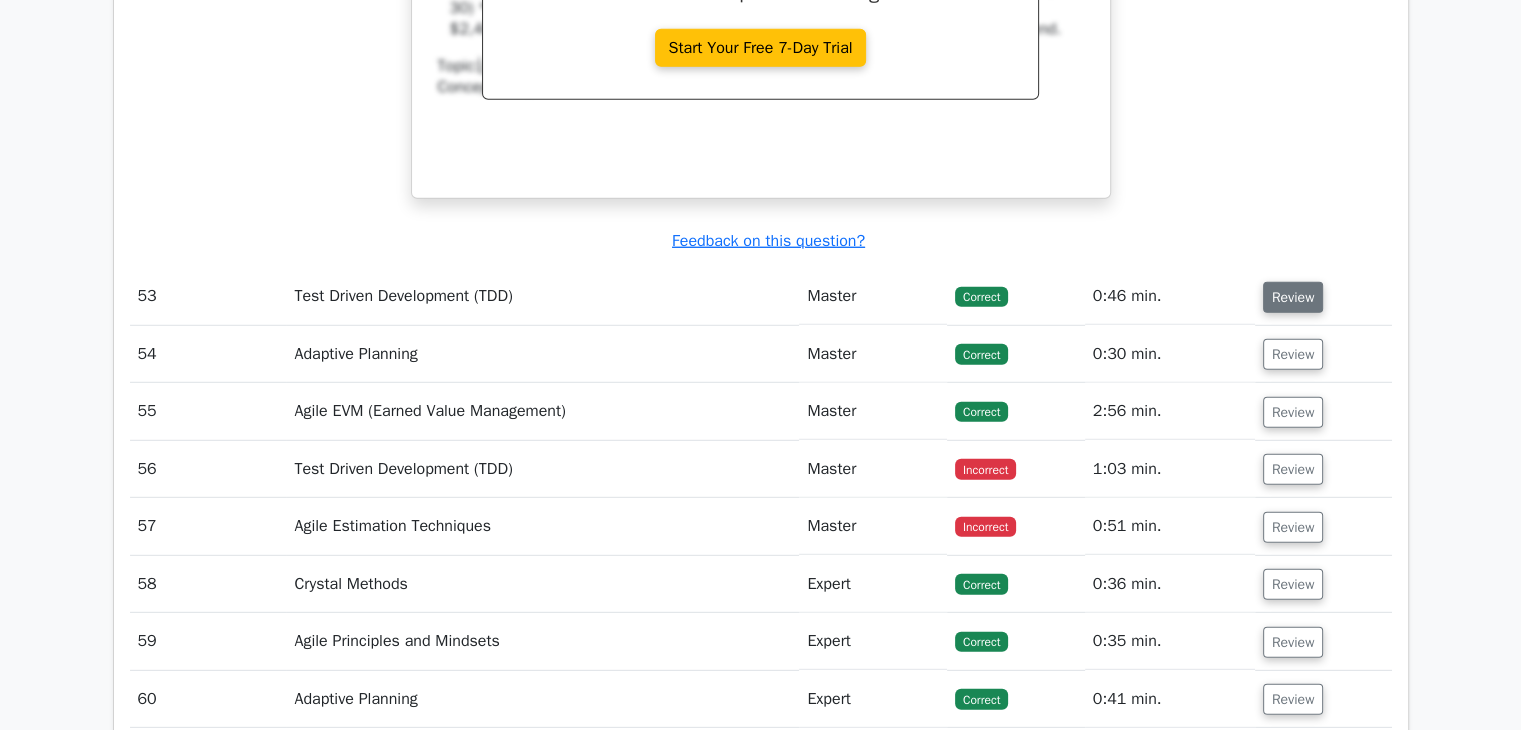 click on "Review" at bounding box center [1293, 297] 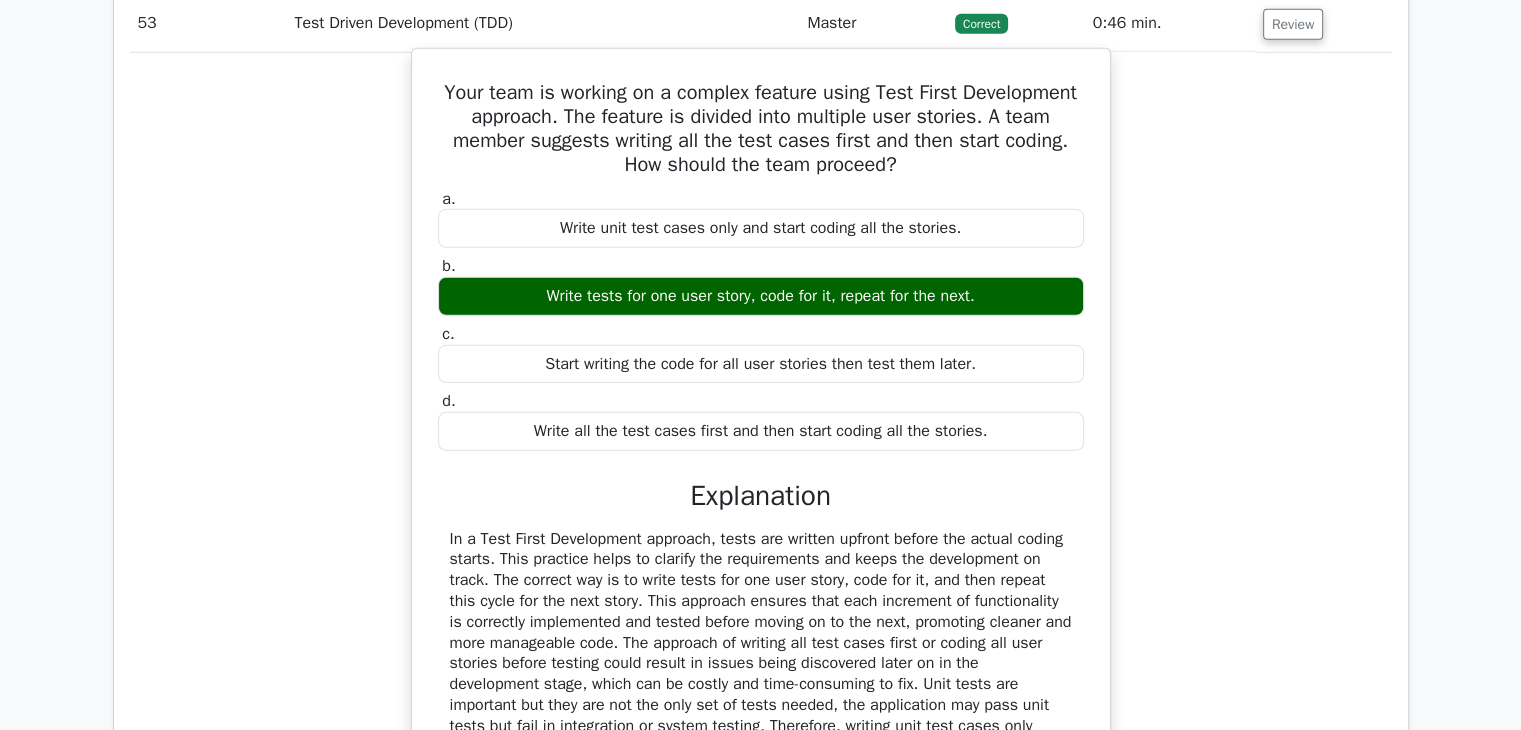 scroll, scrollTop: 51600, scrollLeft: 0, axis: vertical 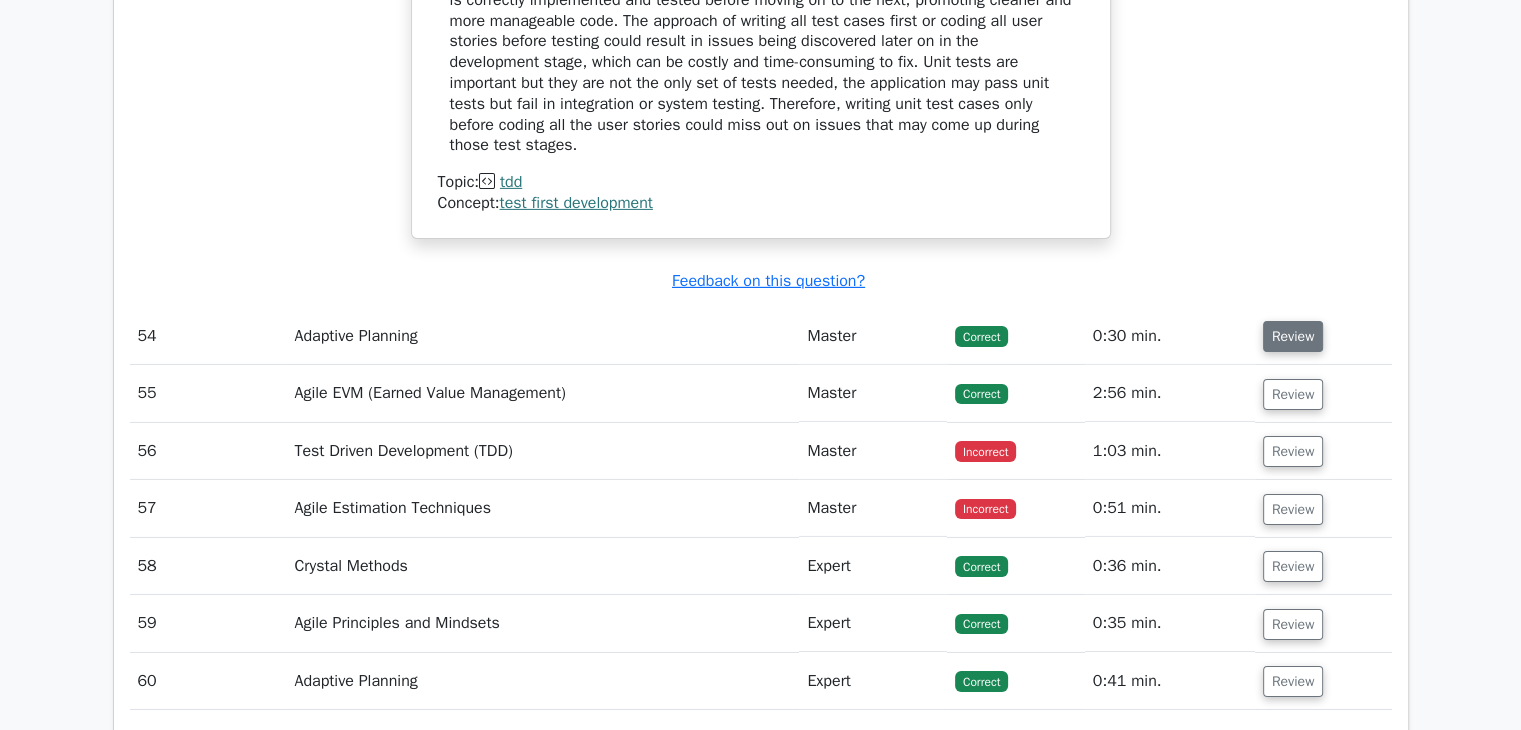 click on "Review" at bounding box center [1293, 336] 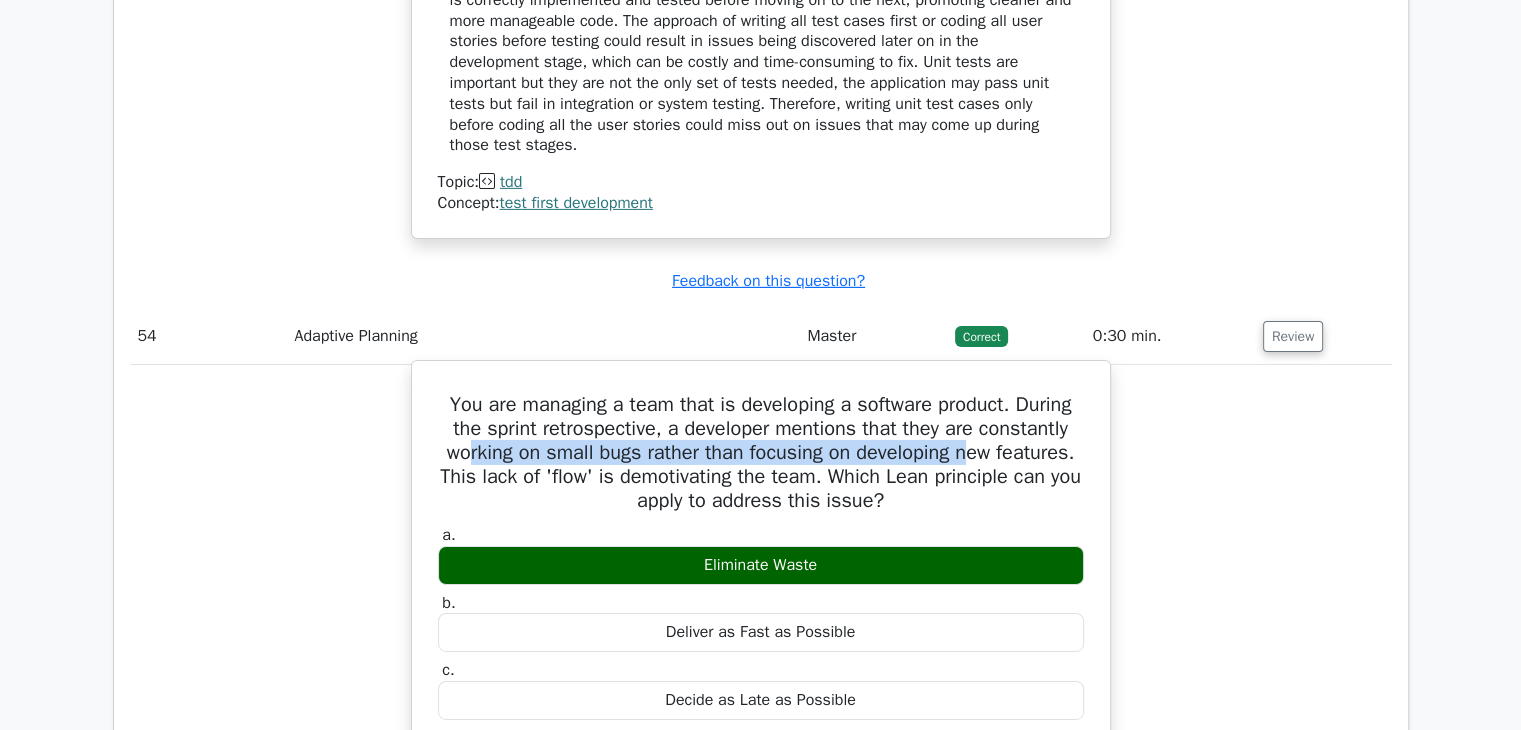 drag, startPoint x: 496, startPoint y: 498, endPoint x: 1020, endPoint y: 507, distance: 524.0773 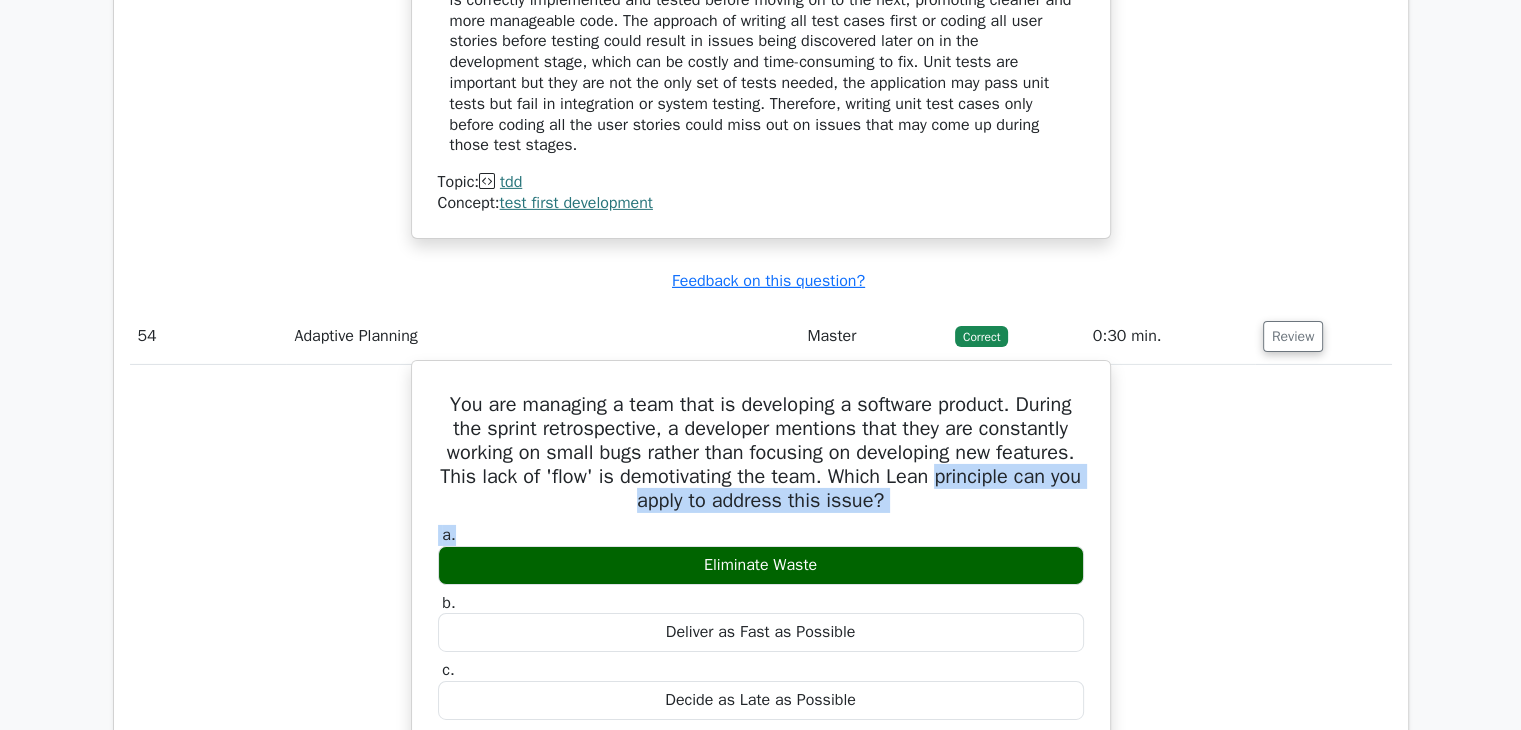 drag, startPoint x: 552, startPoint y: 541, endPoint x: 949, endPoint y: 576, distance: 398.53983 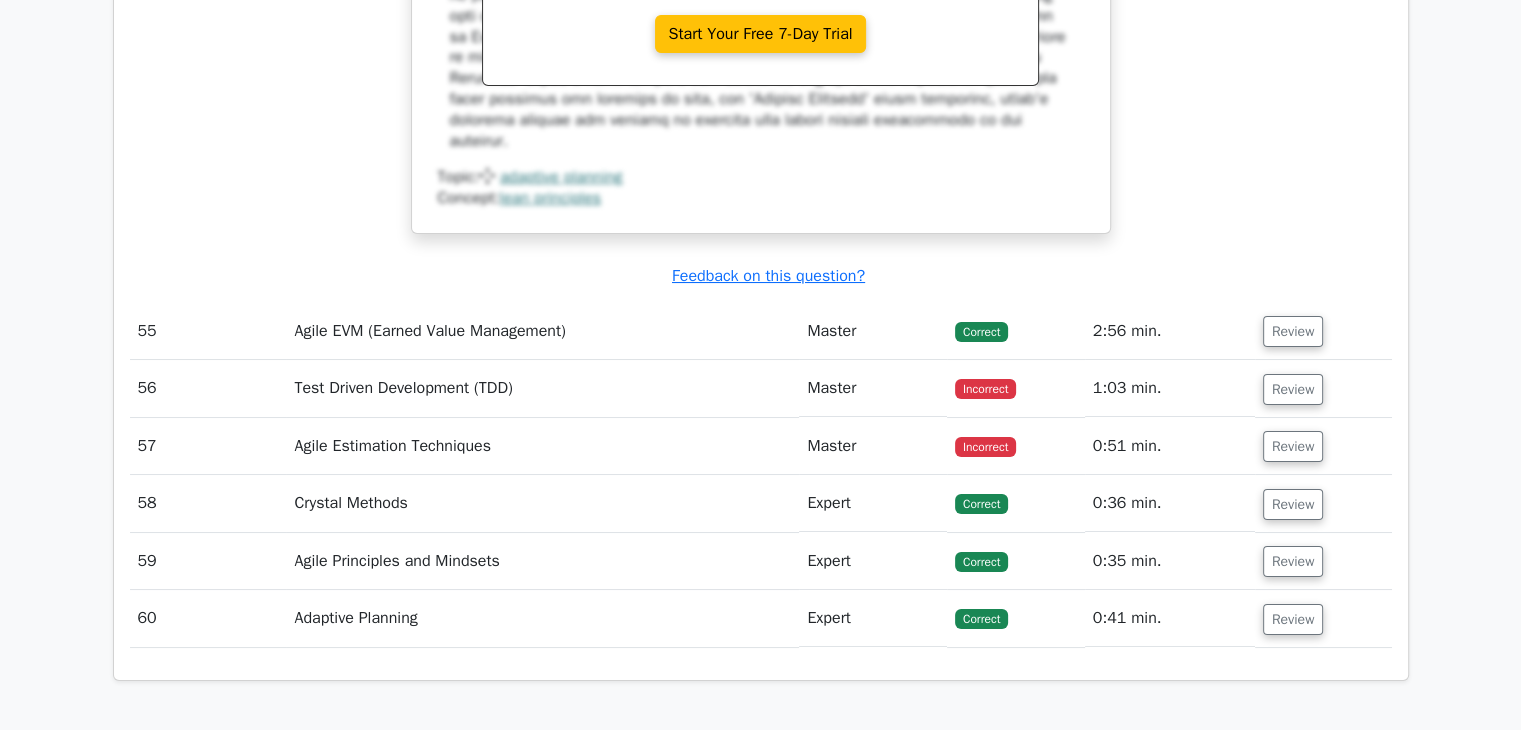 scroll, scrollTop: 53200, scrollLeft: 0, axis: vertical 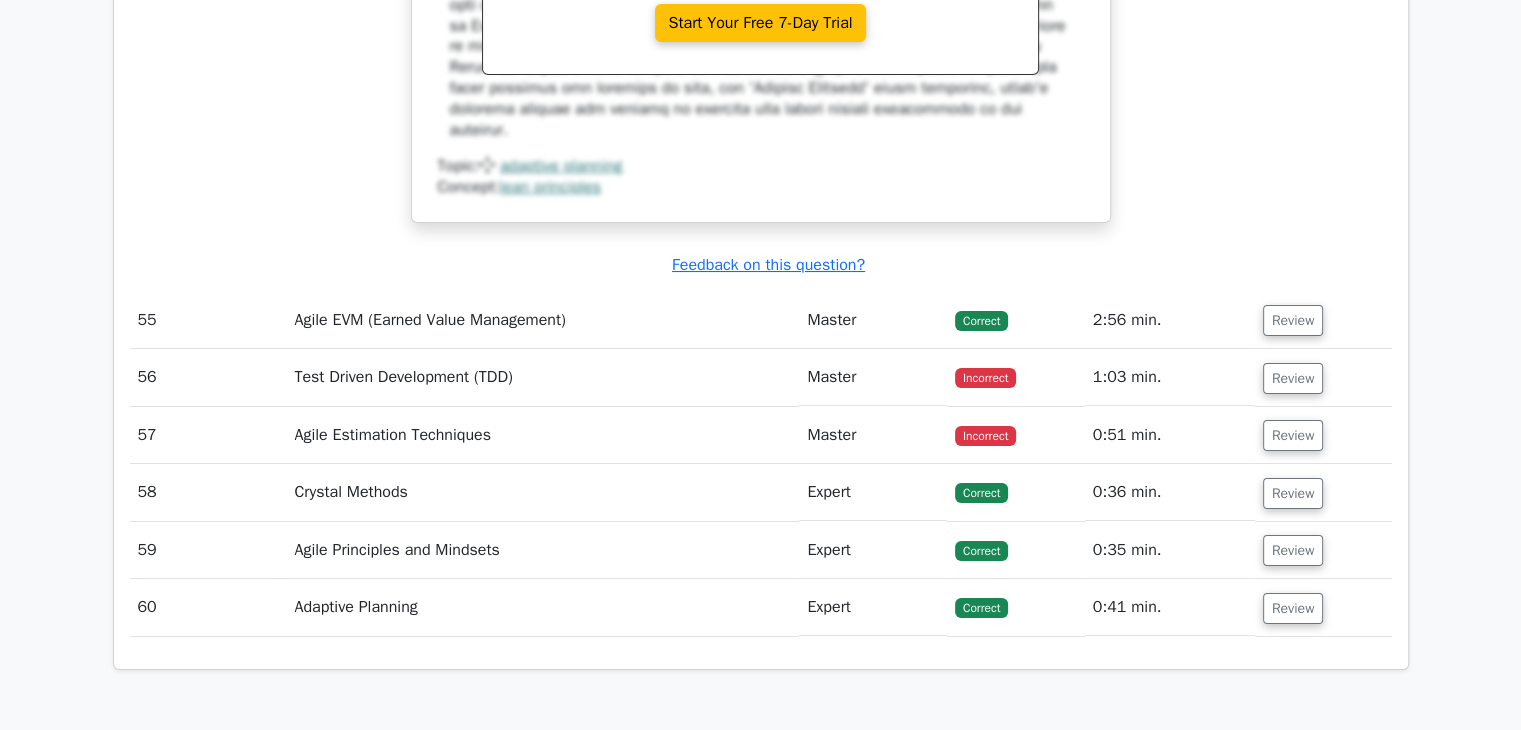 drag, startPoint x: 1303, startPoint y: 368, endPoint x: 1264, endPoint y: 374, distance: 39.45884 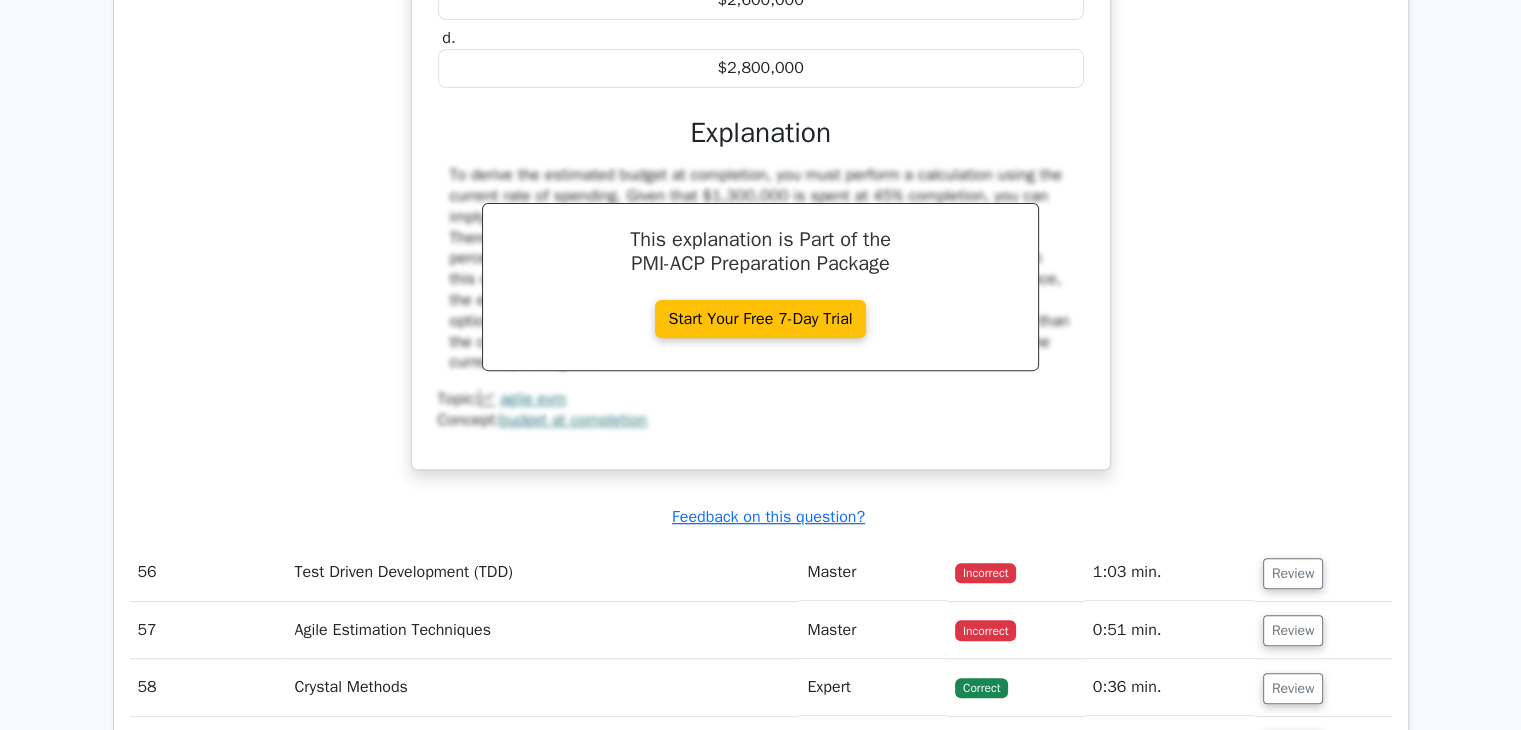 scroll, scrollTop: 54100, scrollLeft: 0, axis: vertical 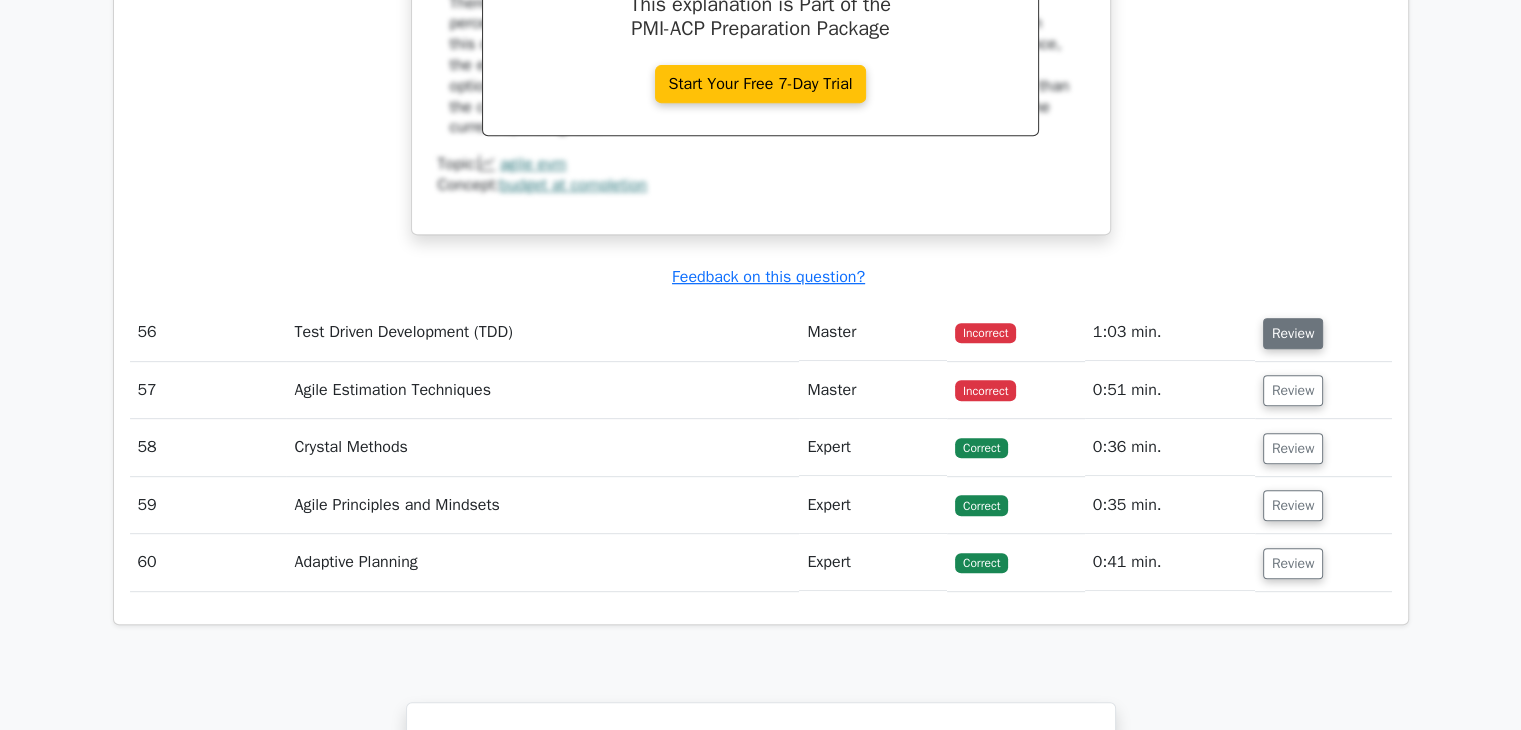 click on "Review" at bounding box center (1293, 333) 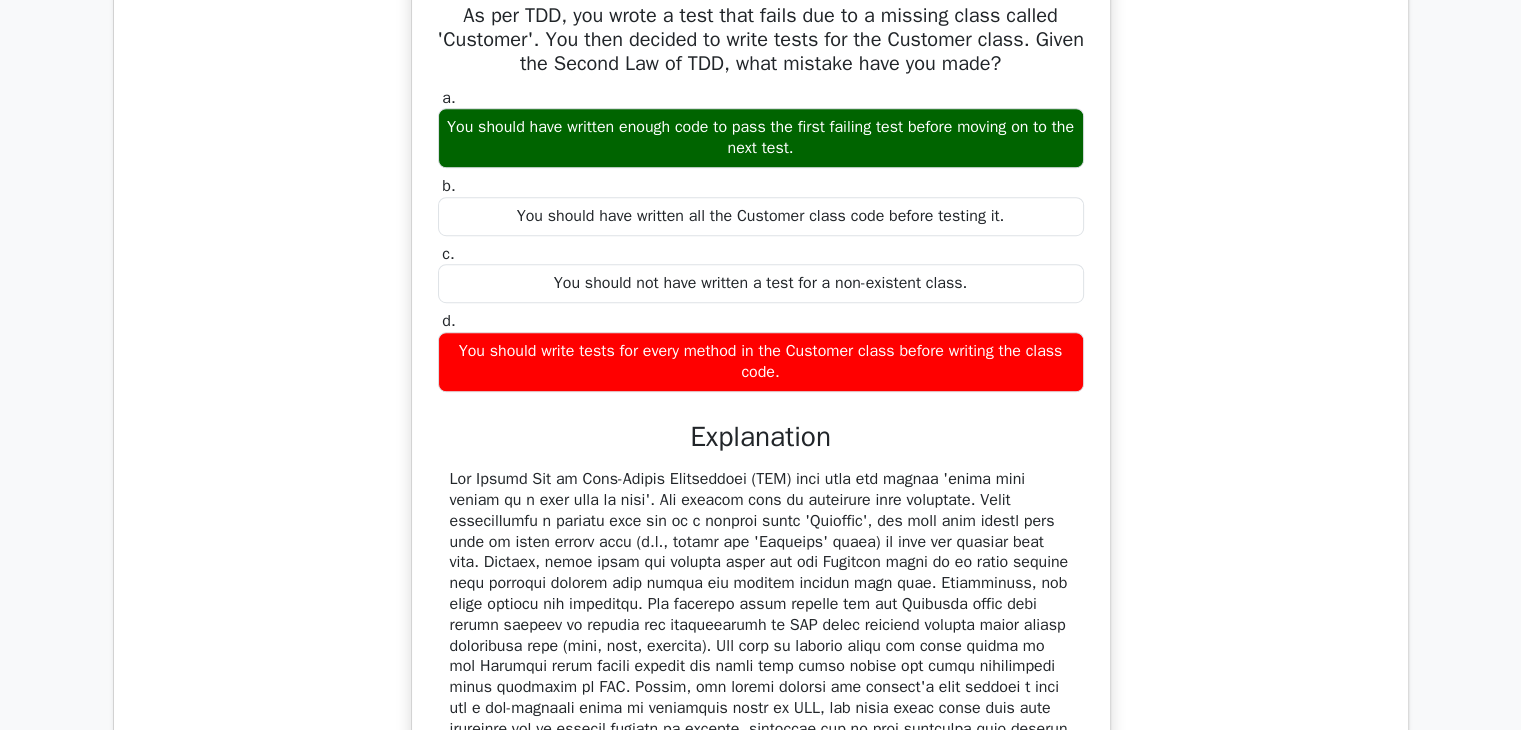 scroll, scrollTop: 54500, scrollLeft: 0, axis: vertical 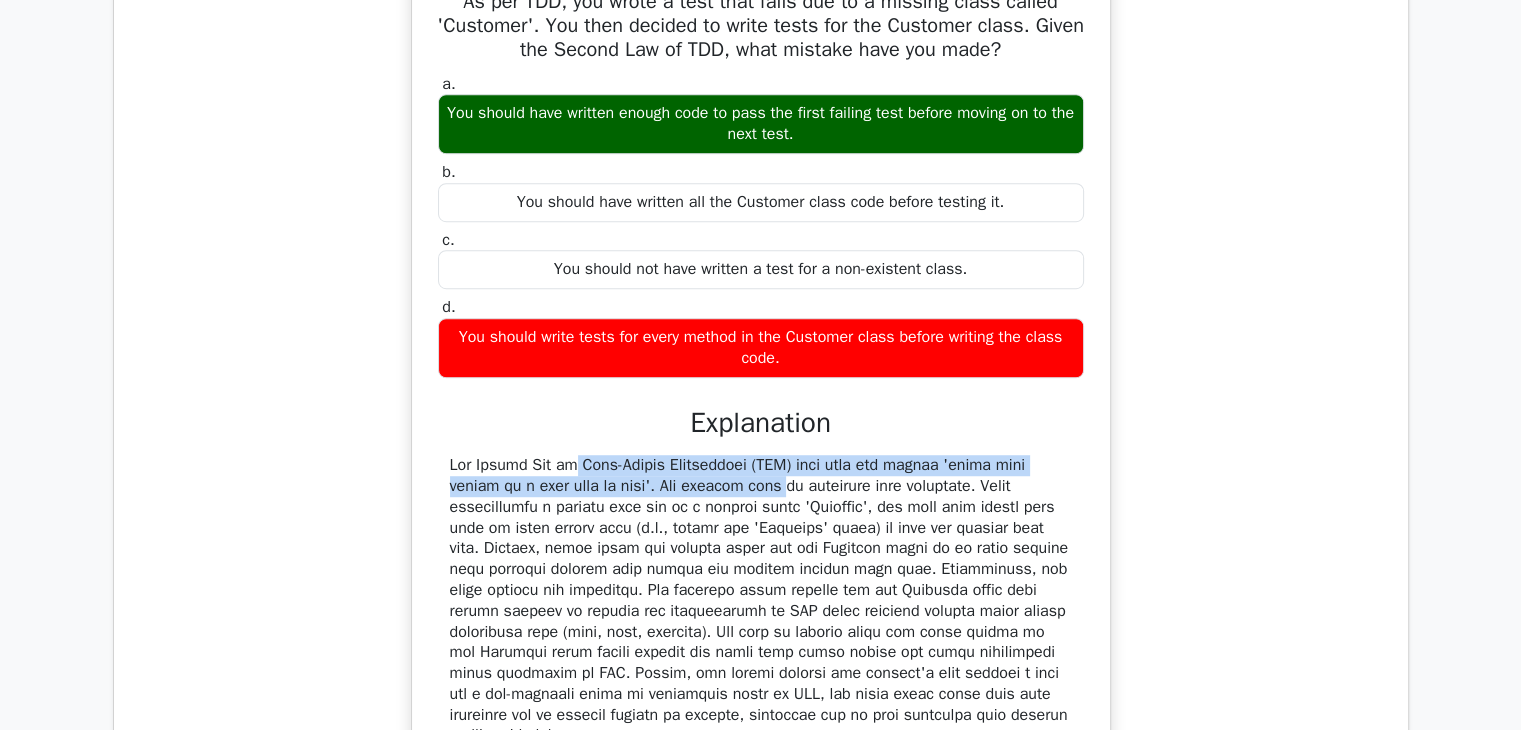 drag, startPoint x: 451, startPoint y: 497, endPoint x: 653, endPoint y: 527, distance: 204.21558 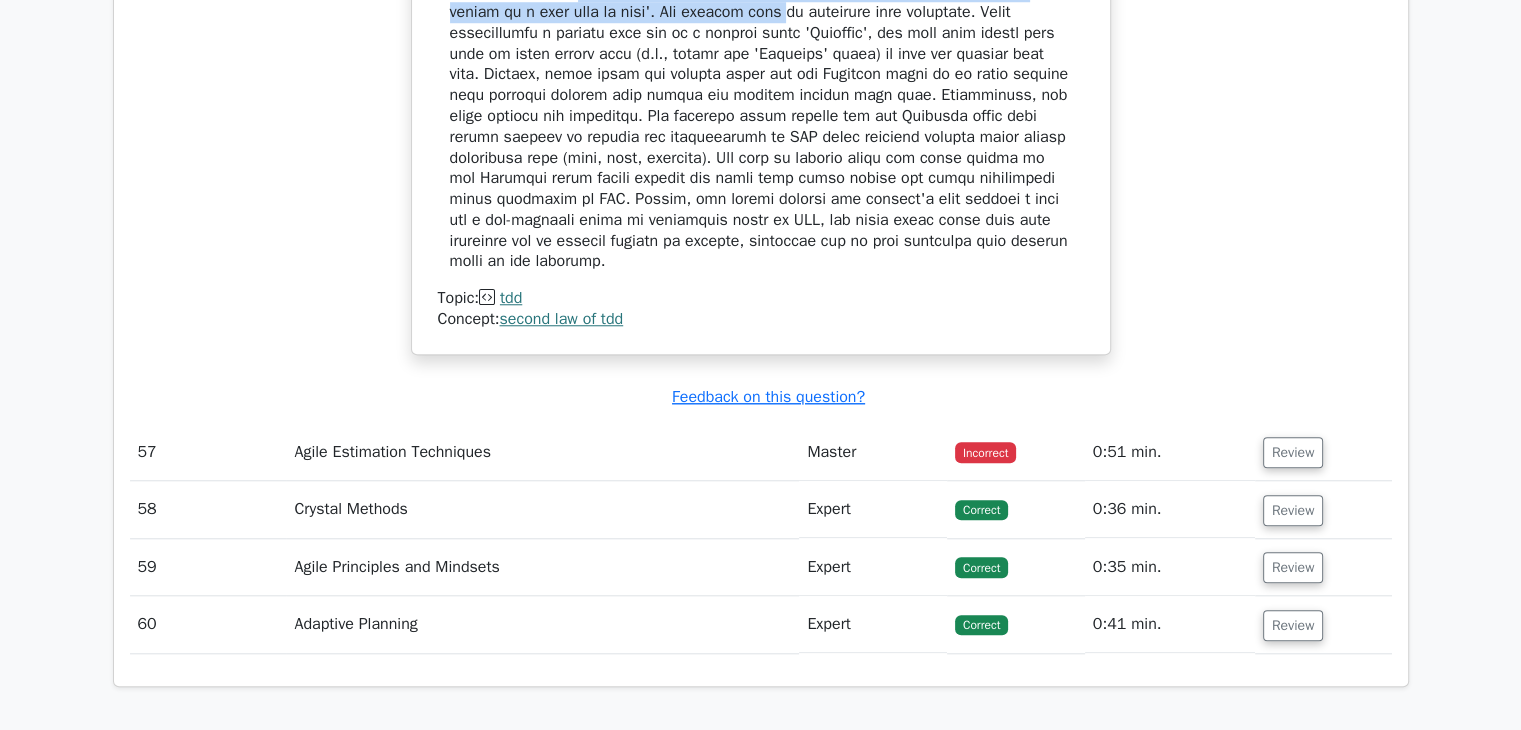 scroll, scrollTop: 55200, scrollLeft: 0, axis: vertical 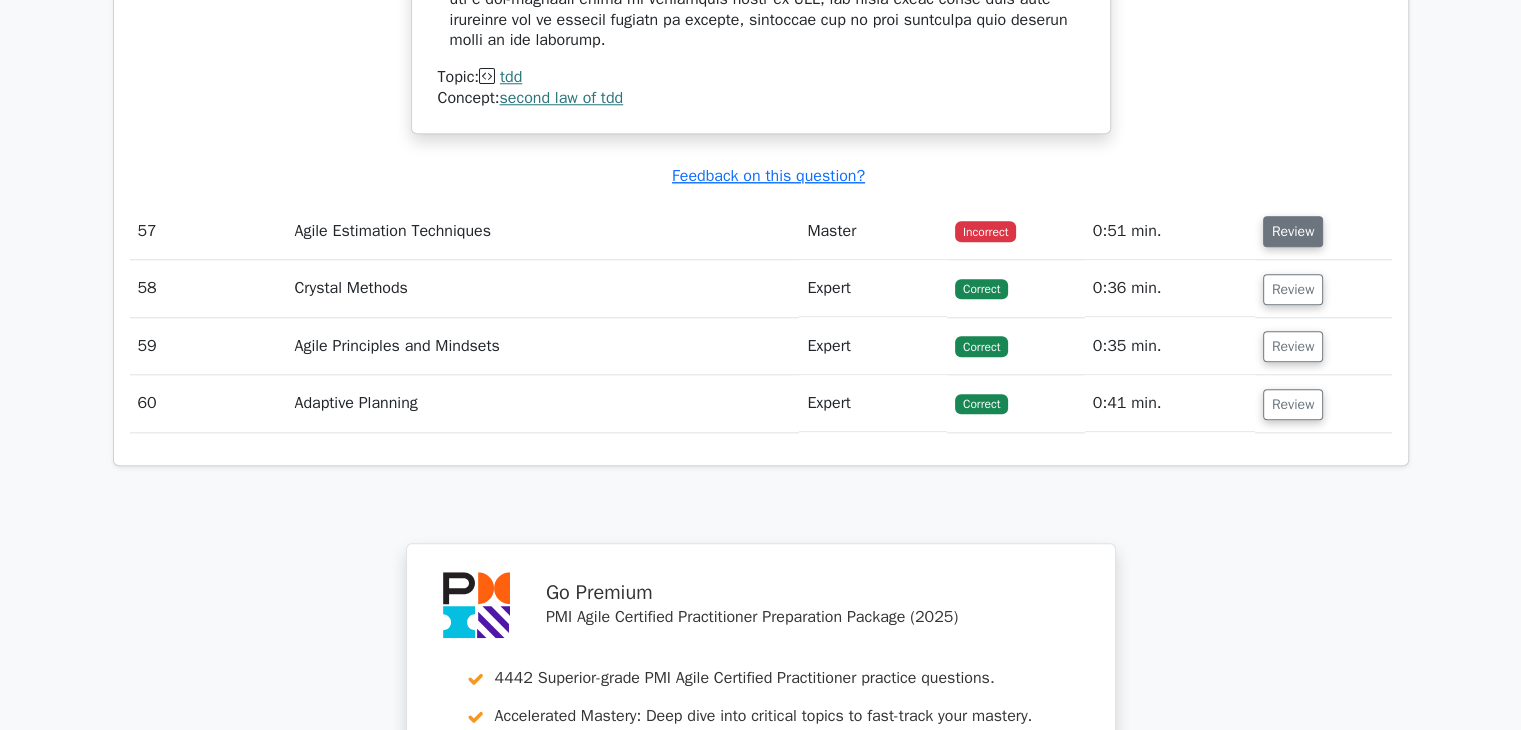 click on "Review" at bounding box center [1293, 231] 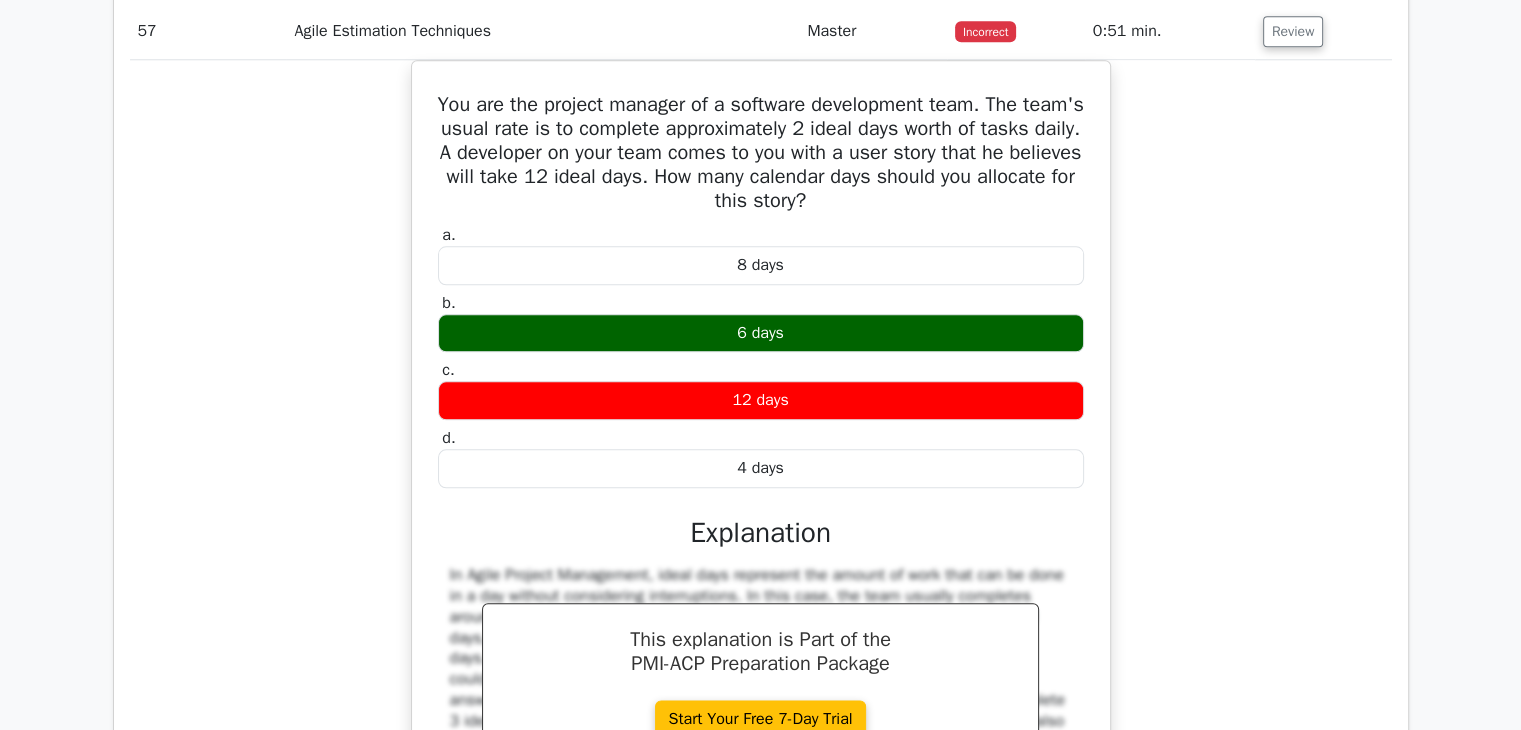 scroll, scrollTop: 55200, scrollLeft: 0, axis: vertical 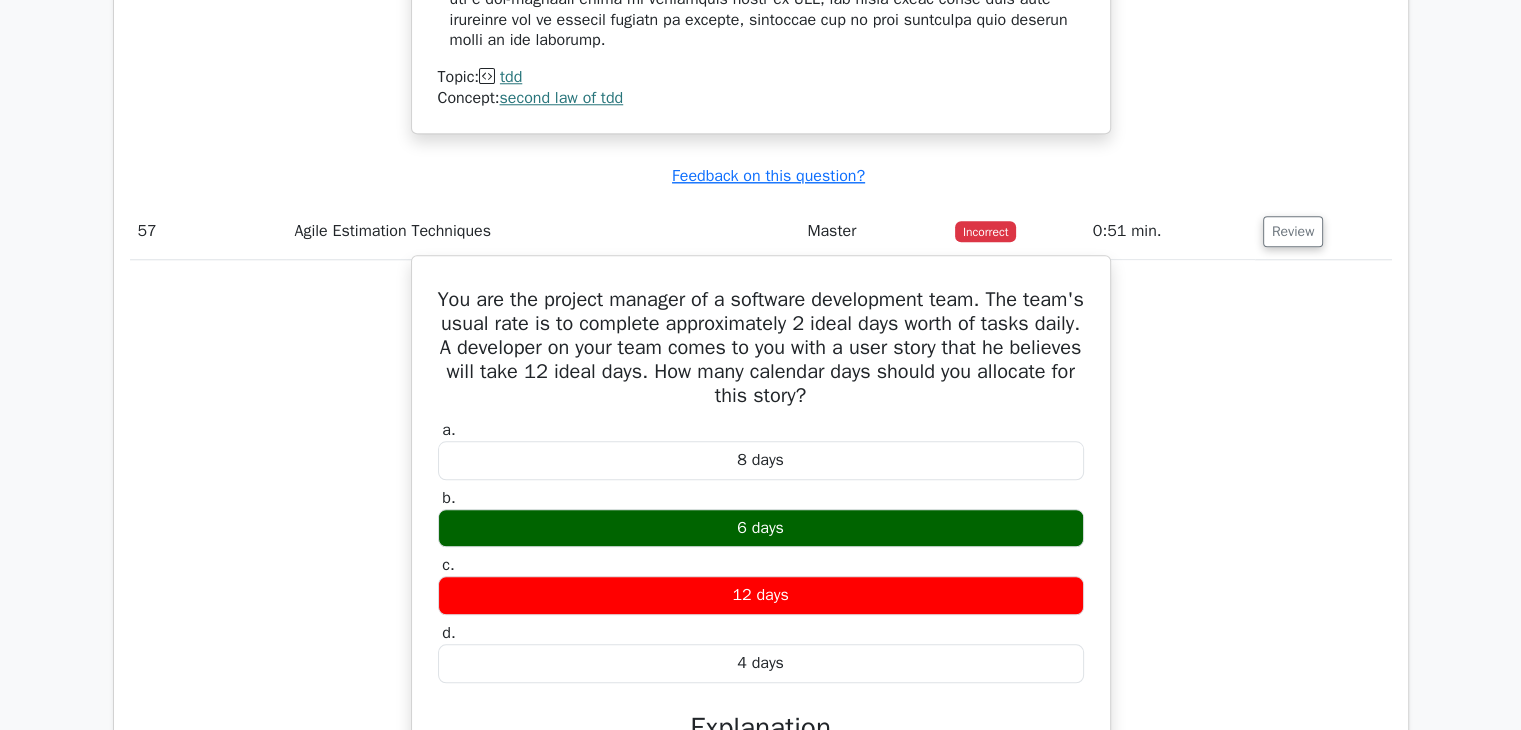 drag, startPoint x: 462, startPoint y: 341, endPoint x: 960, endPoint y: 695, distance: 610.9992 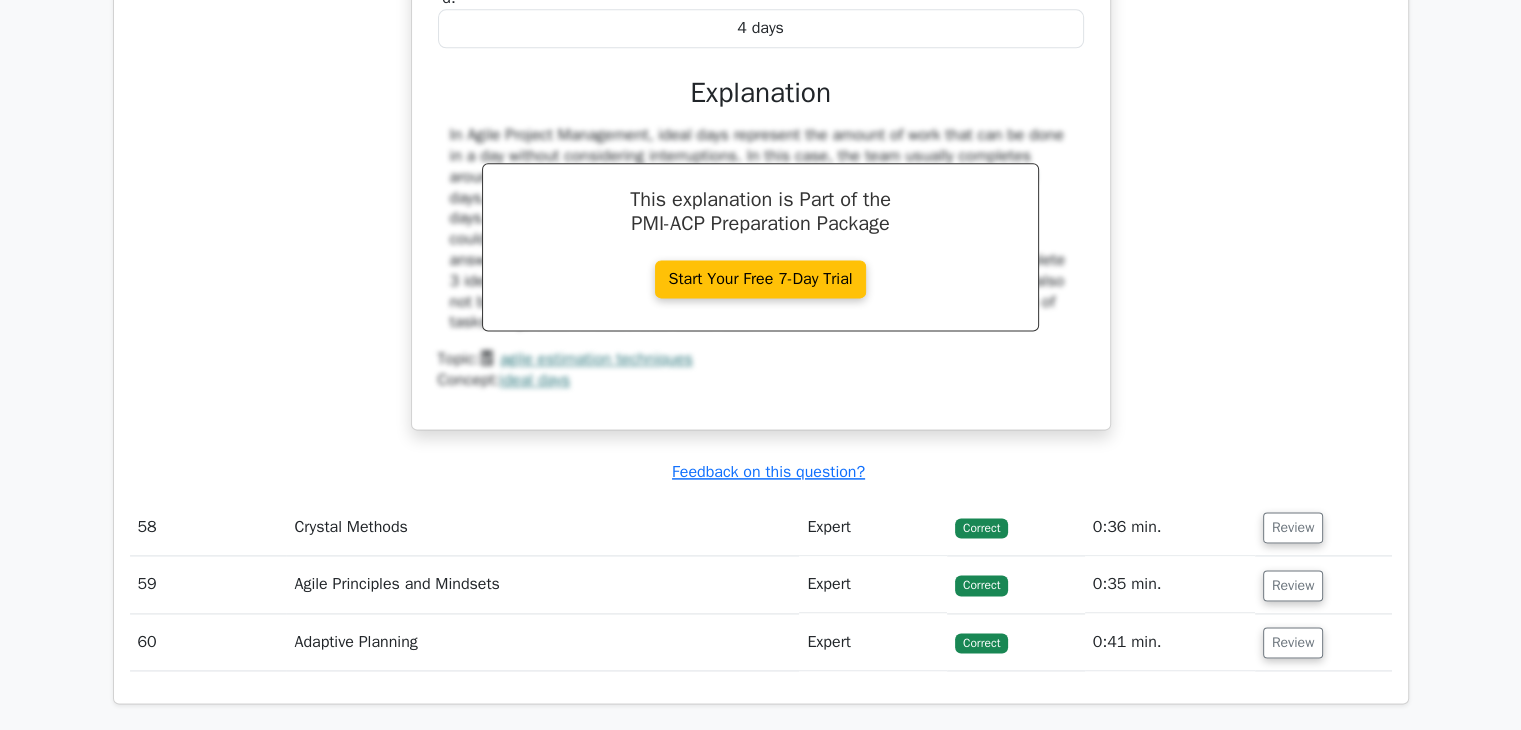 scroll, scrollTop: 56100, scrollLeft: 0, axis: vertical 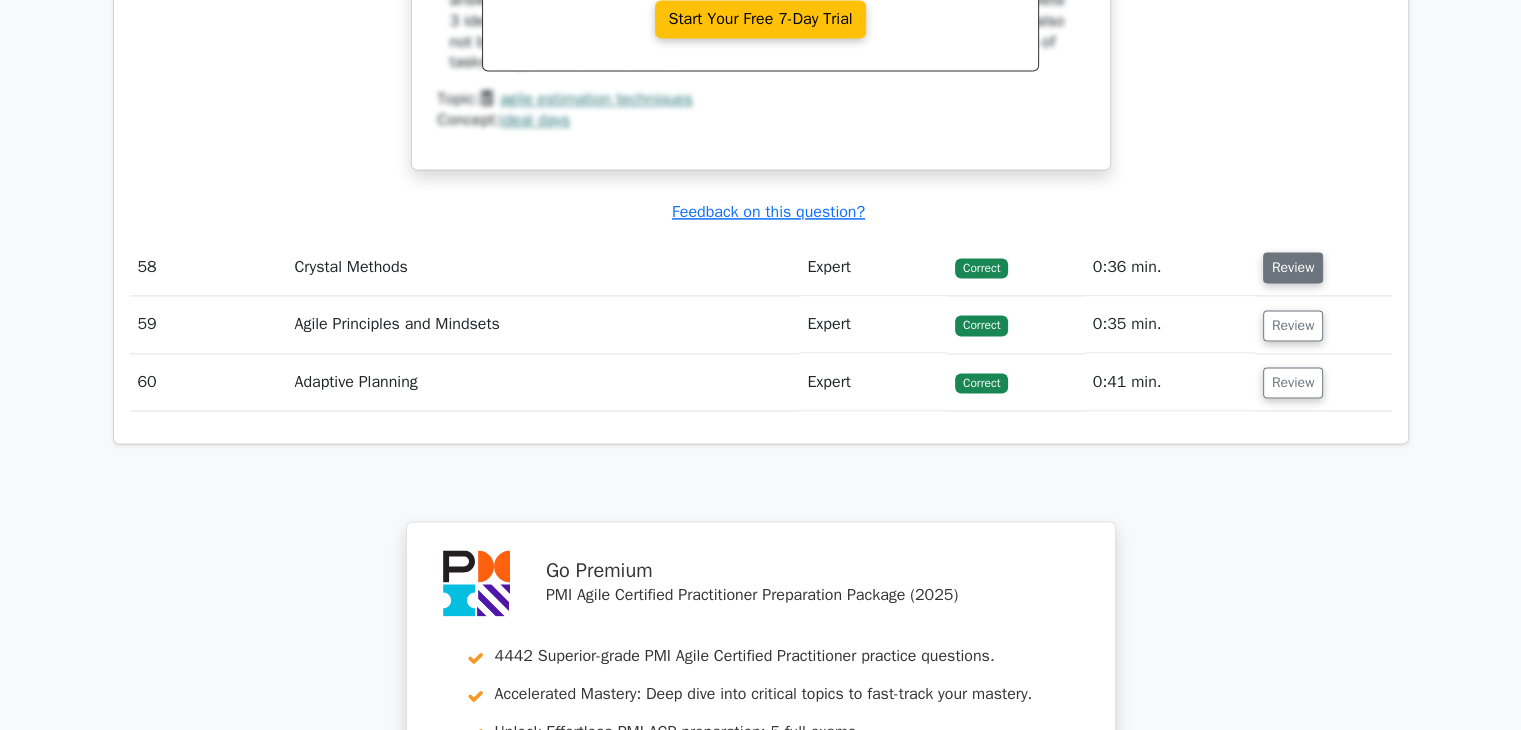 click on "Review" at bounding box center (1293, 267) 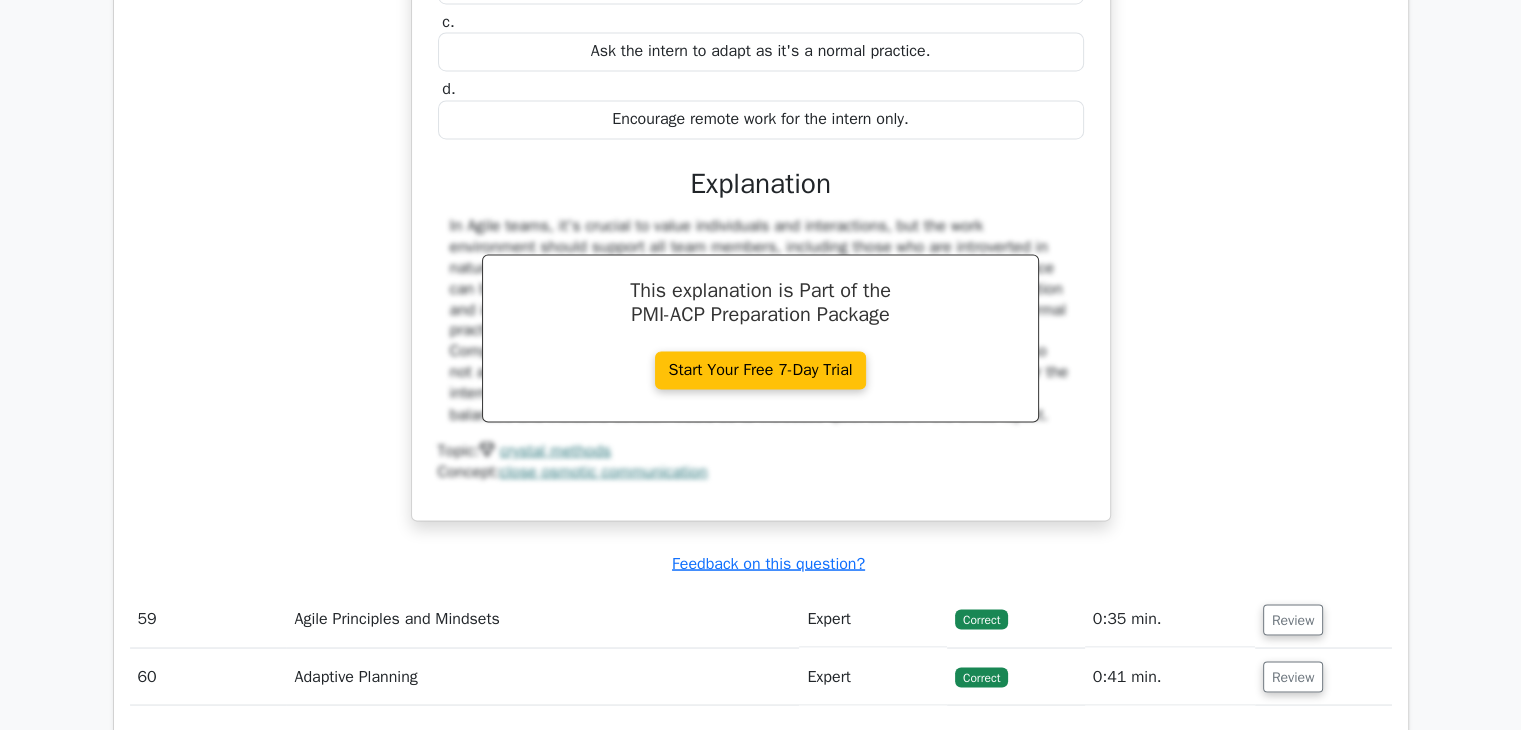 scroll, scrollTop: 56800, scrollLeft: 0, axis: vertical 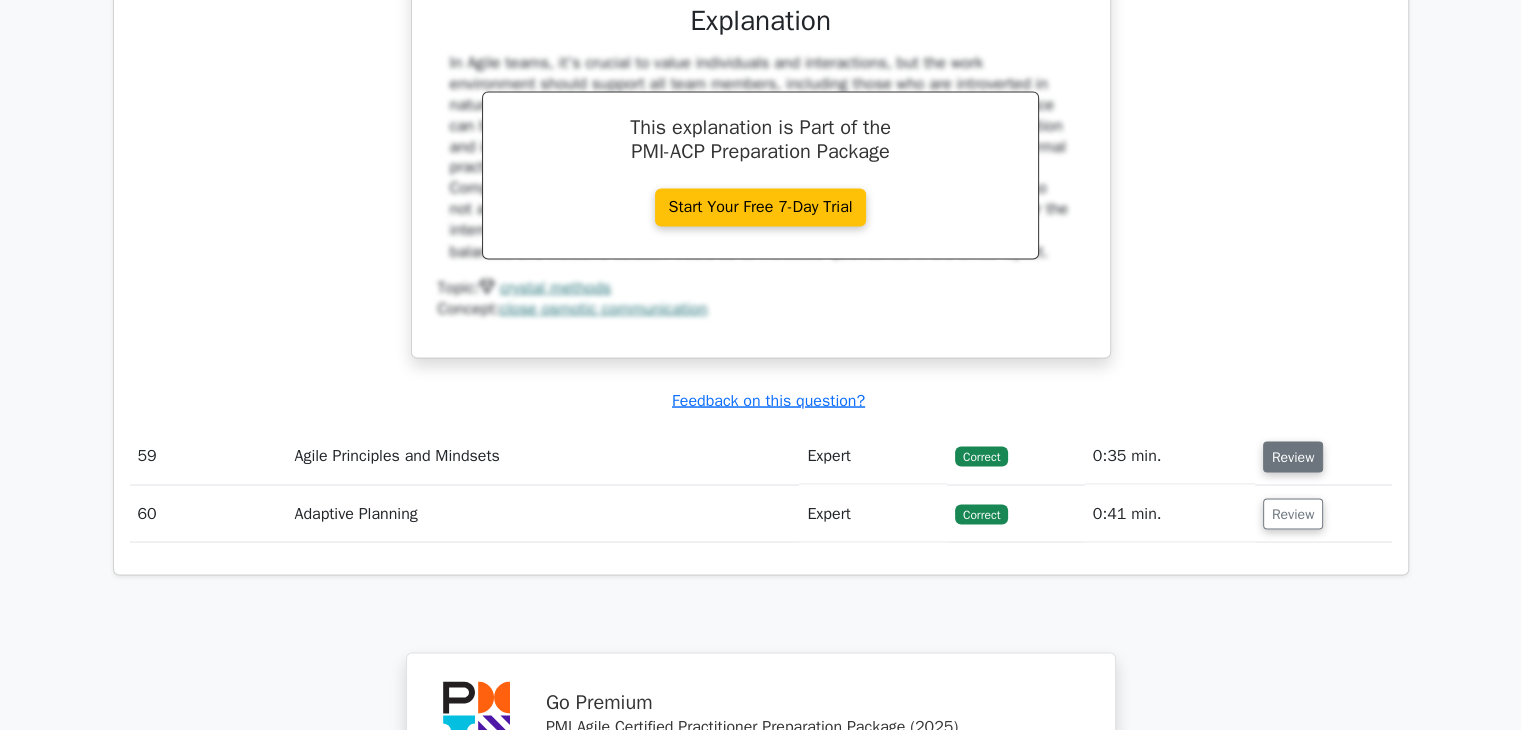 click on "Review" at bounding box center [1293, 456] 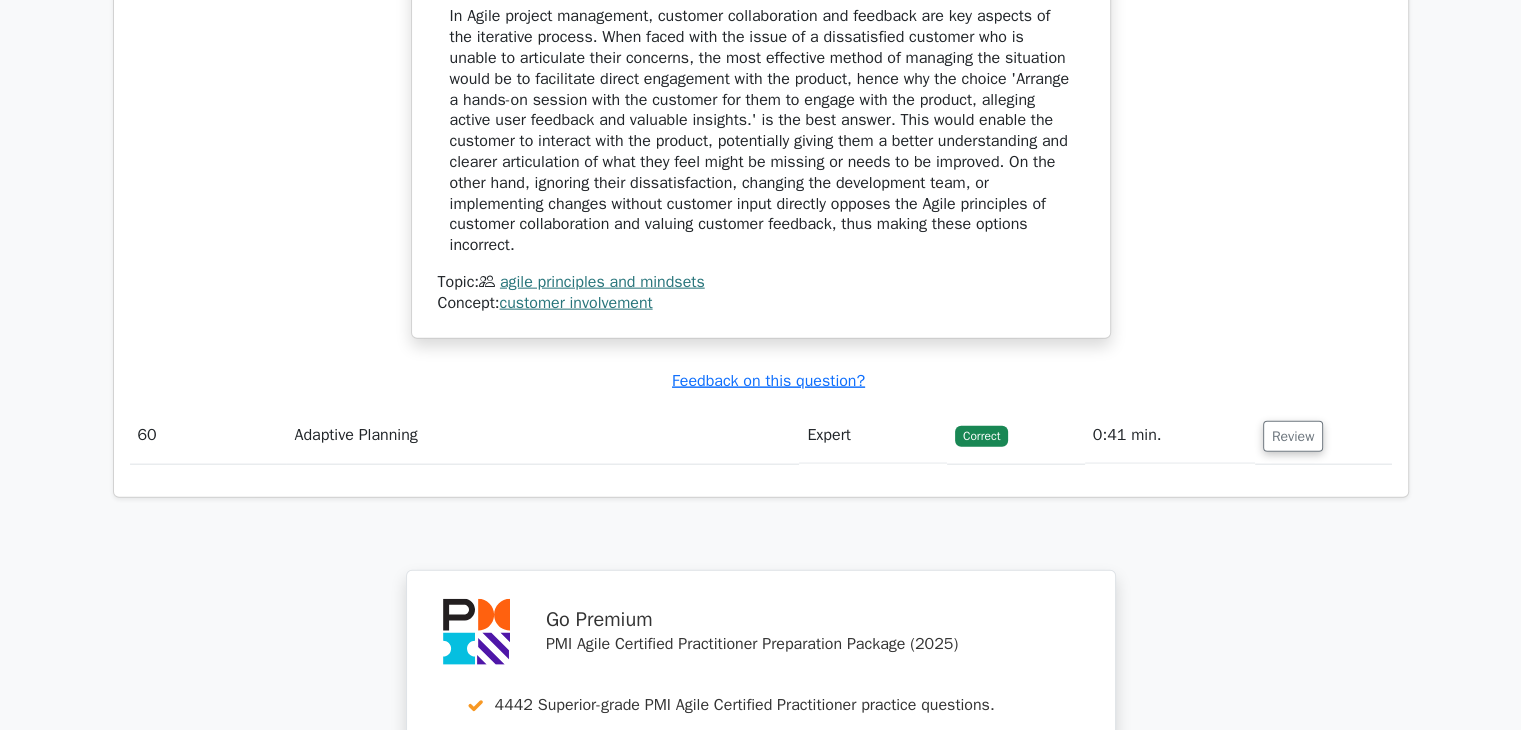 scroll, scrollTop: 57700, scrollLeft: 0, axis: vertical 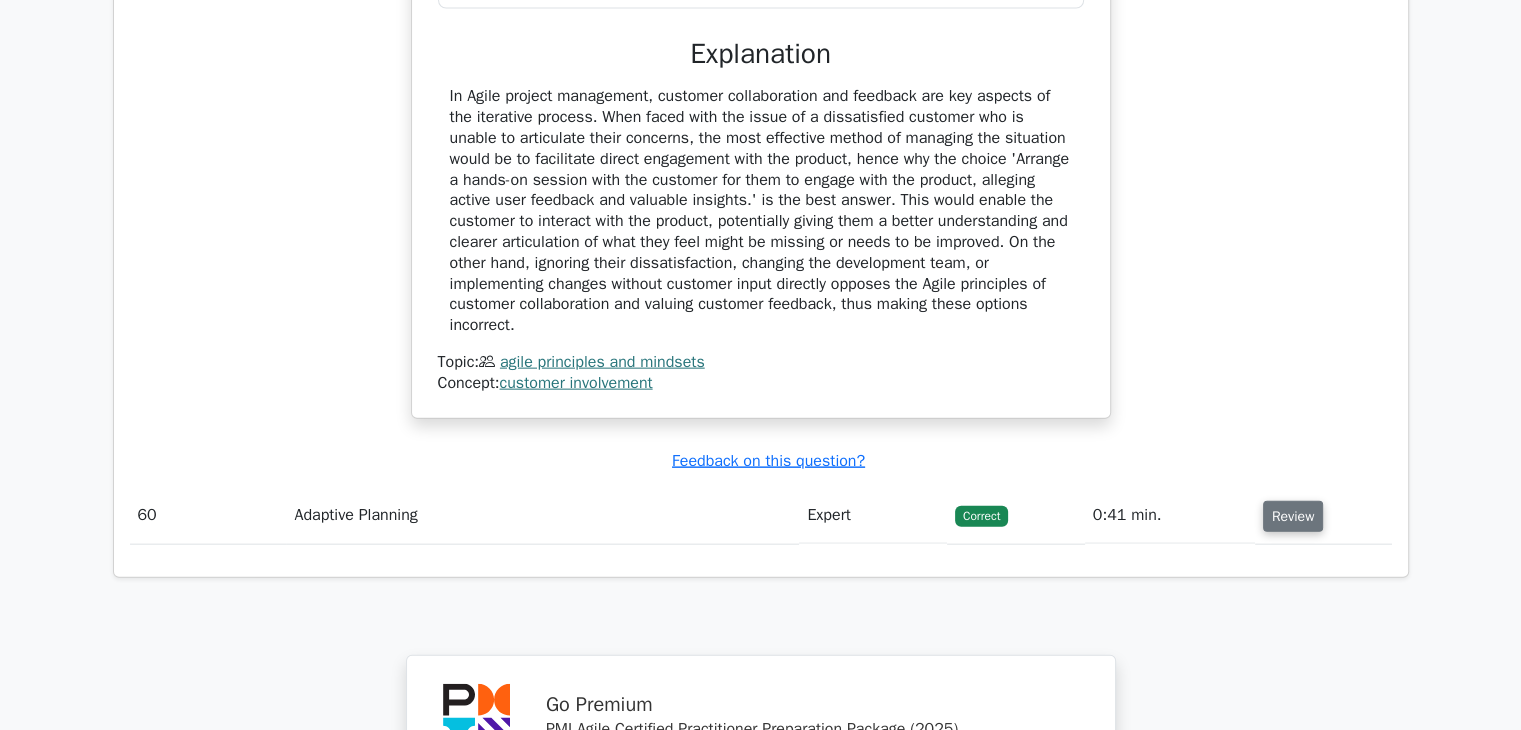 click on "Review" at bounding box center [1293, 516] 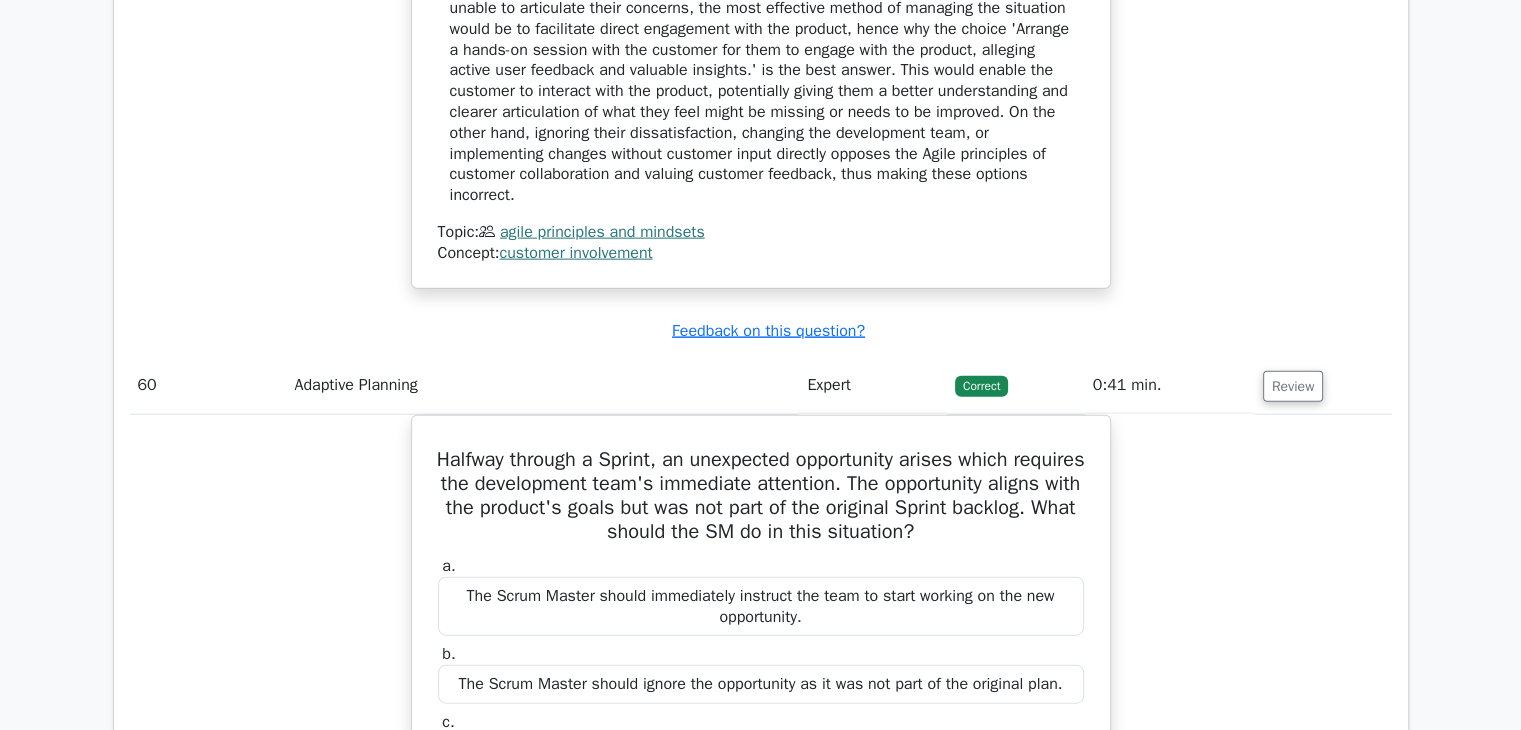 scroll, scrollTop: 57800, scrollLeft: 0, axis: vertical 